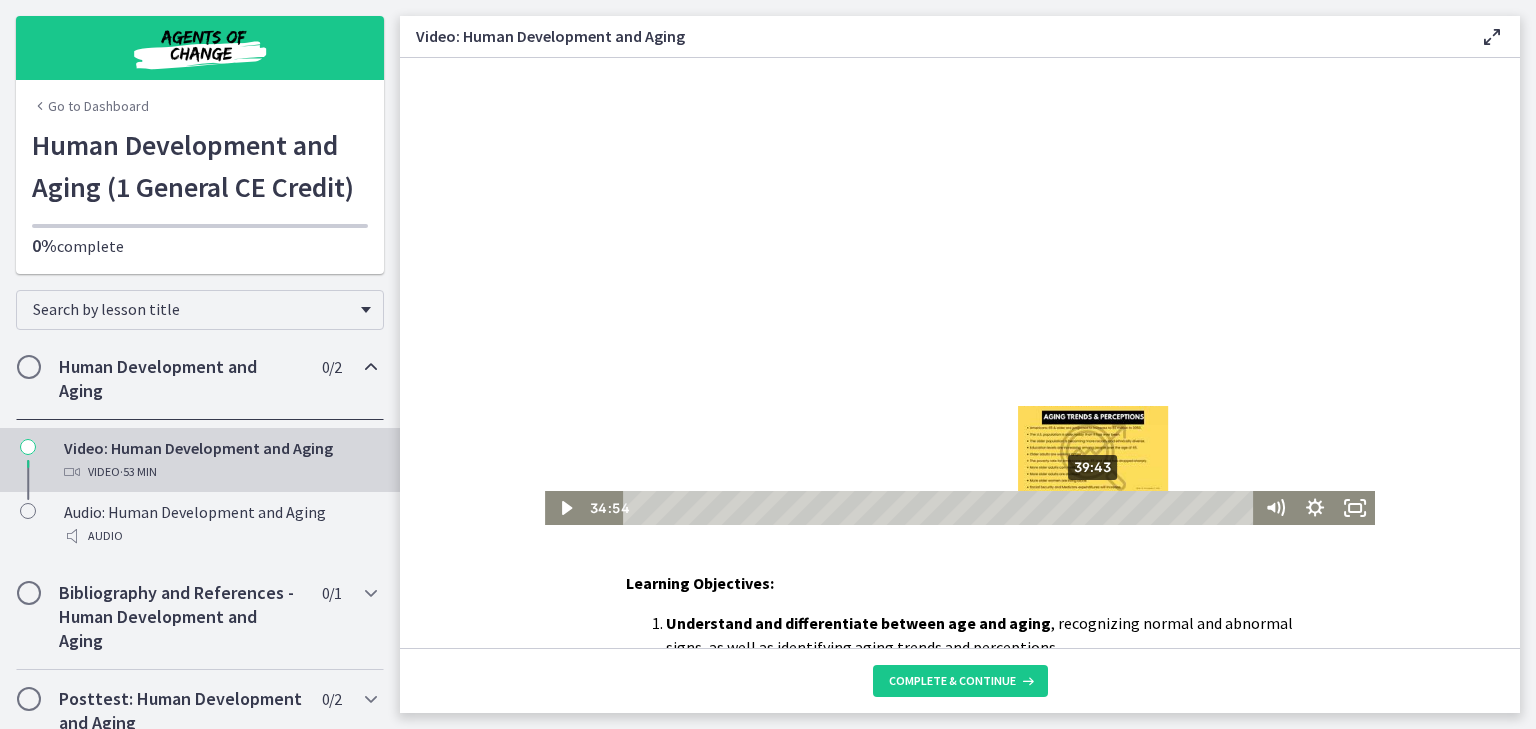 scroll, scrollTop: 0, scrollLeft: 0, axis: both 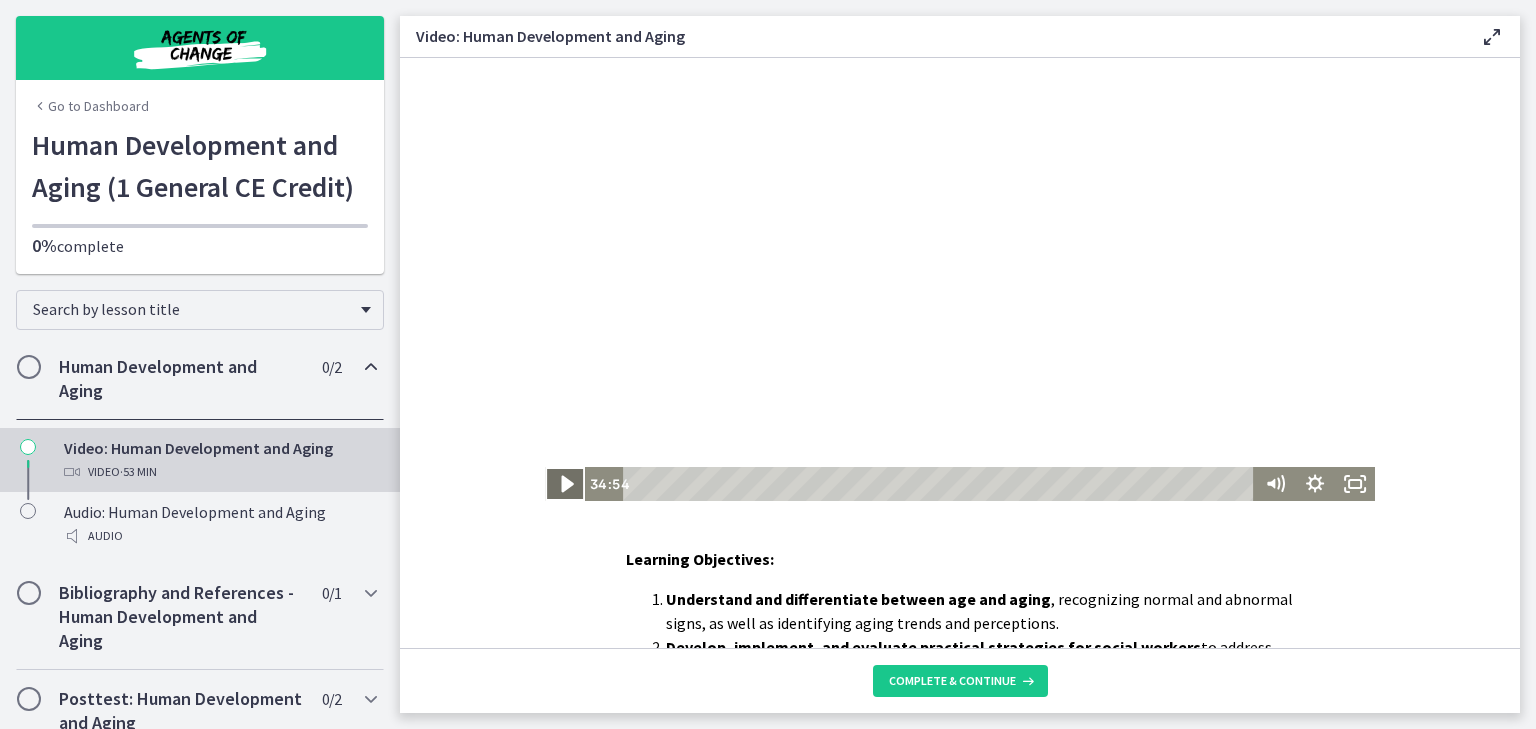 click 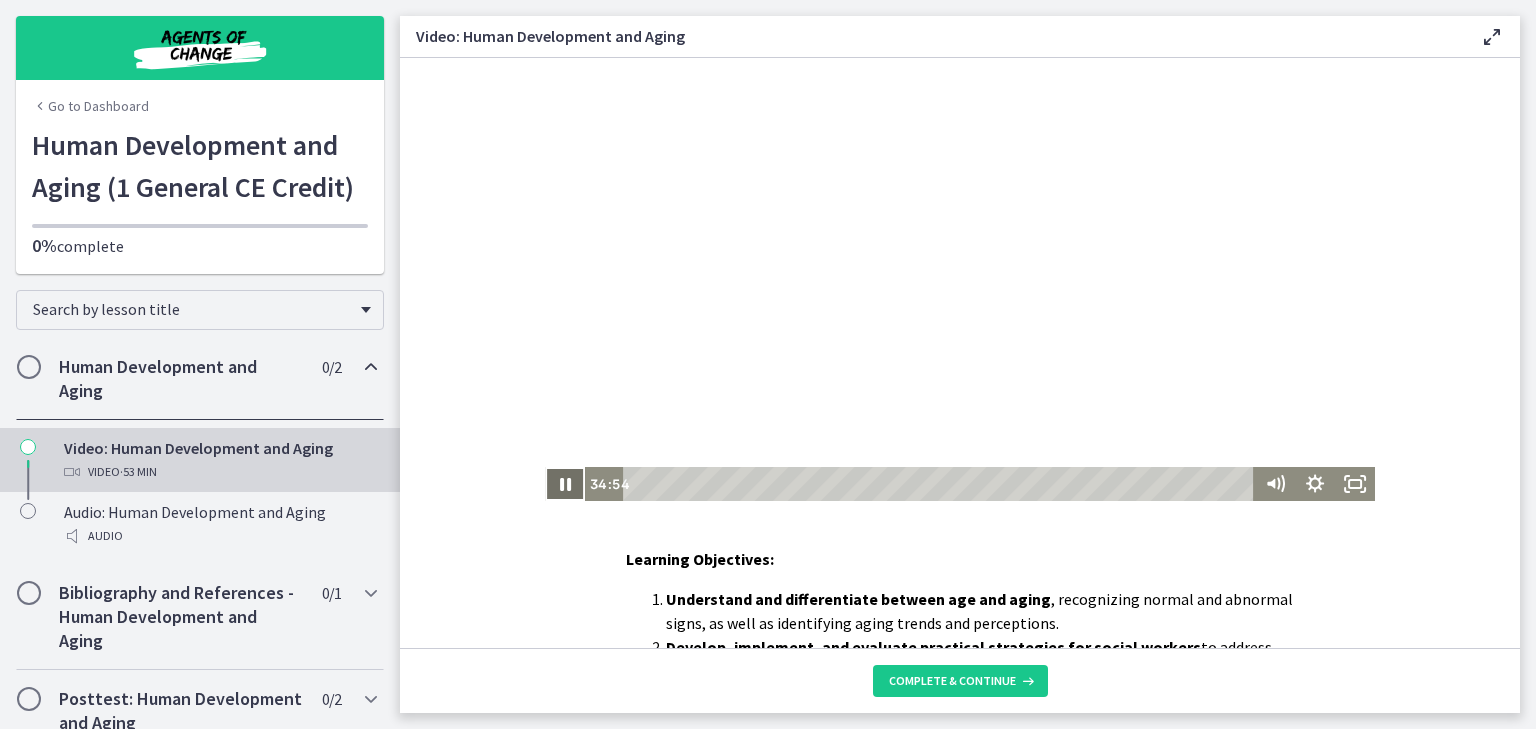 click 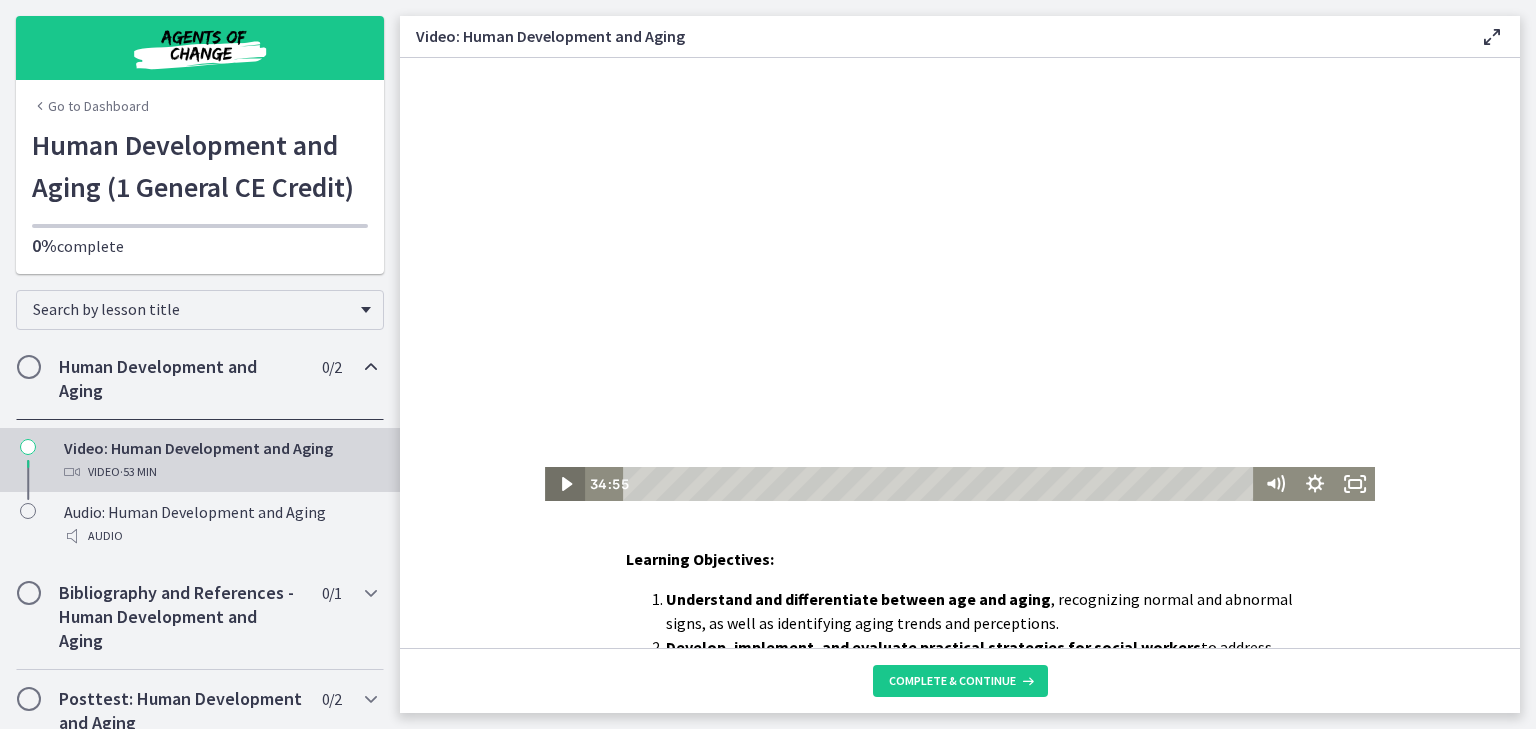 click 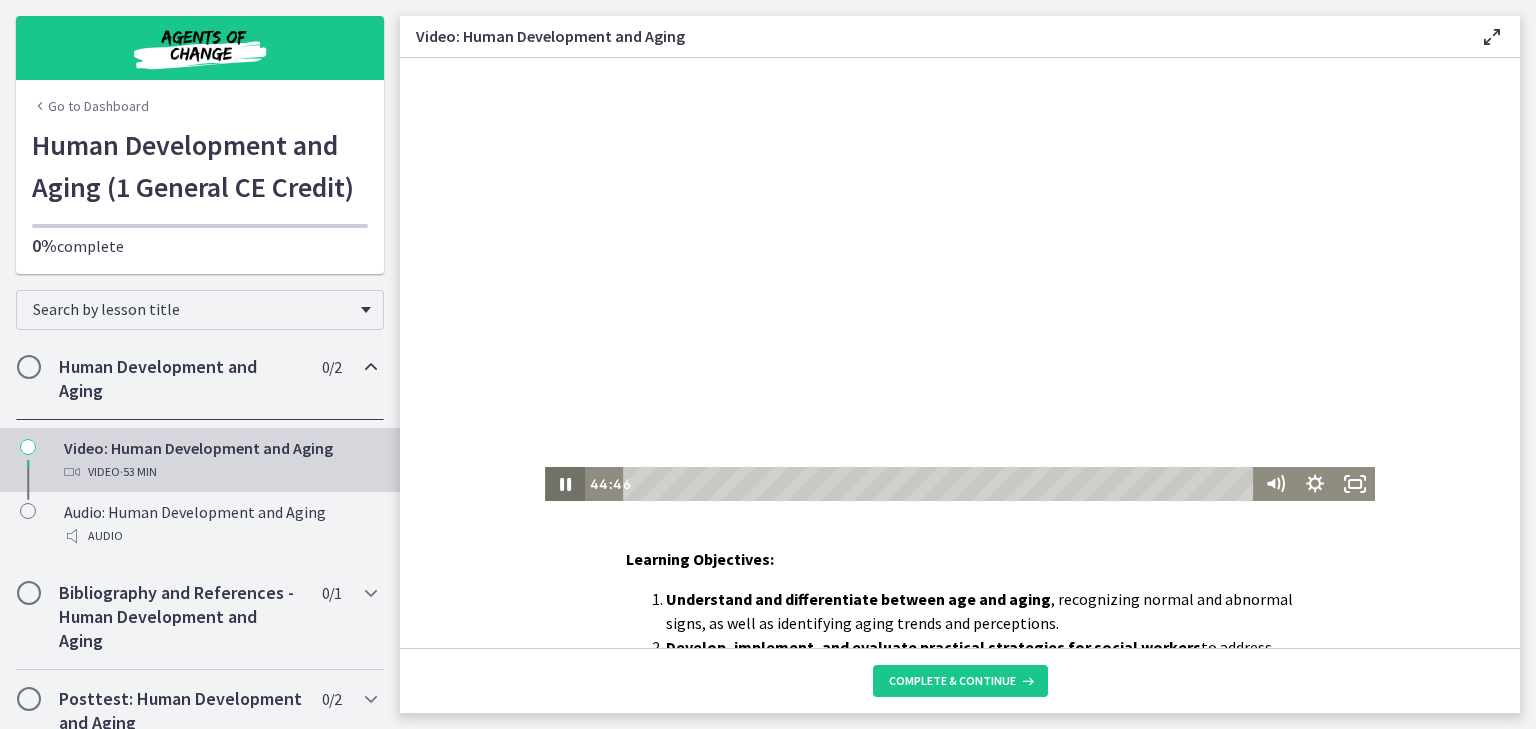 click 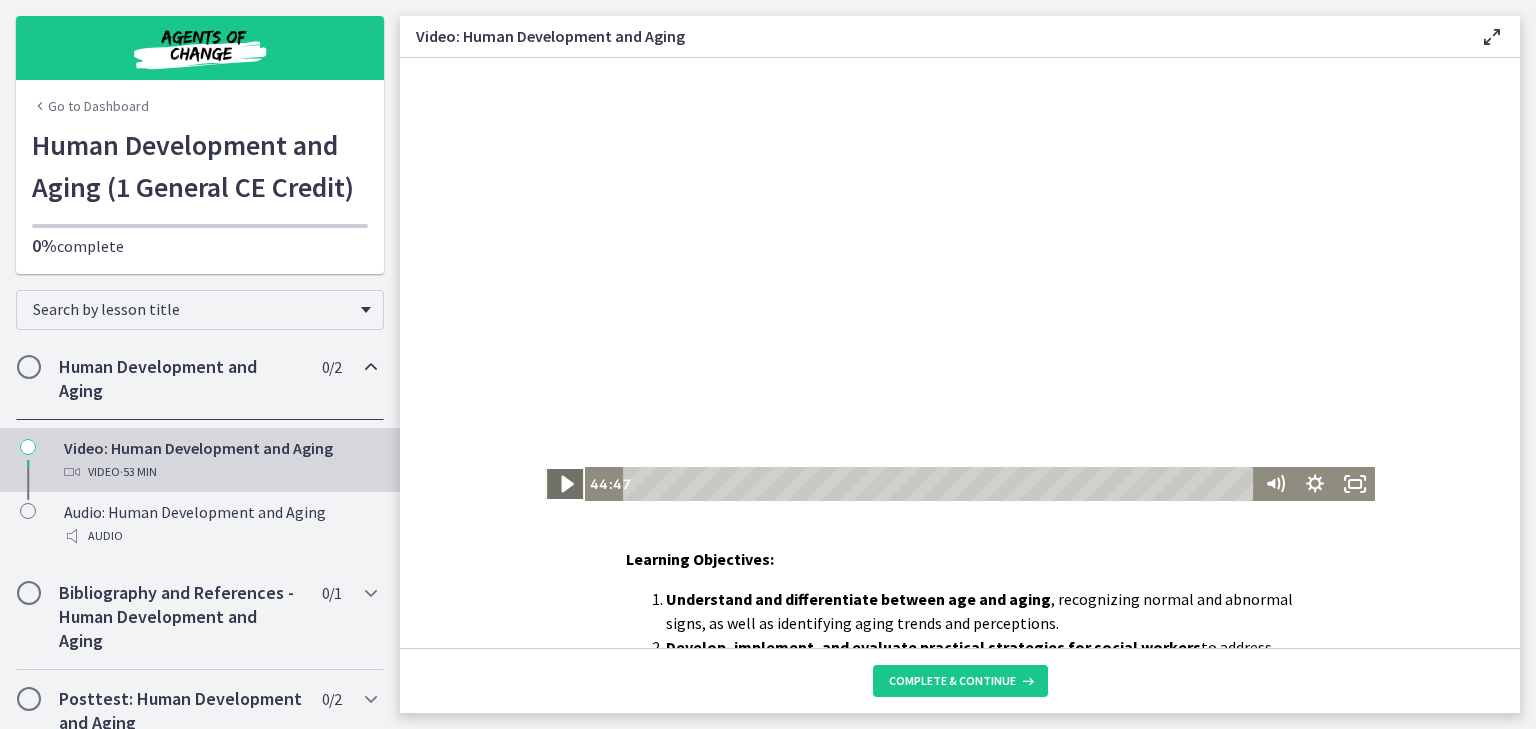 click 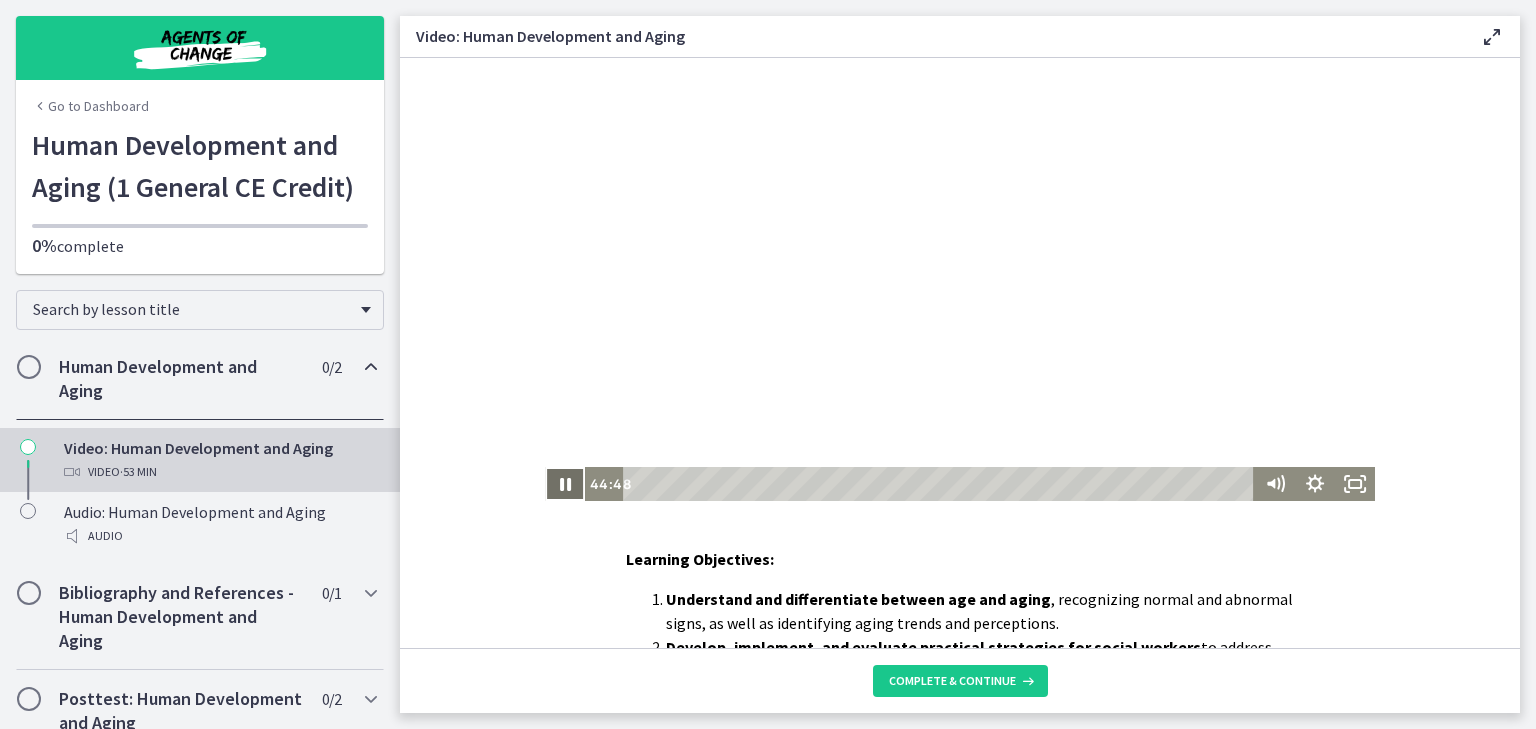 click 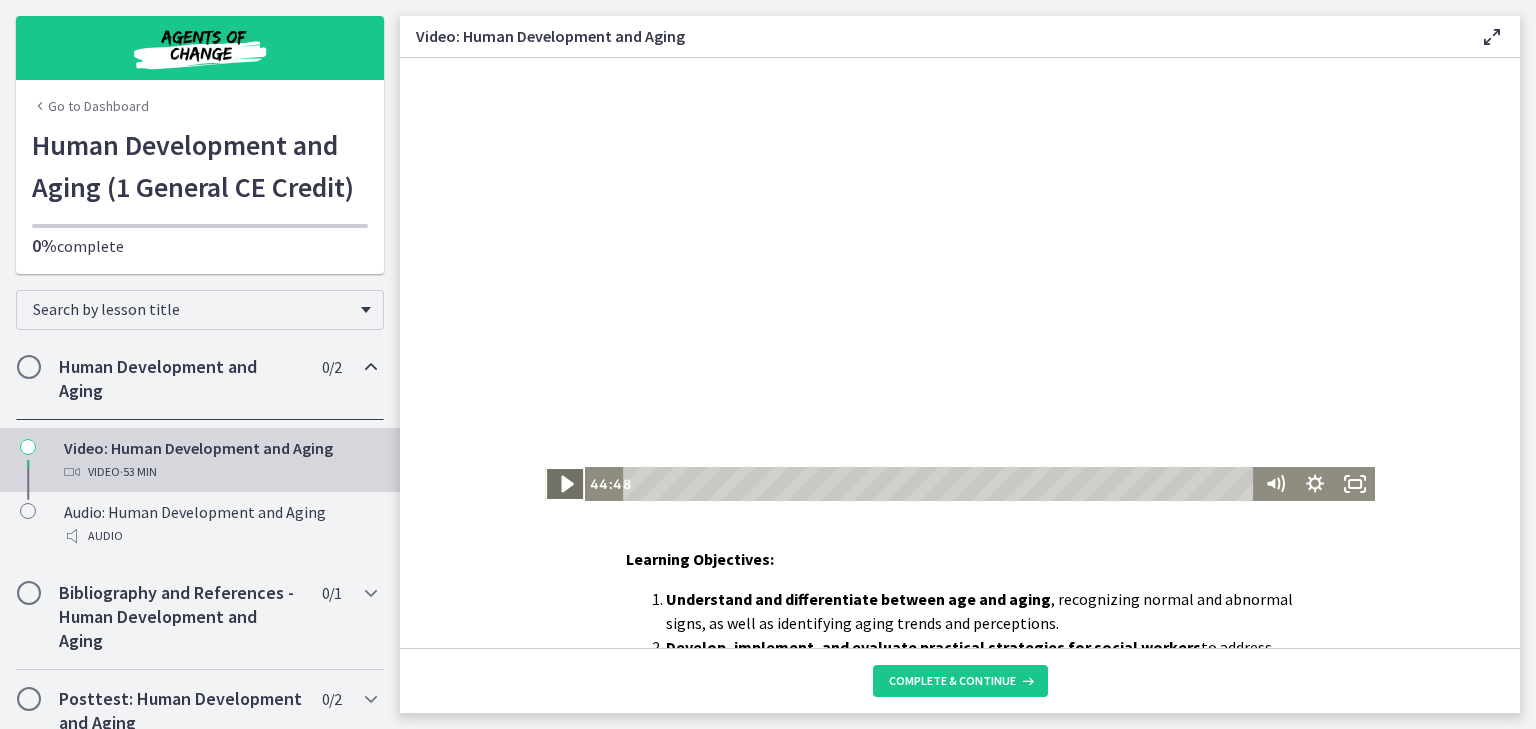 click 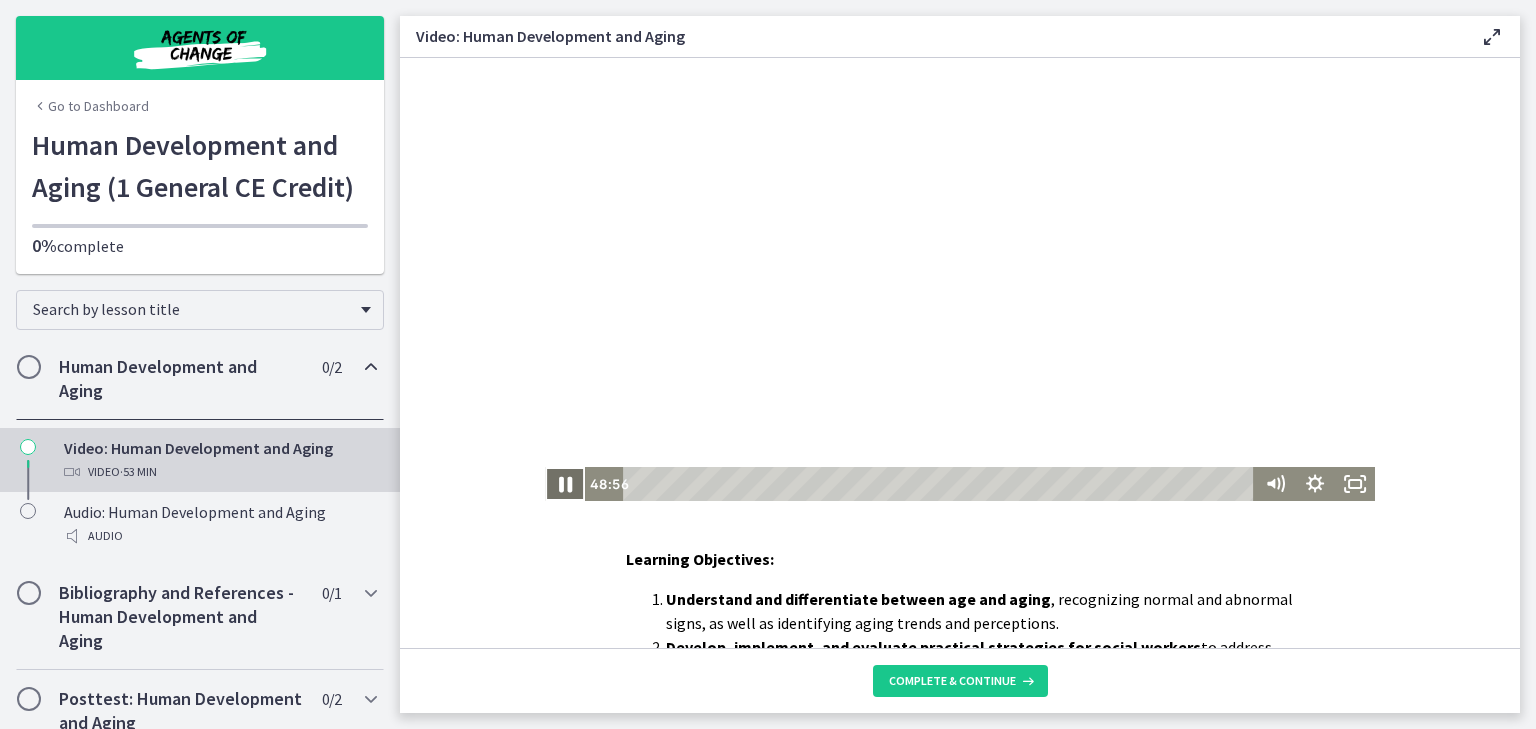 click 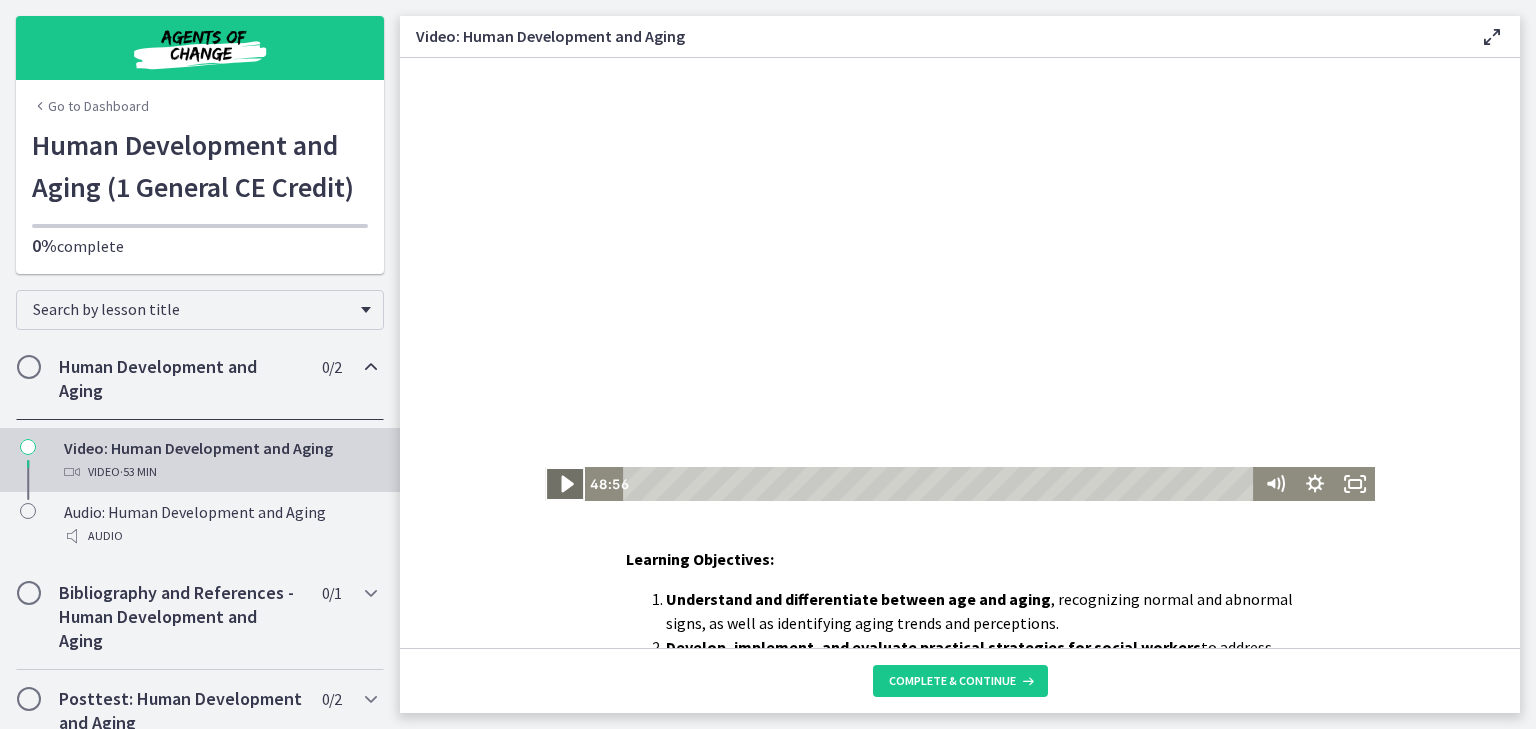 click 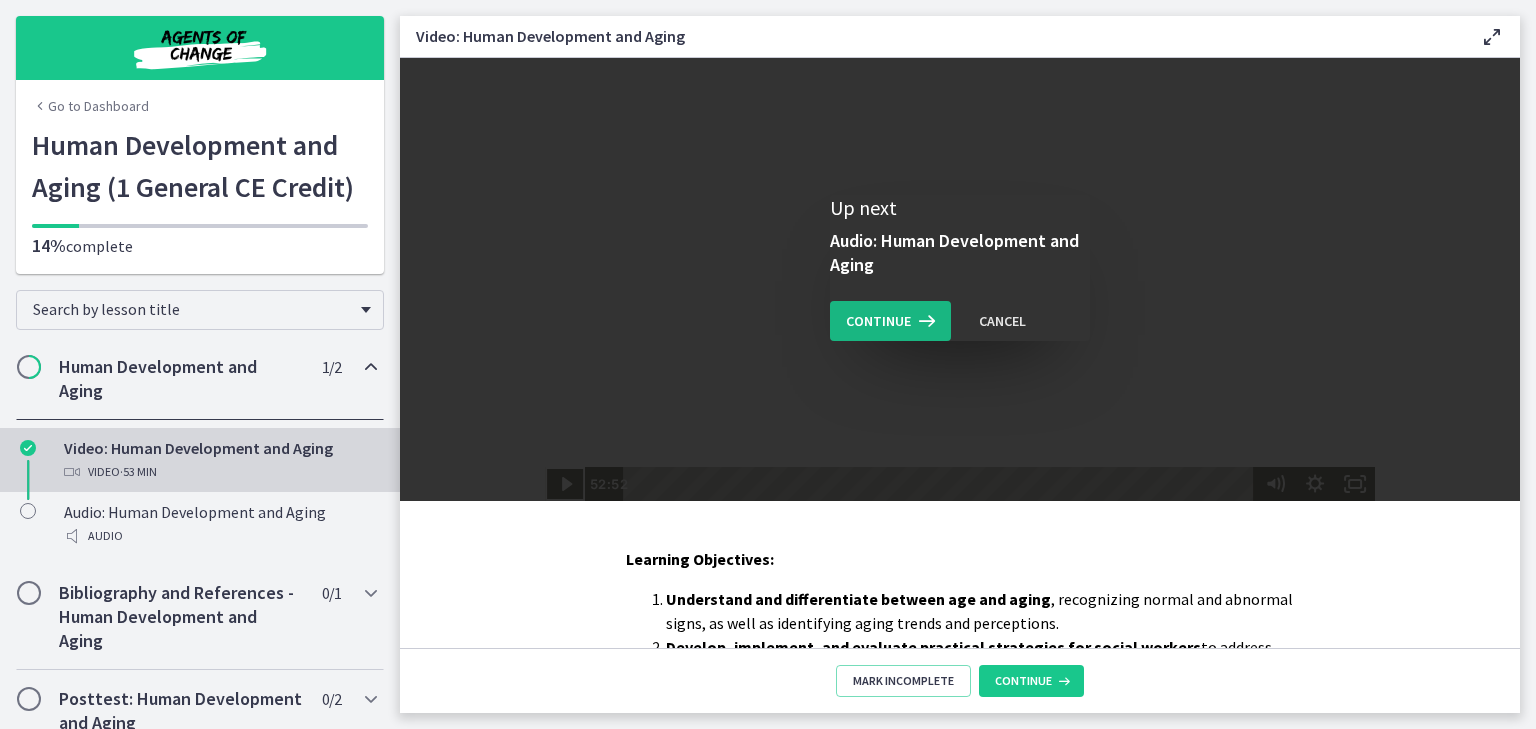 click on "Continue" at bounding box center [878, 321] 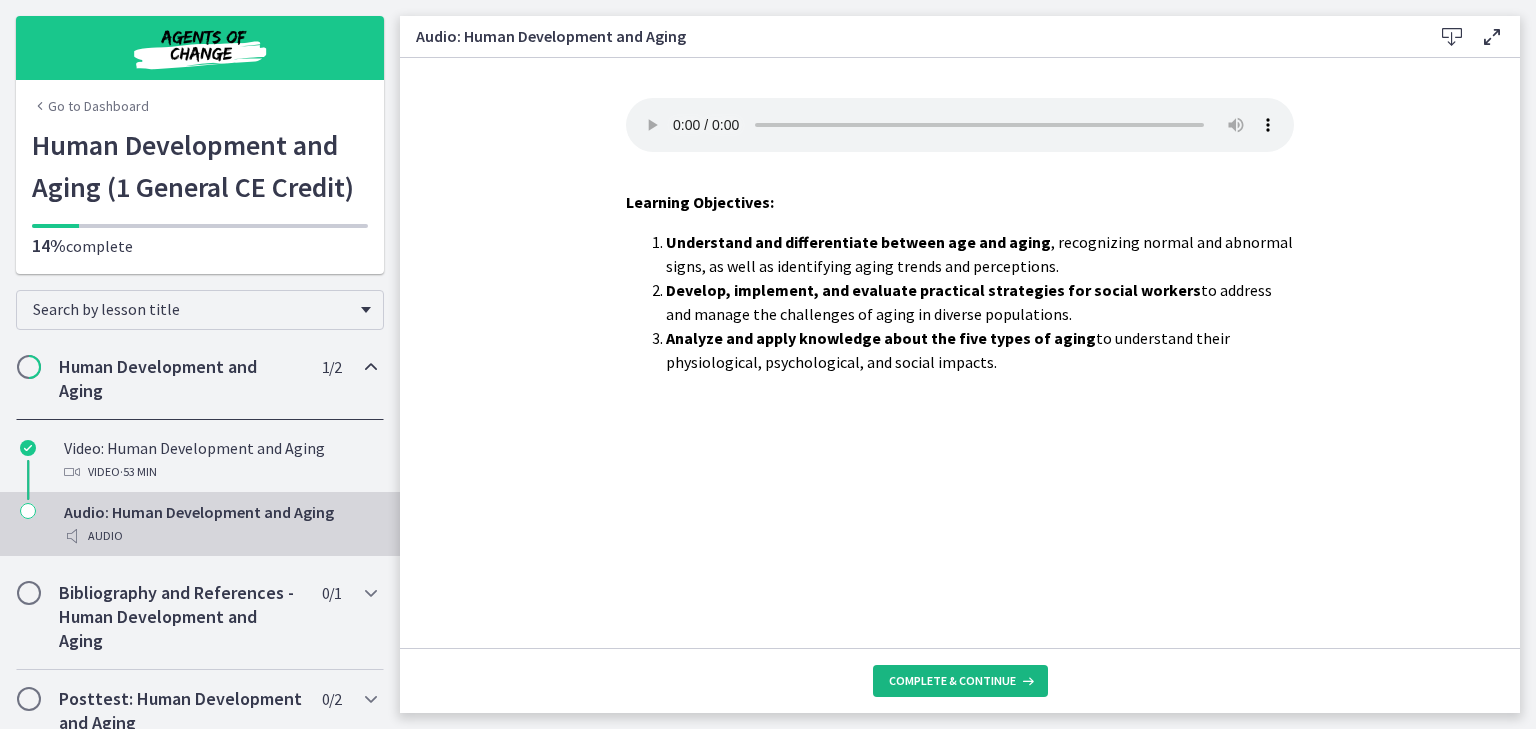 click on "Complete & continue" at bounding box center (960, 681) 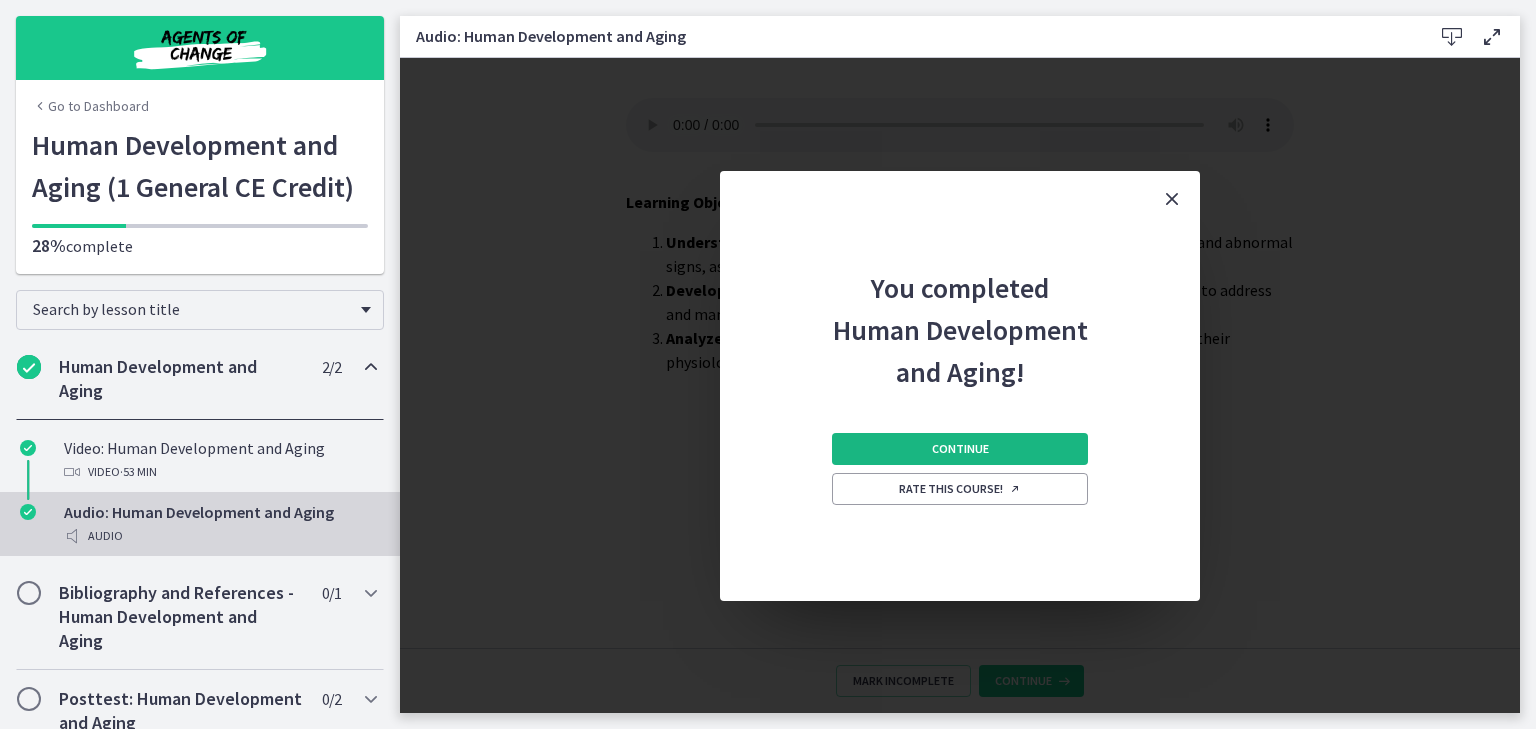 click on "Continue" at bounding box center [960, 449] 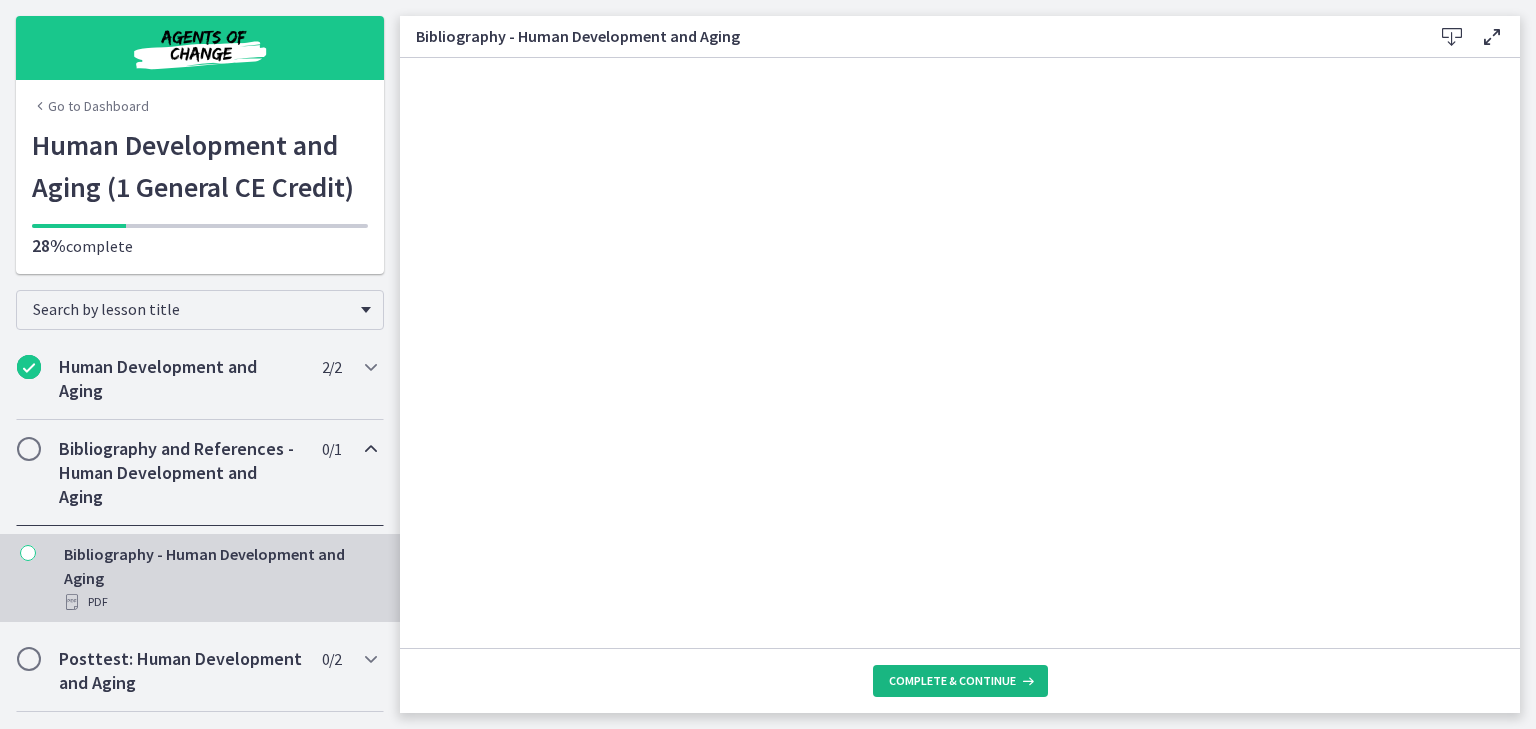 click on "Complete & continue" at bounding box center (952, 681) 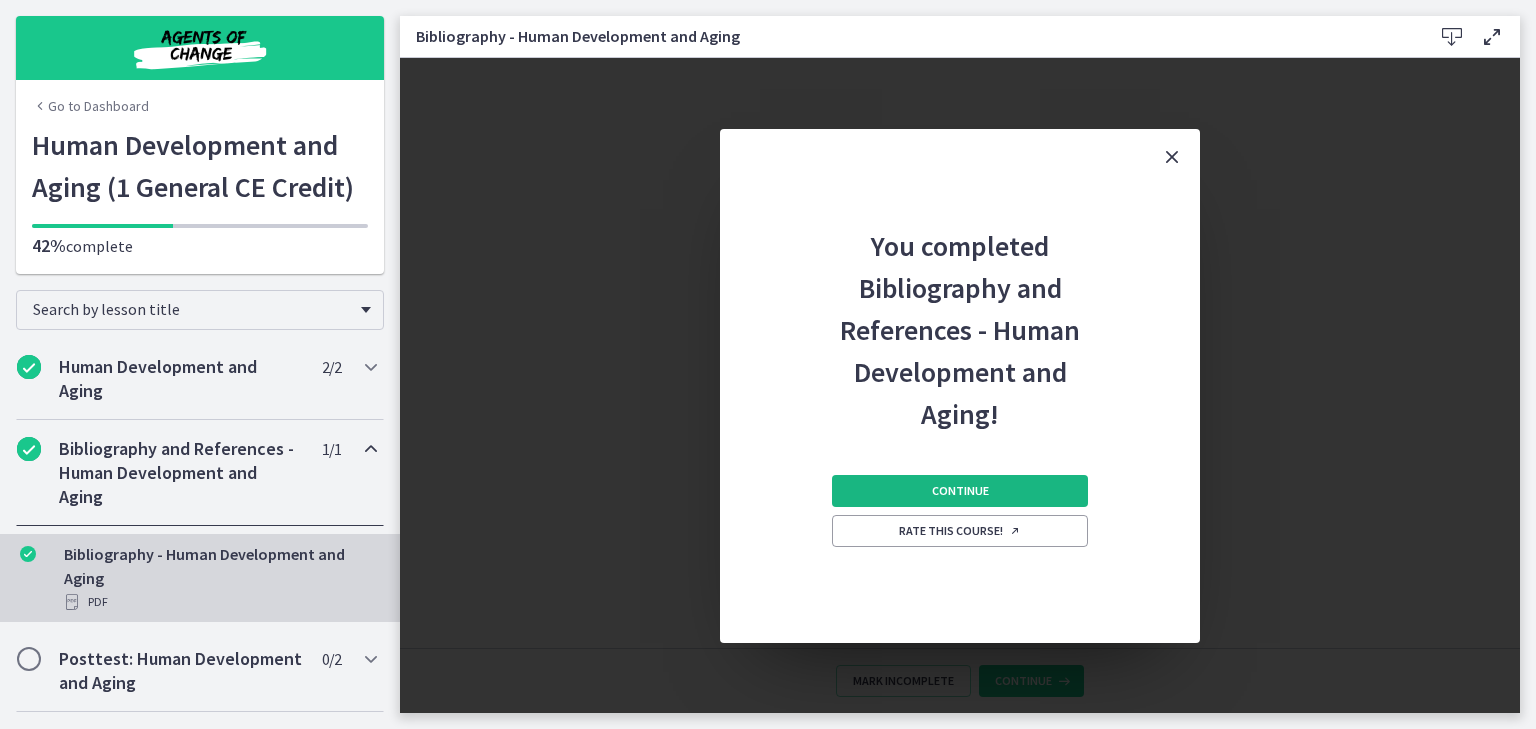click on "Continue" at bounding box center (960, 491) 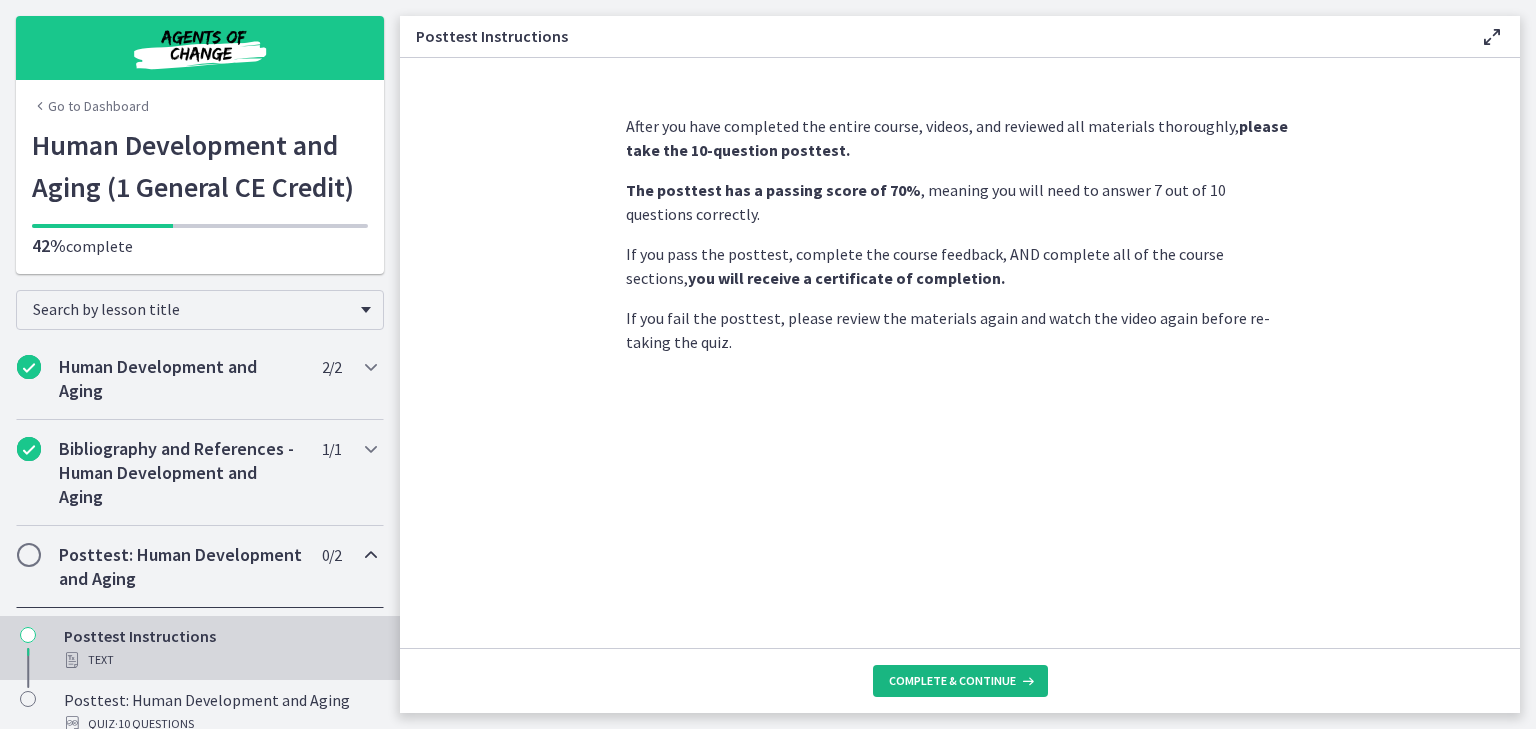 click at bounding box center (1026, 681) 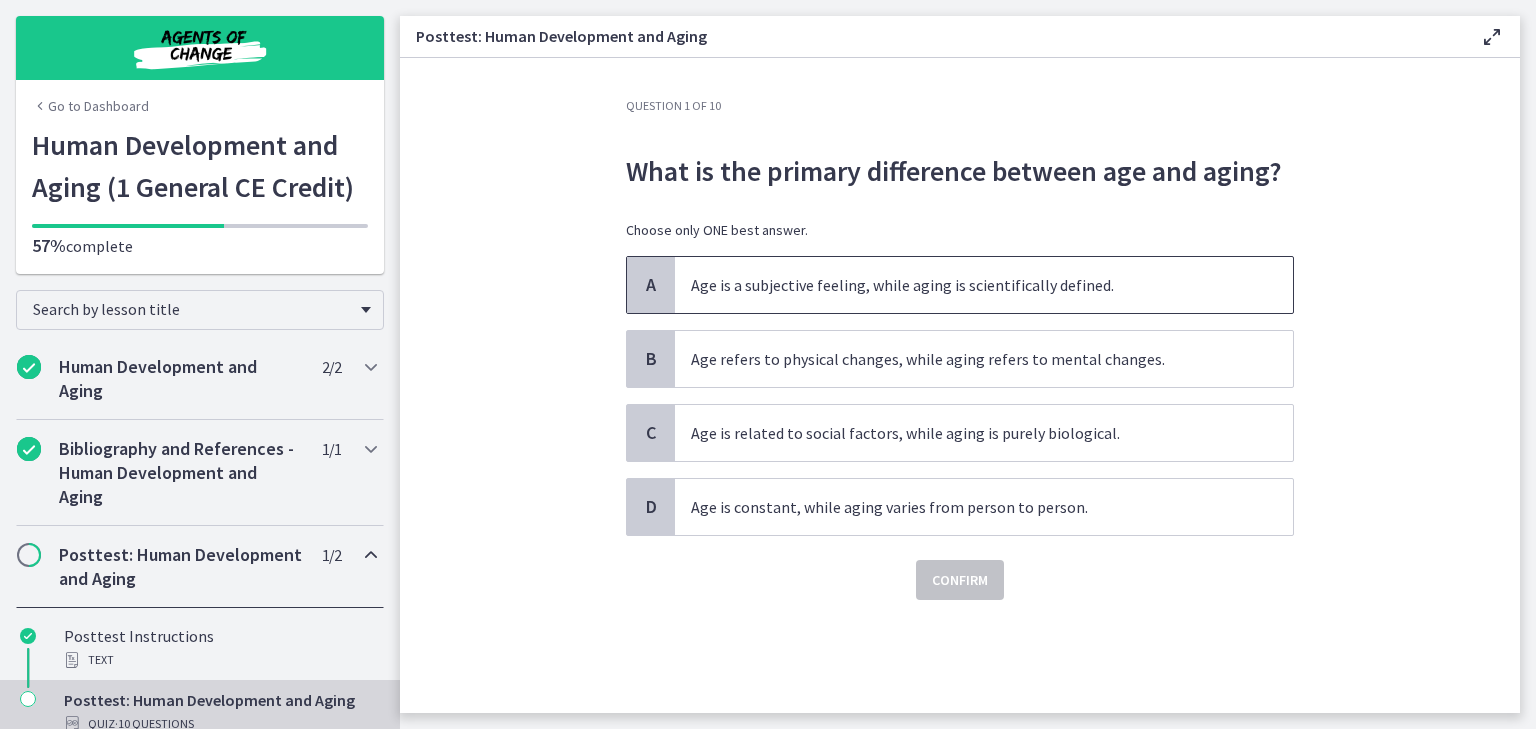 click on "Age is a subjective feeling, while aging is scientifically defined." at bounding box center (984, 285) 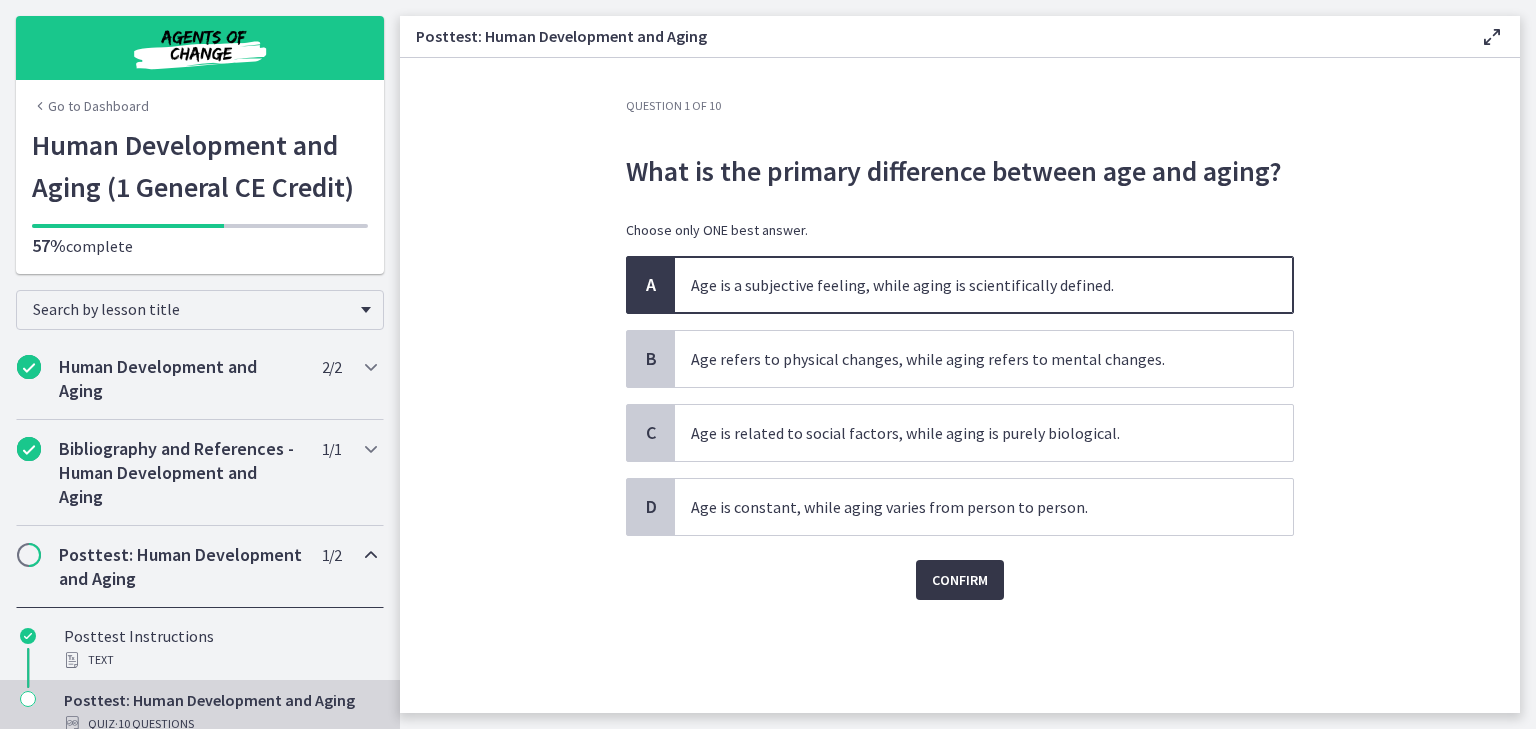 click on "Confirm" at bounding box center (960, 580) 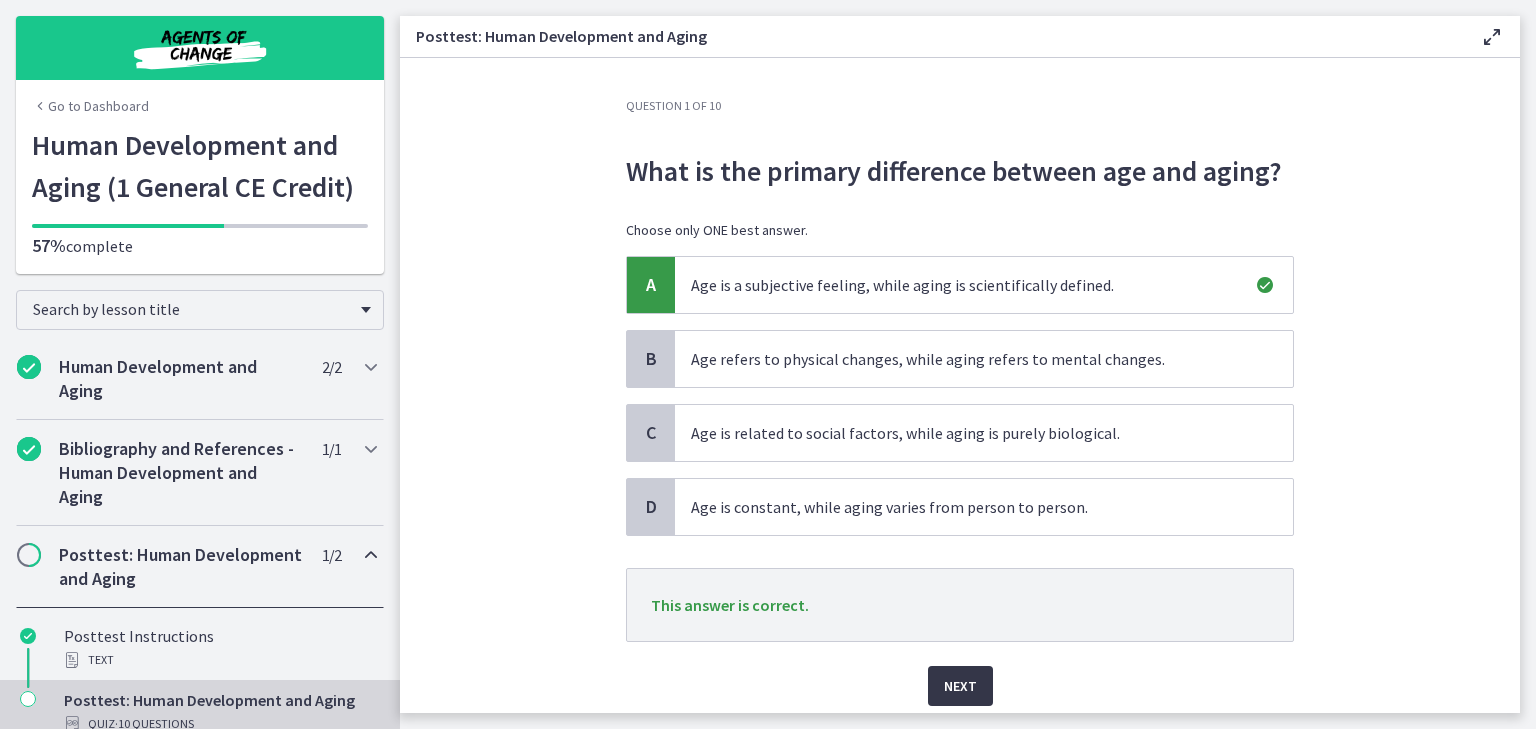 click on "Next" at bounding box center [960, 686] 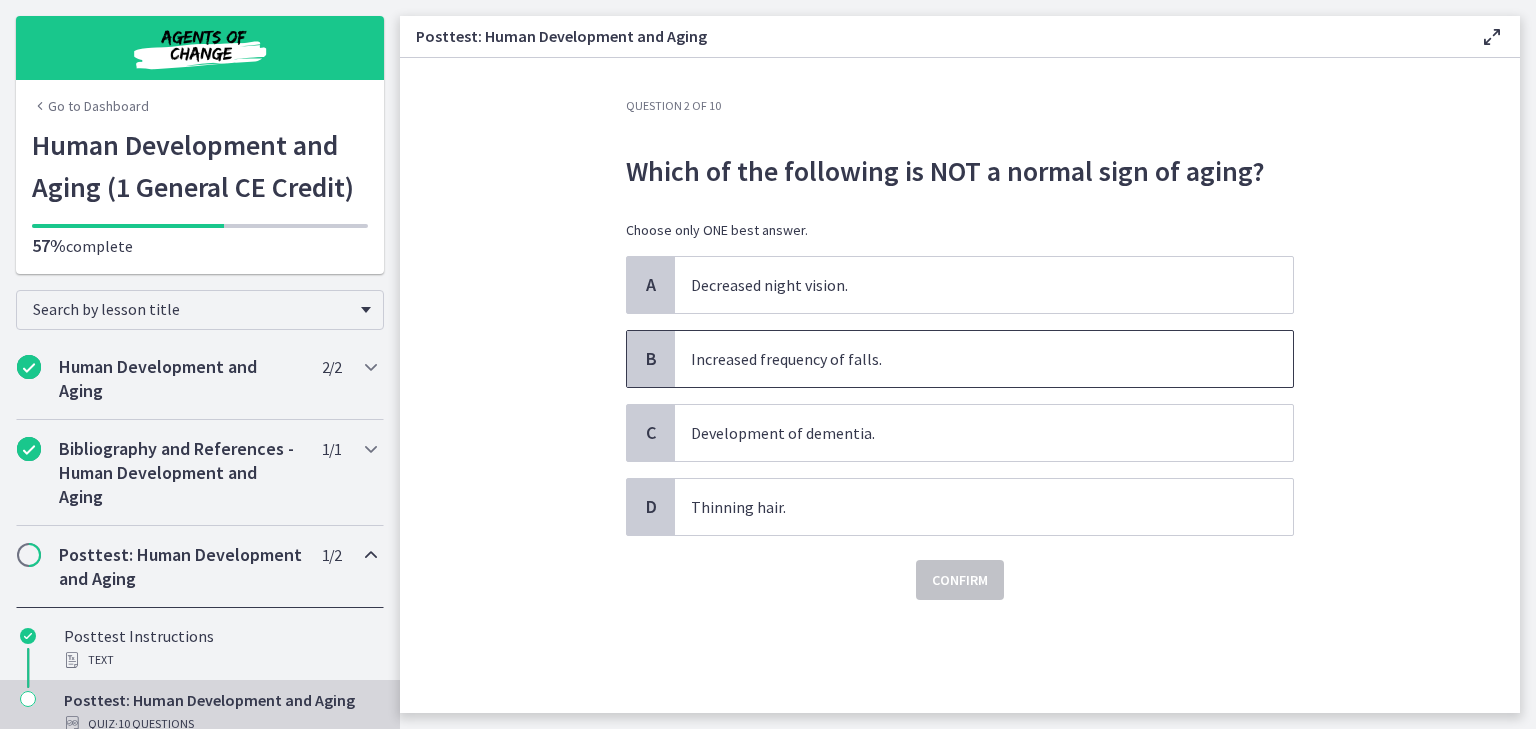 click on "Increased frequency of falls." at bounding box center [964, 359] 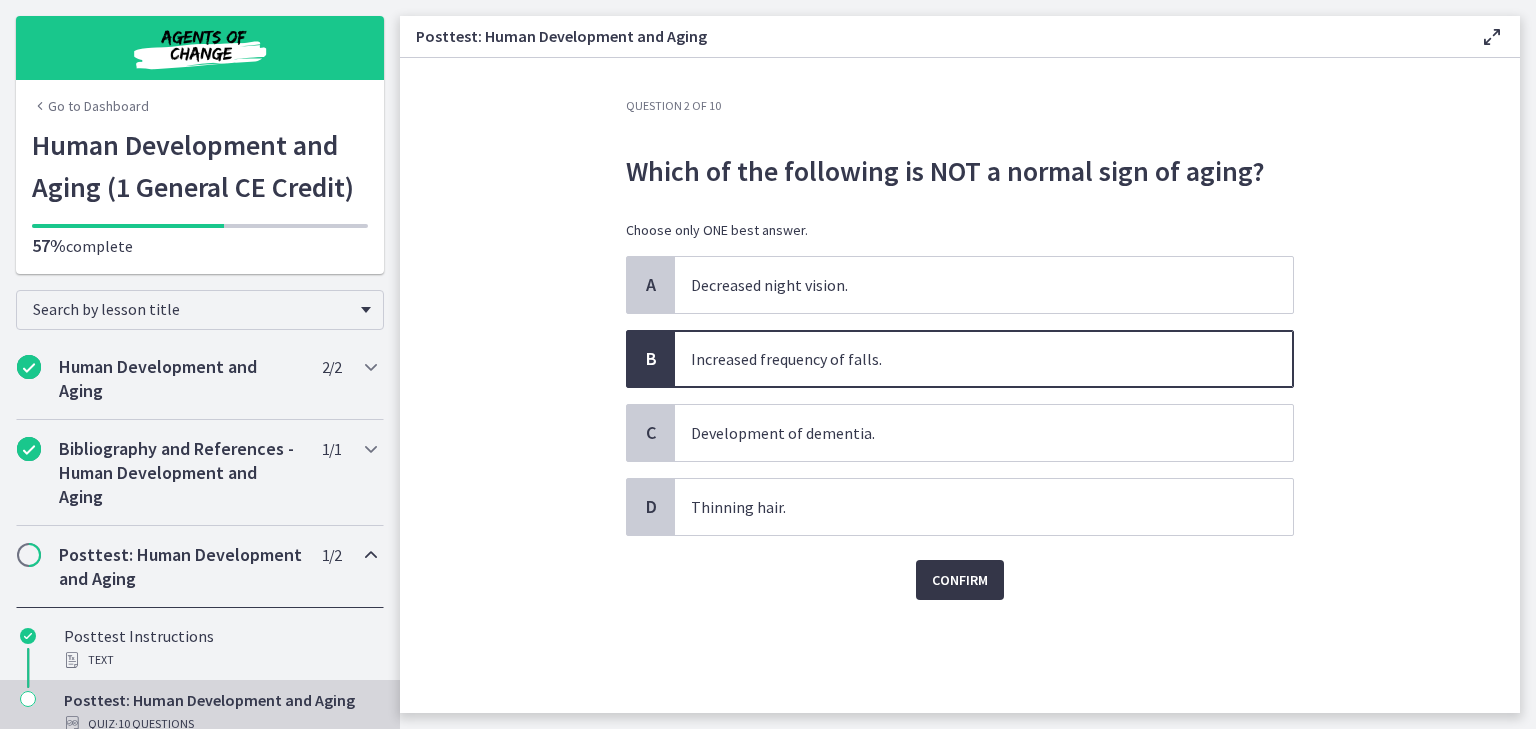 click on "Question   2   of   10
Which of the following is NOT a normal sign of aging?
Choose only ONE best answer.
A
Decreased night vision.
B
Increased frequency of falls.
C
Development of dementia.
D
Thinning hair.
Confirm" 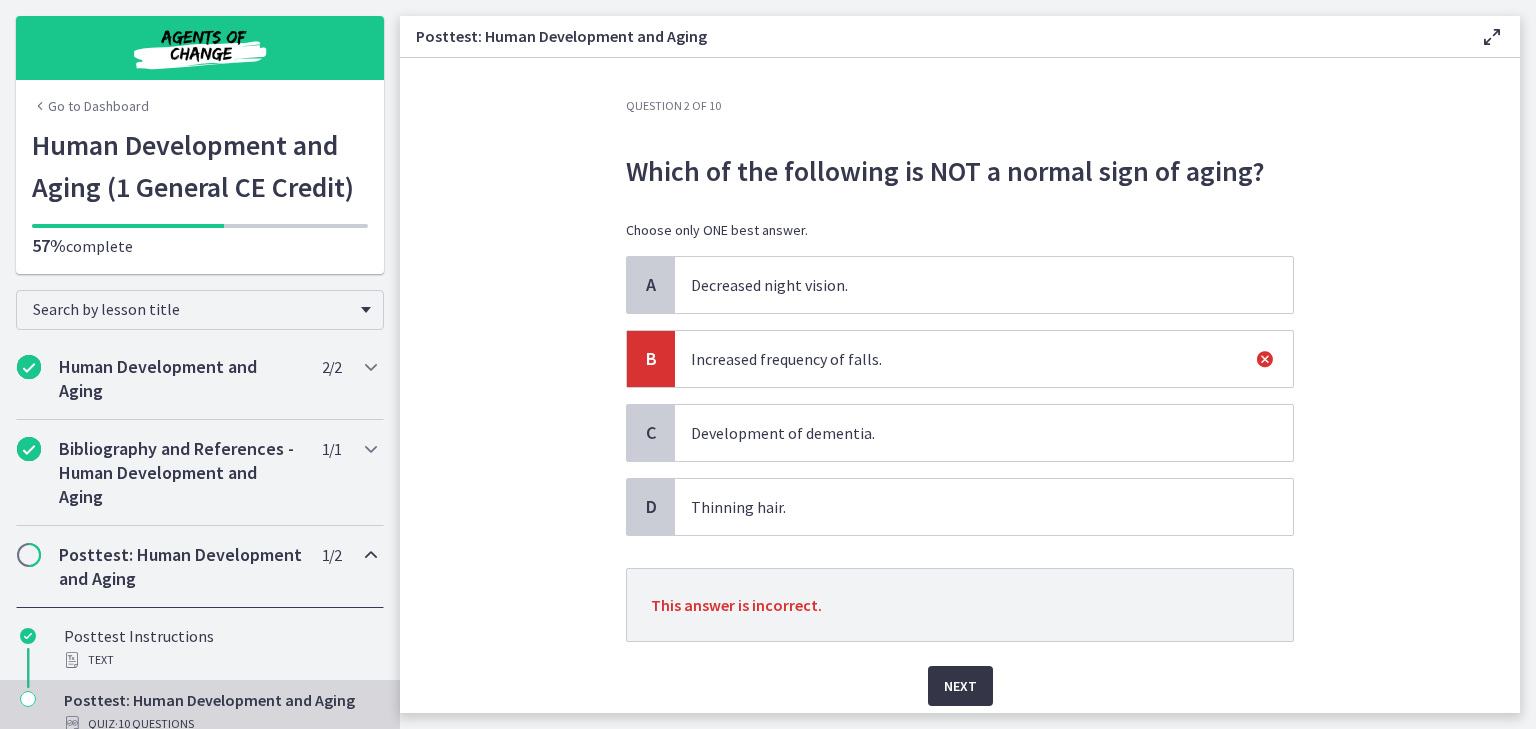 click on "Next" at bounding box center [960, 686] 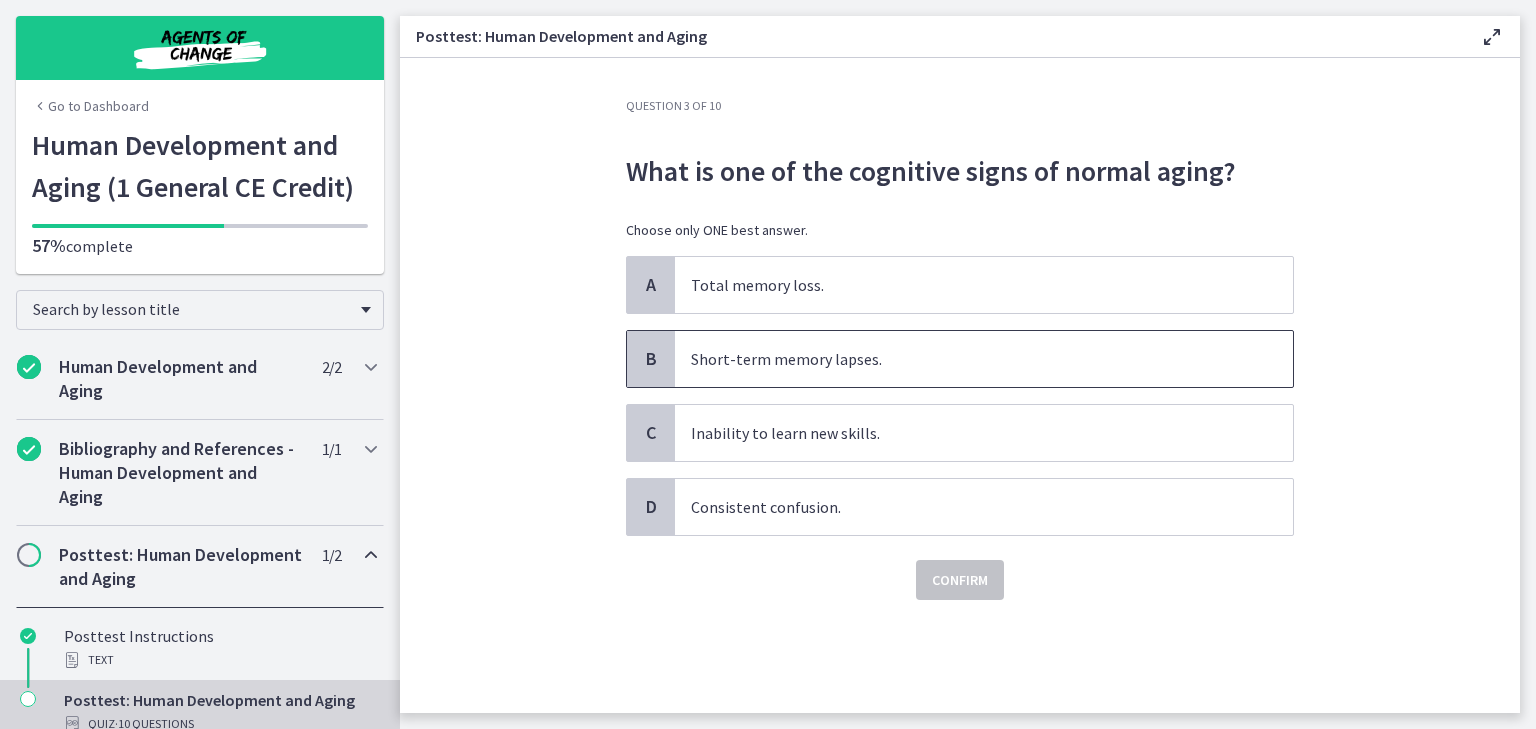 click on "Short-term memory lapses." at bounding box center (964, 359) 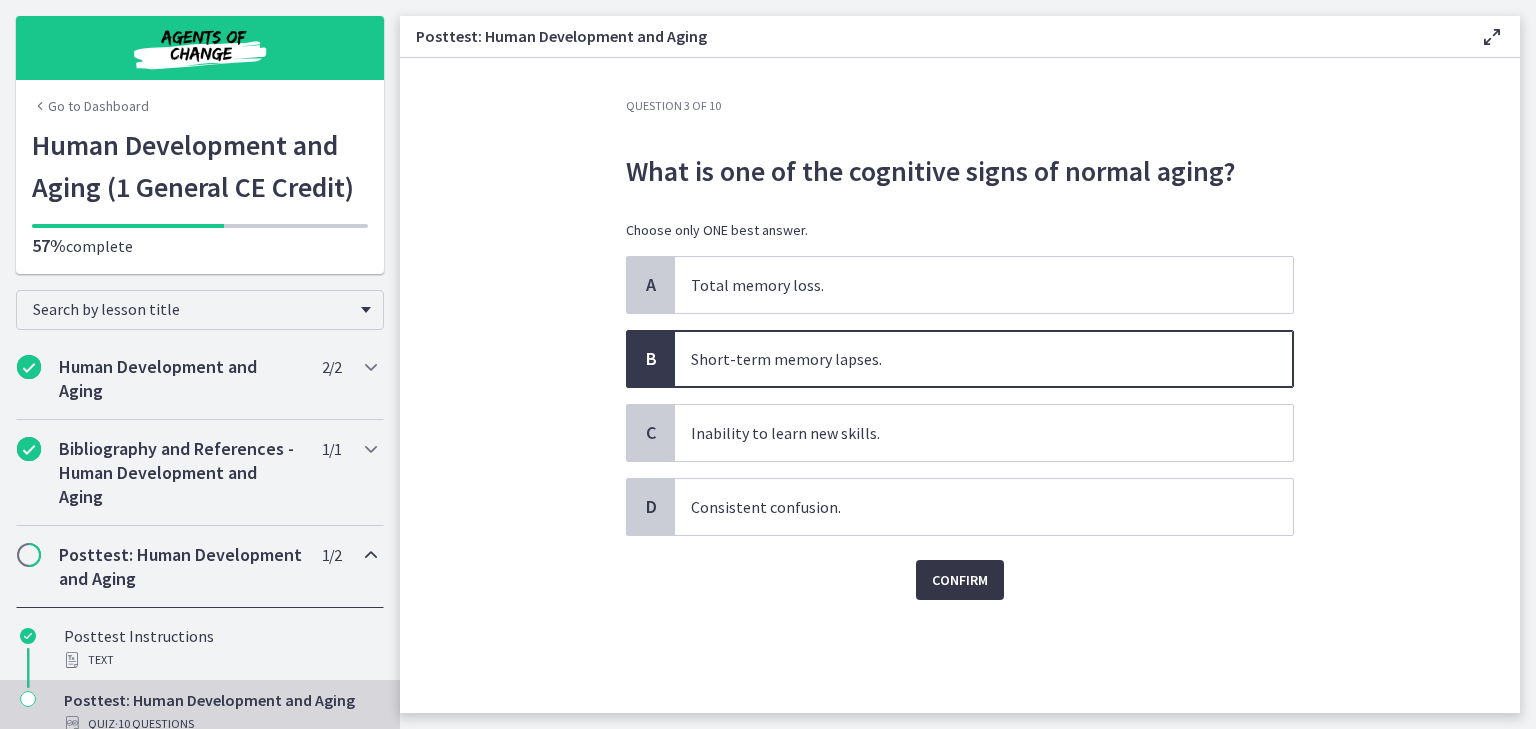 click on "Confirm" at bounding box center (960, 580) 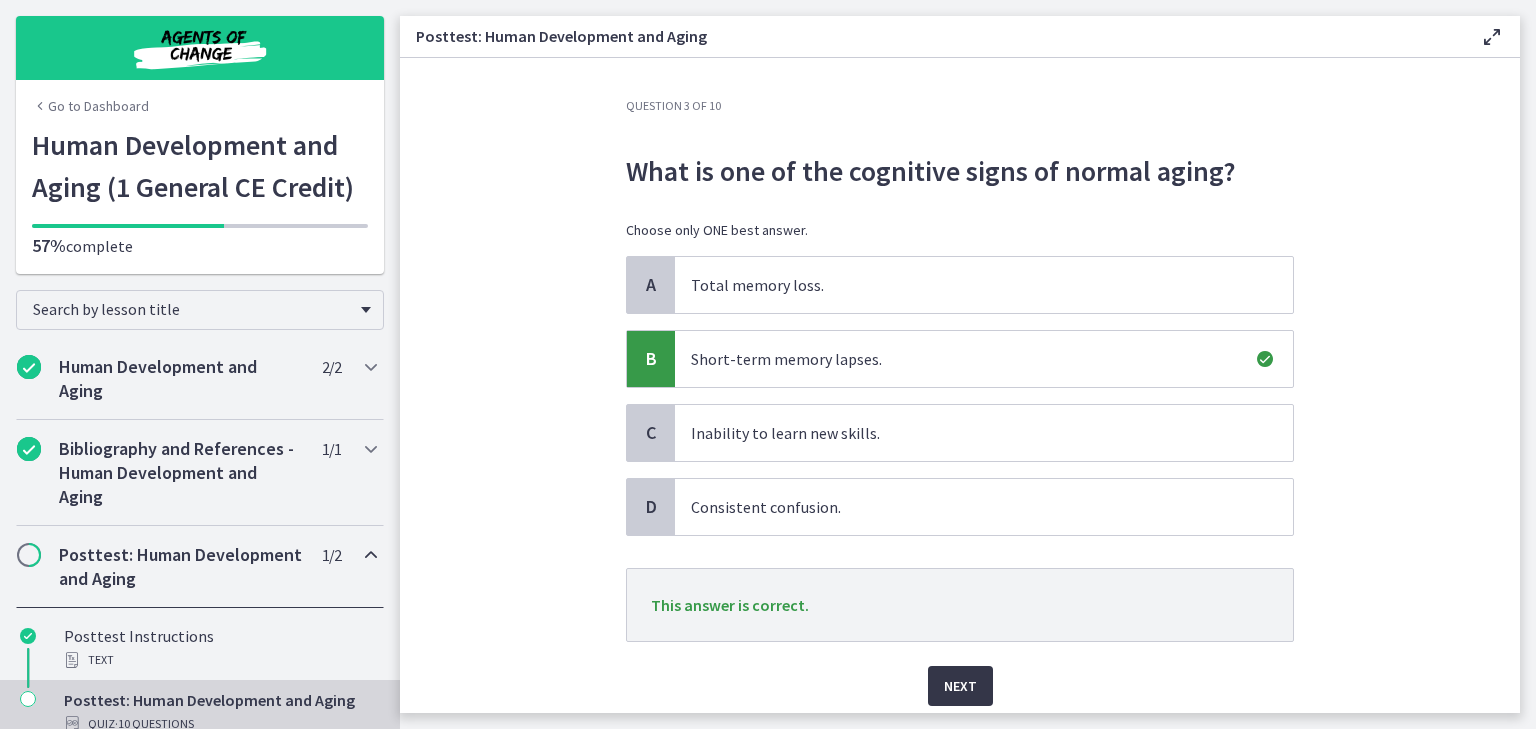 click on "Next" at bounding box center [960, 686] 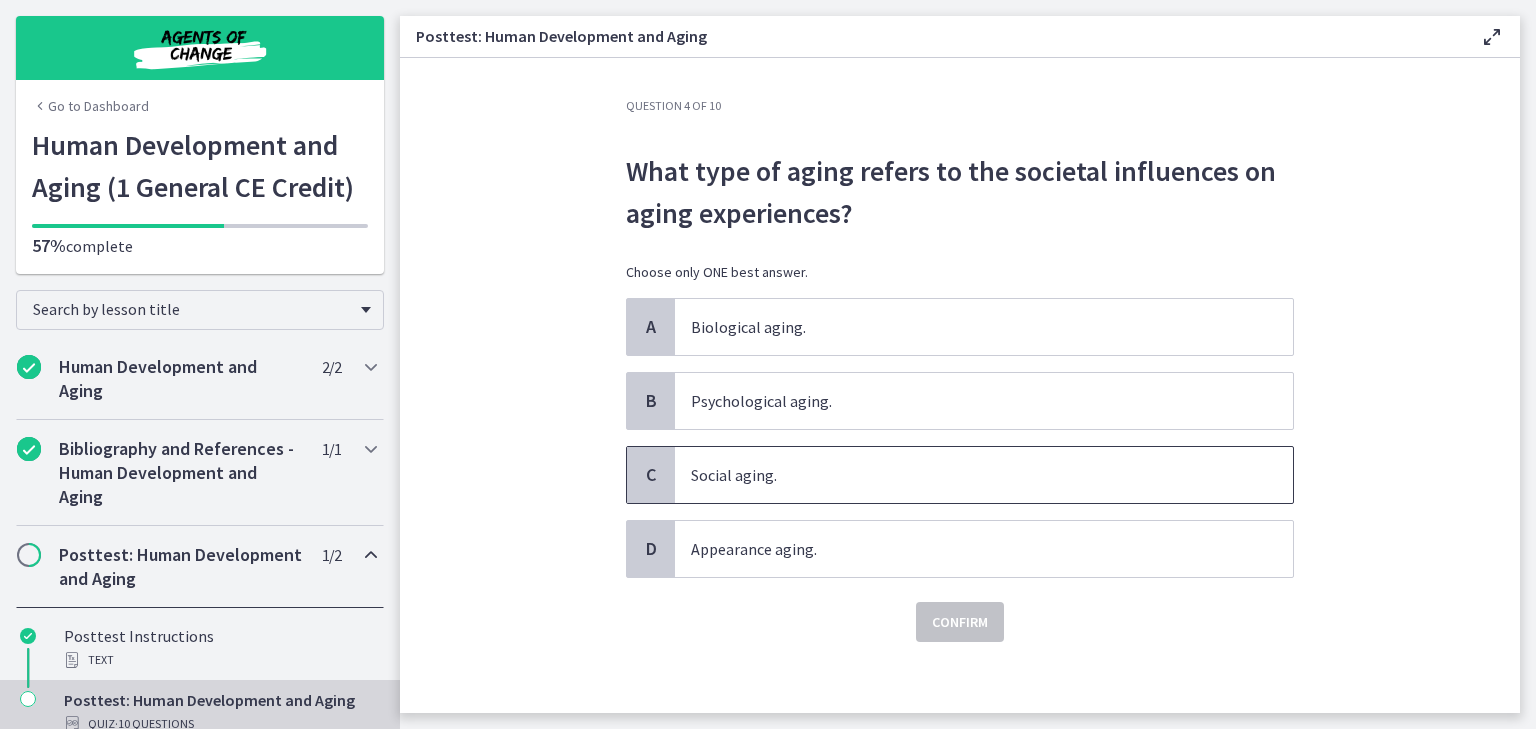 click on "Social aging." at bounding box center [984, 475] 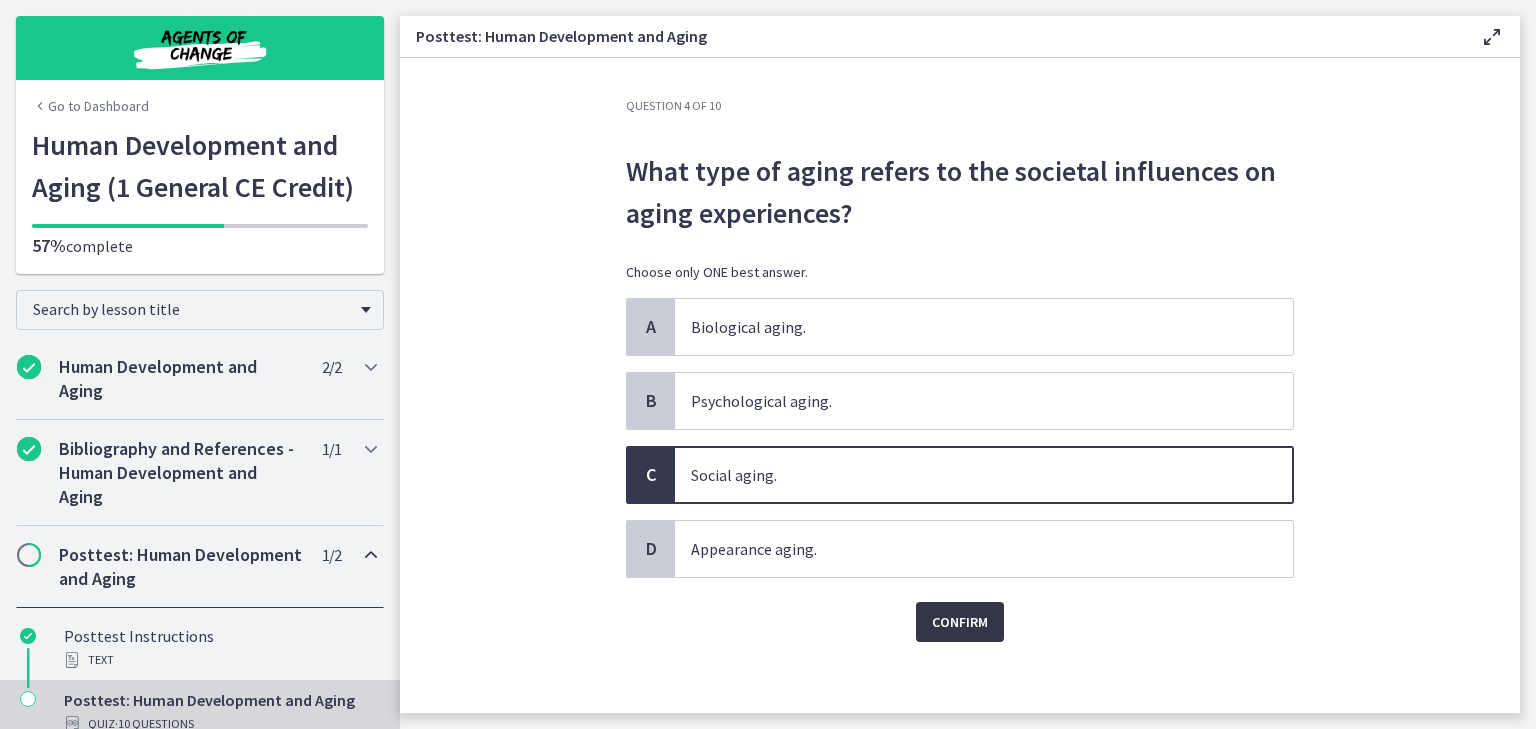 click on "Confirm" at bounding box center (960, 622) 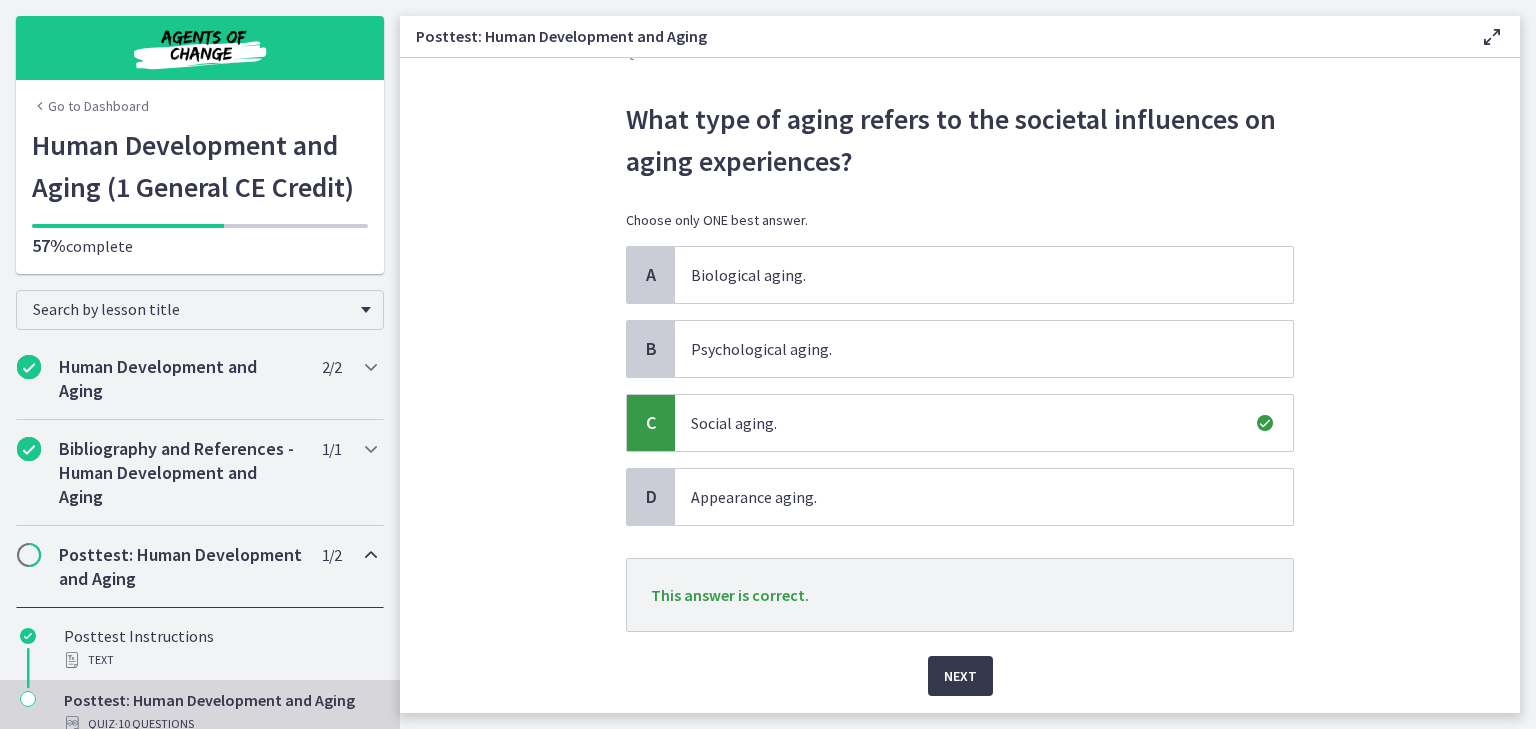 scroll, scrollTop: 112, scrollLeft: 0, axis: vertical 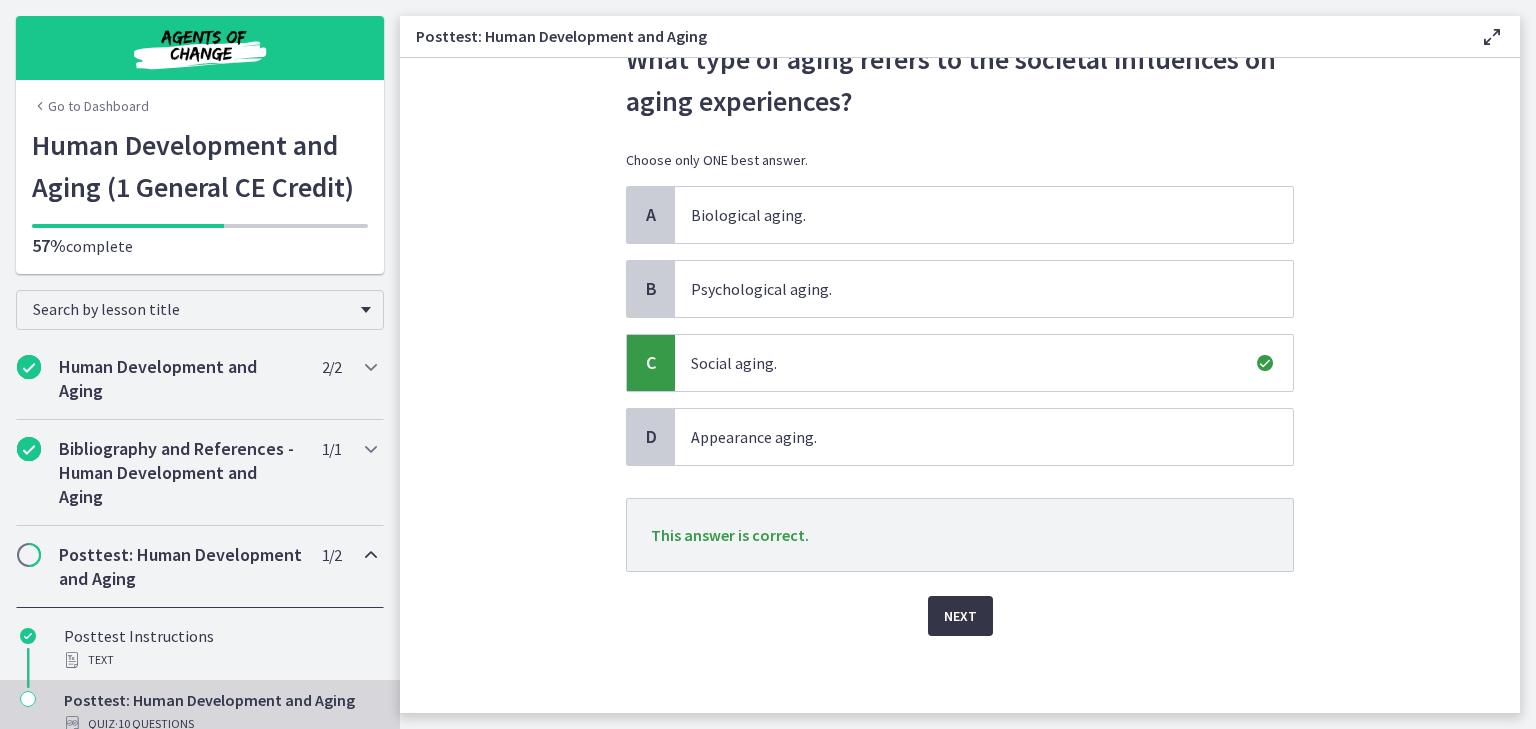 click on "Next" at bounding box center [960, 616] 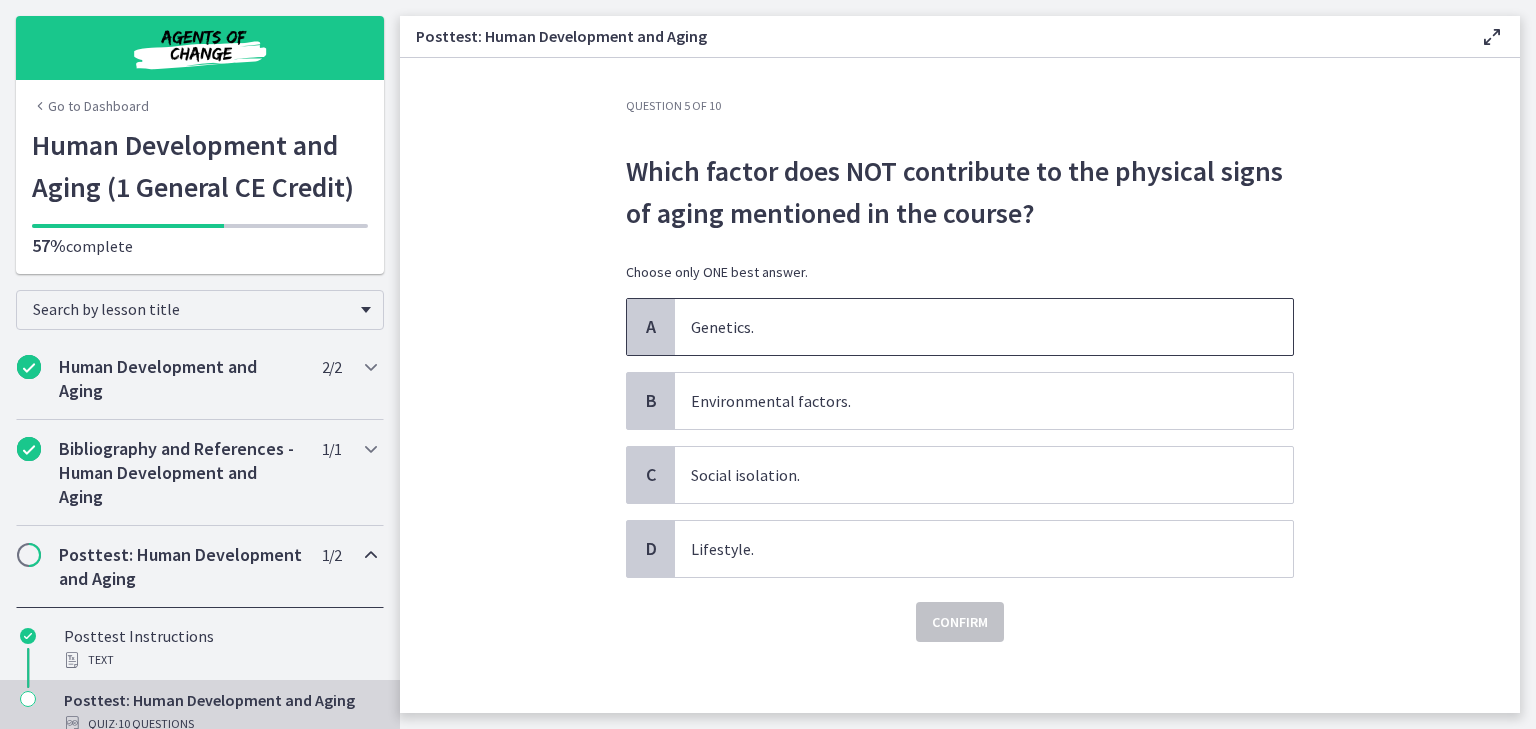 click on "Genetics." at bounding box center [984, 327] 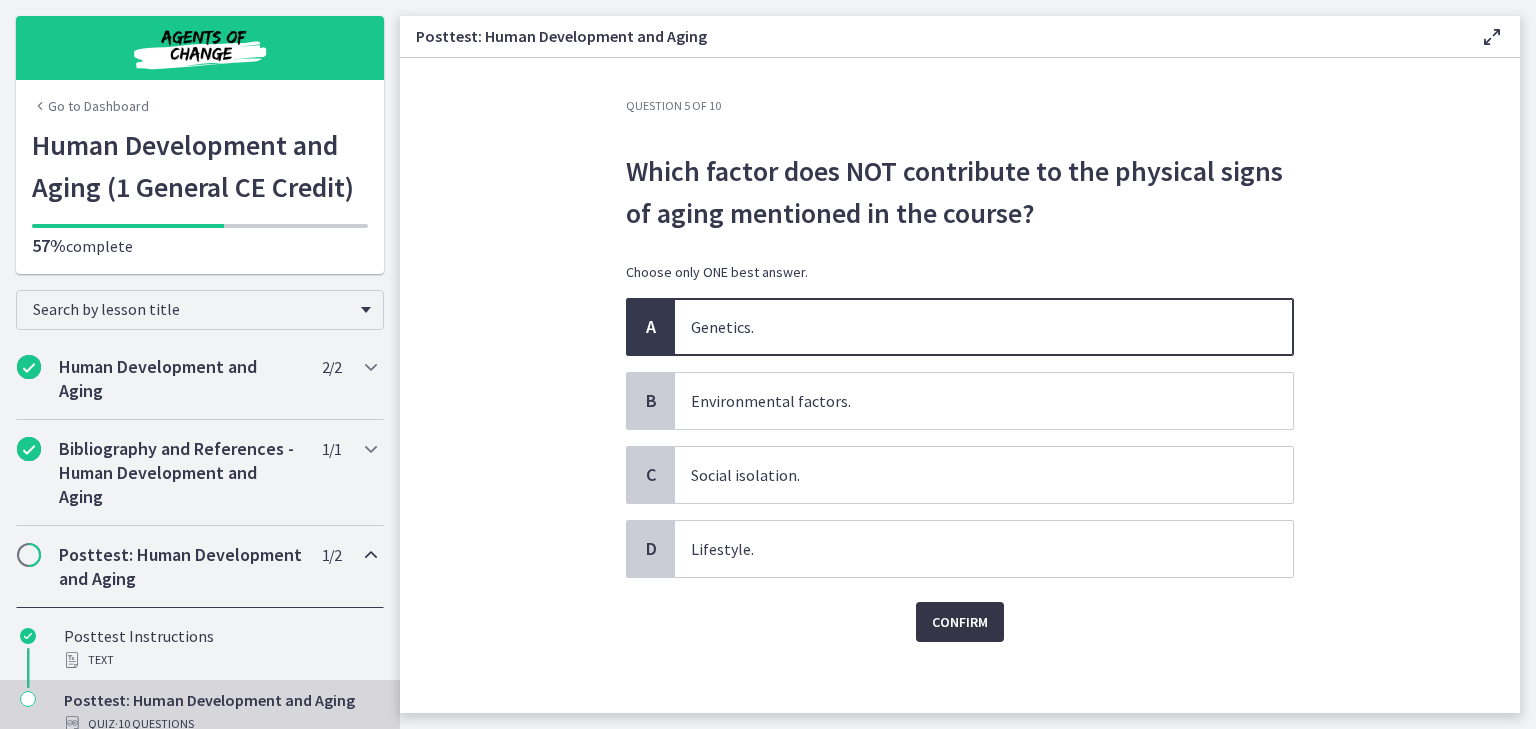 click on "Confirm" at bounding box center (960, 622) 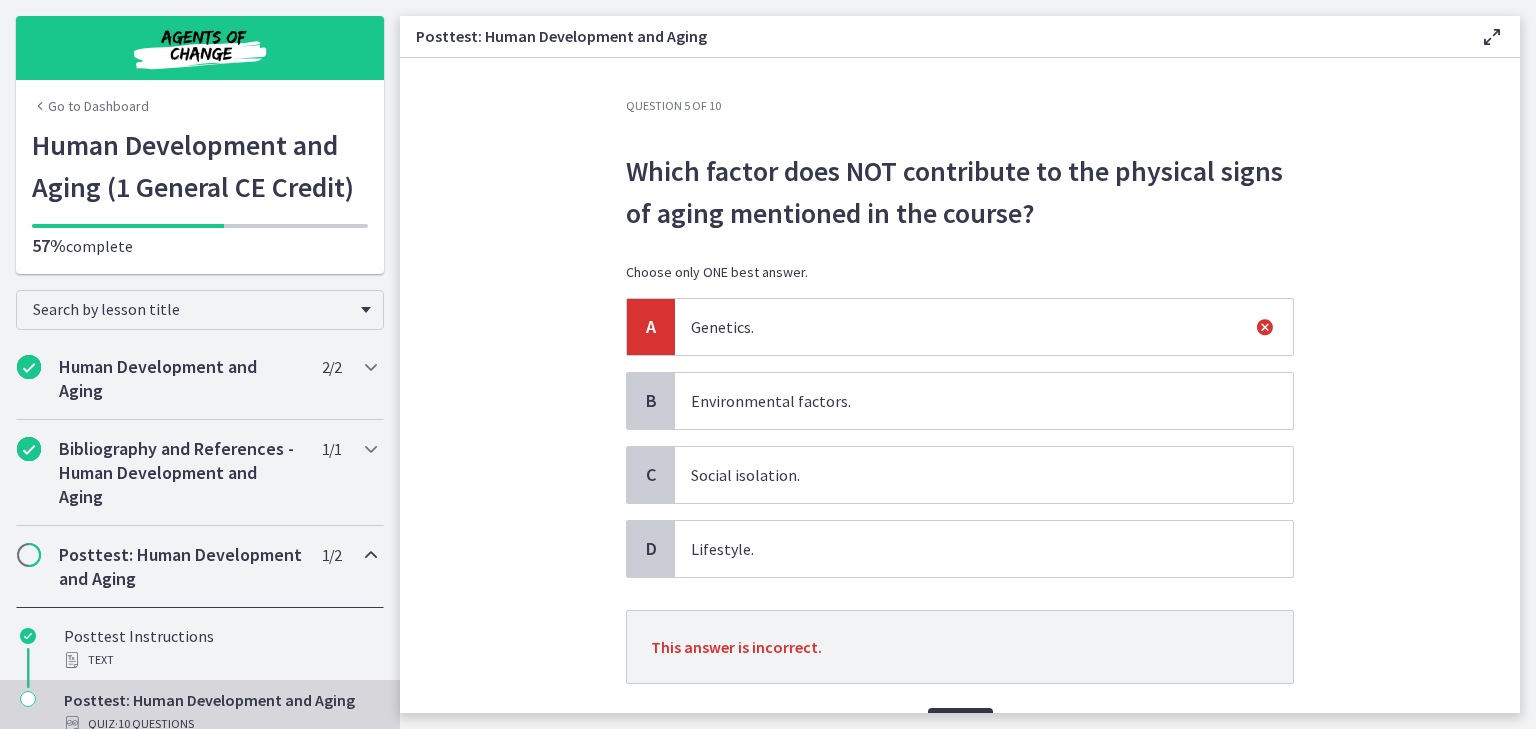 click on "Next" at bounding box center (960, 728) 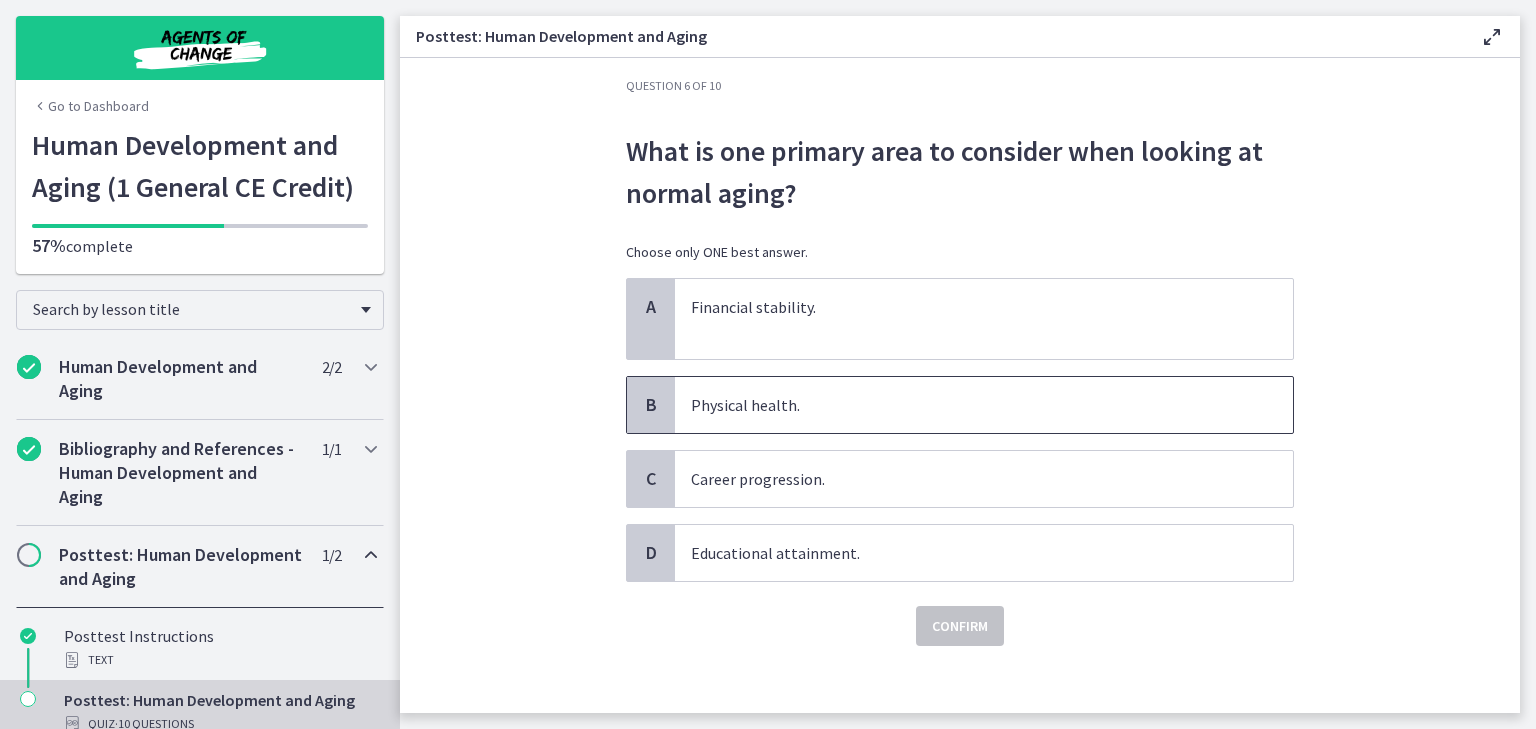 scroll, scrollTop: 31, scrollLeft: 0, axis: vertical 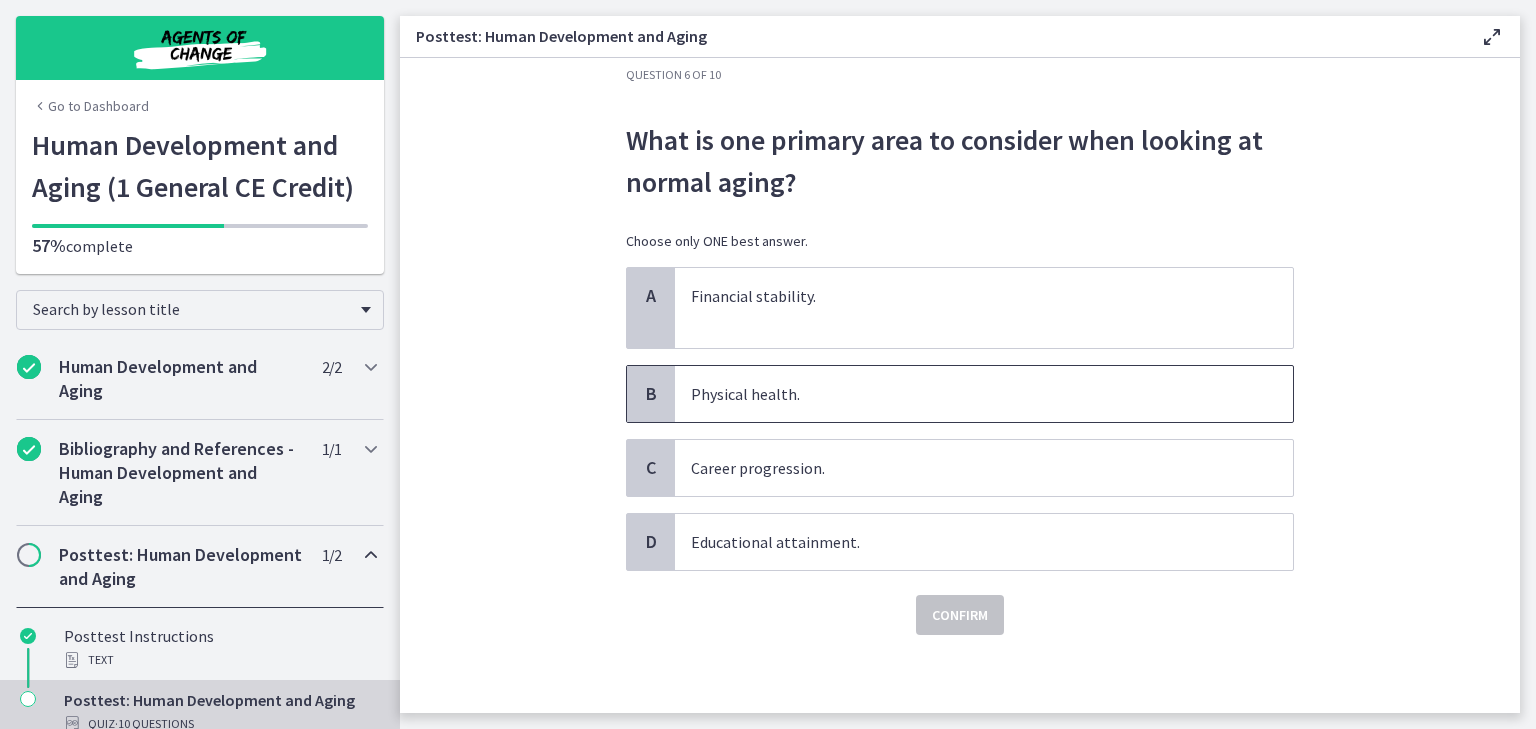 click on "Physical health." at bounding box center [964, 394] 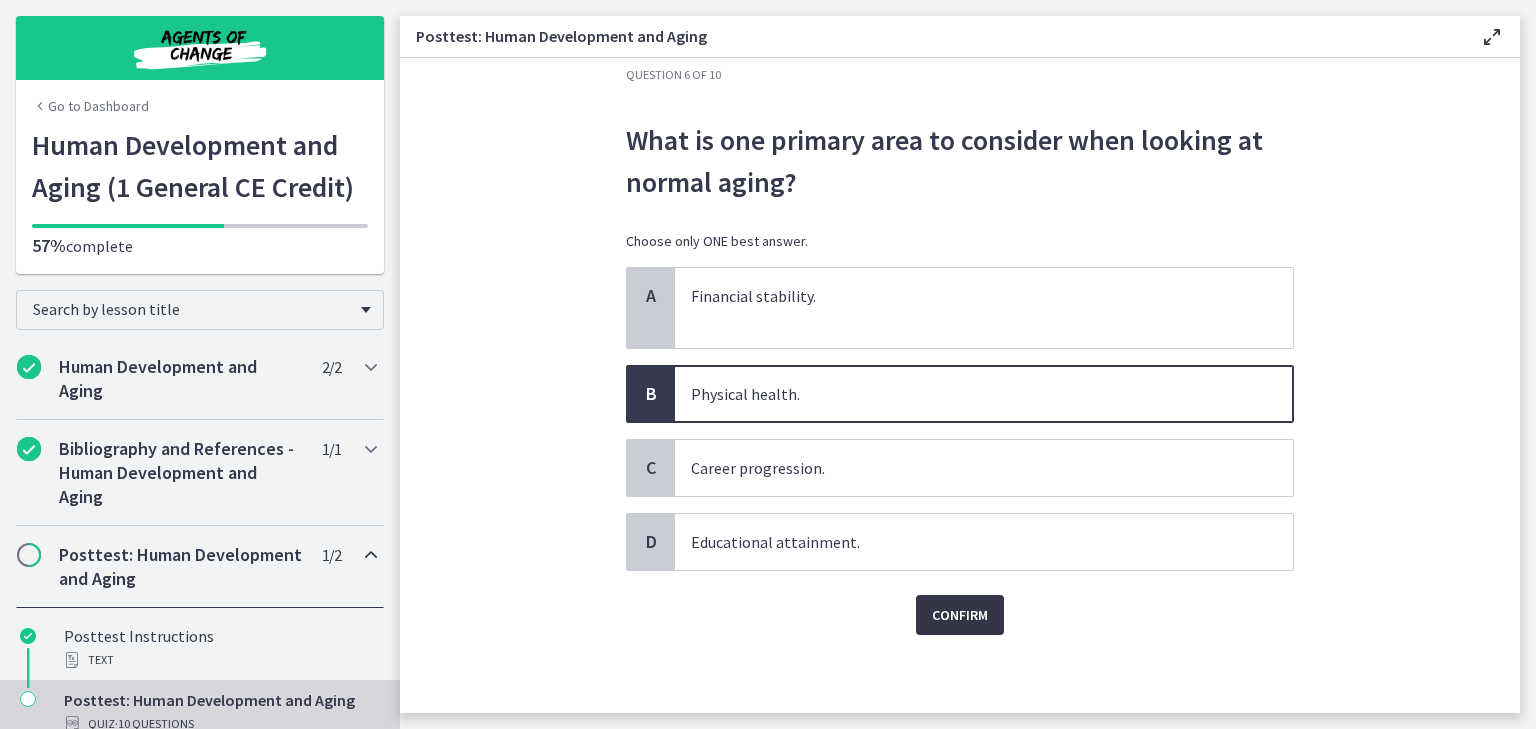 click on "Confirm" at bounding box center (960, 615) 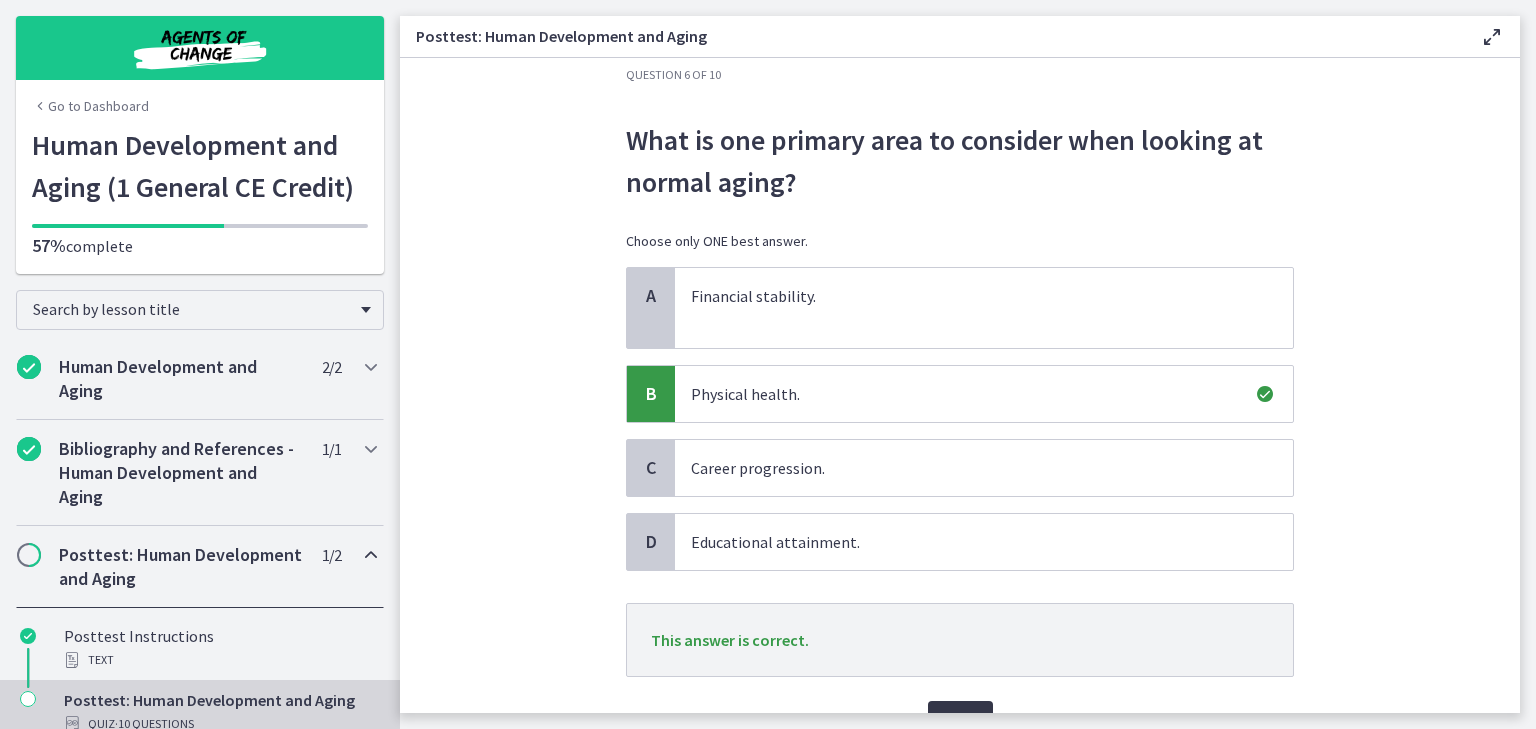 click on "Next" at bounding box center (960, 721) 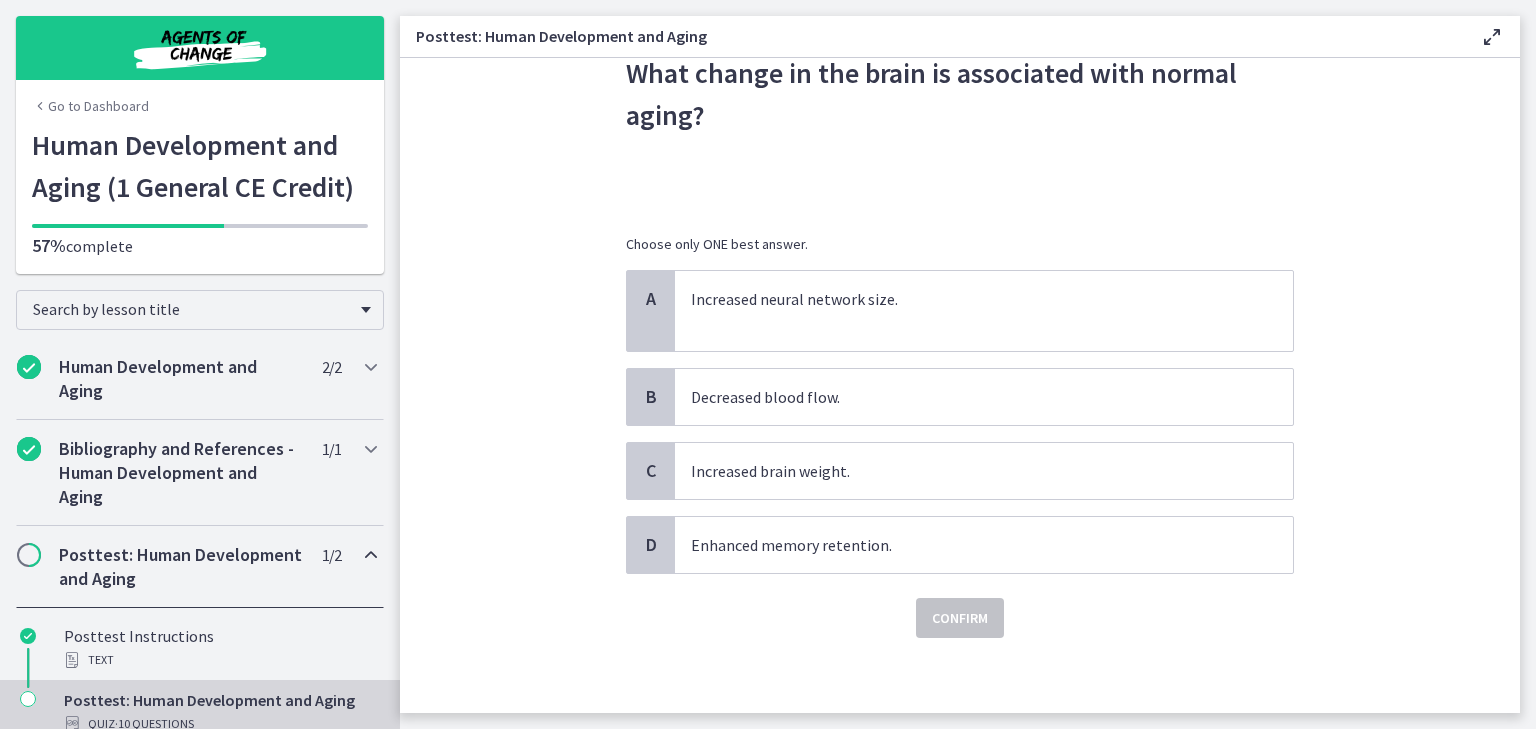 scroll, scrollTop: 101, scrollLeft: 0, axis: vertical 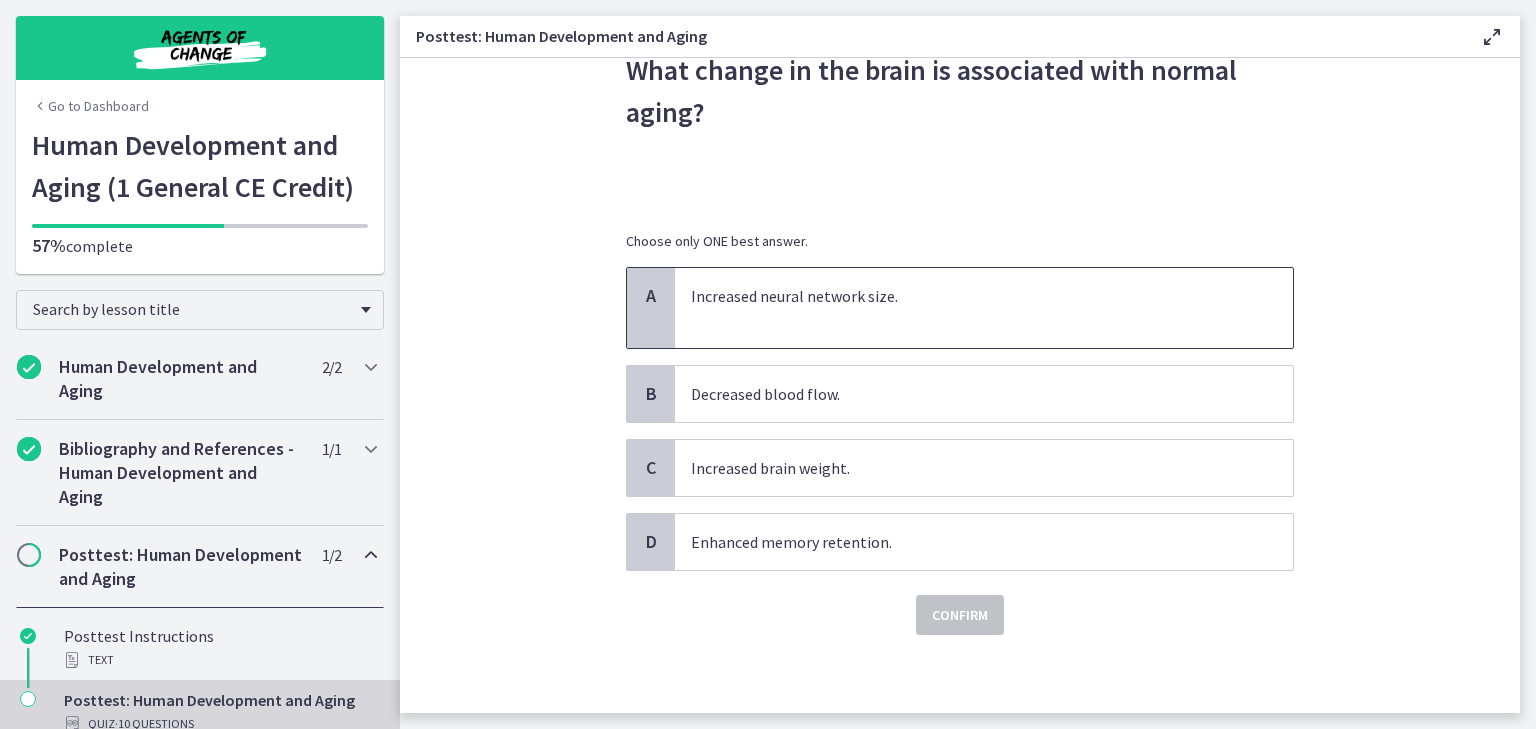 click on "Increased neural network size." at bounding box center (964, 296) 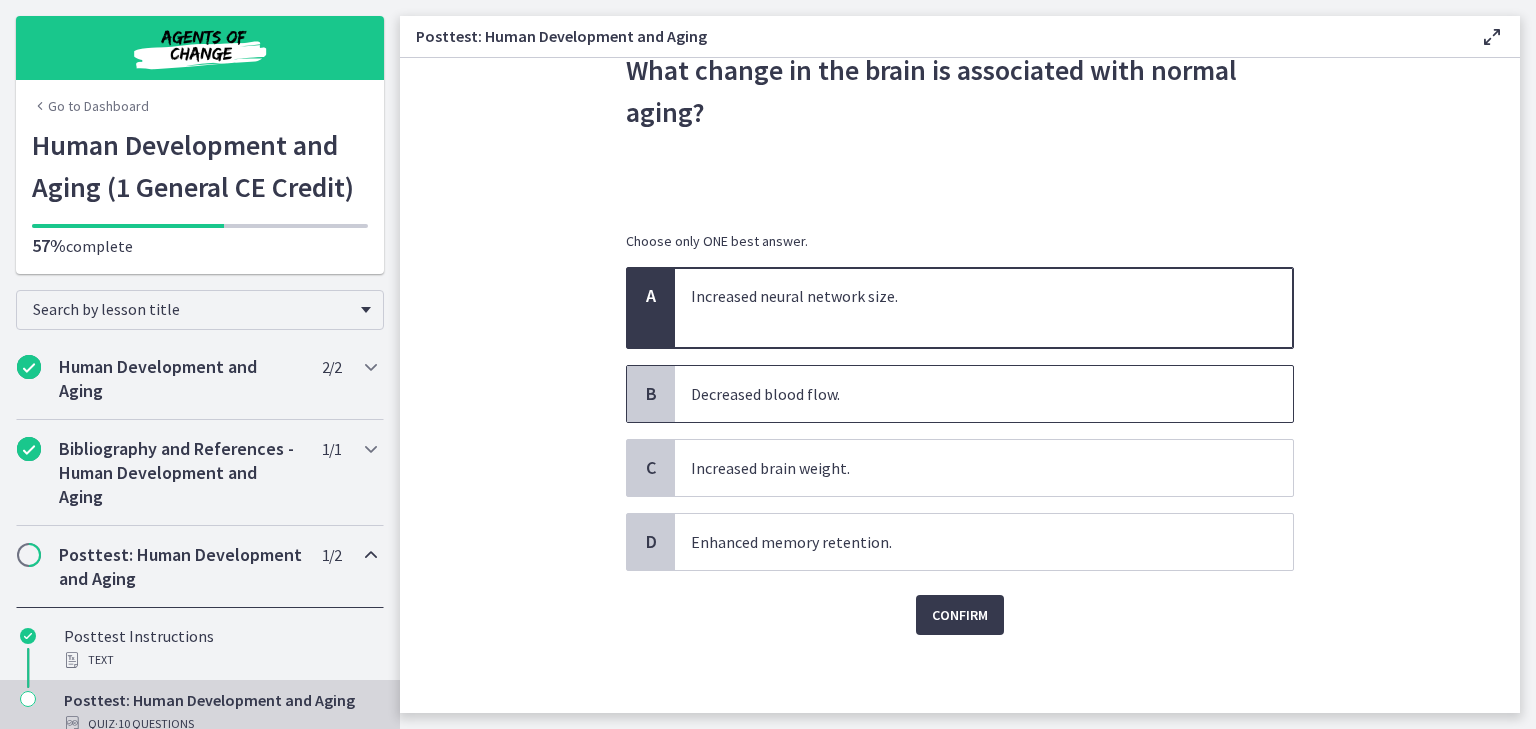 click on "Decreased blood flow." at bounding box center (984, 394) 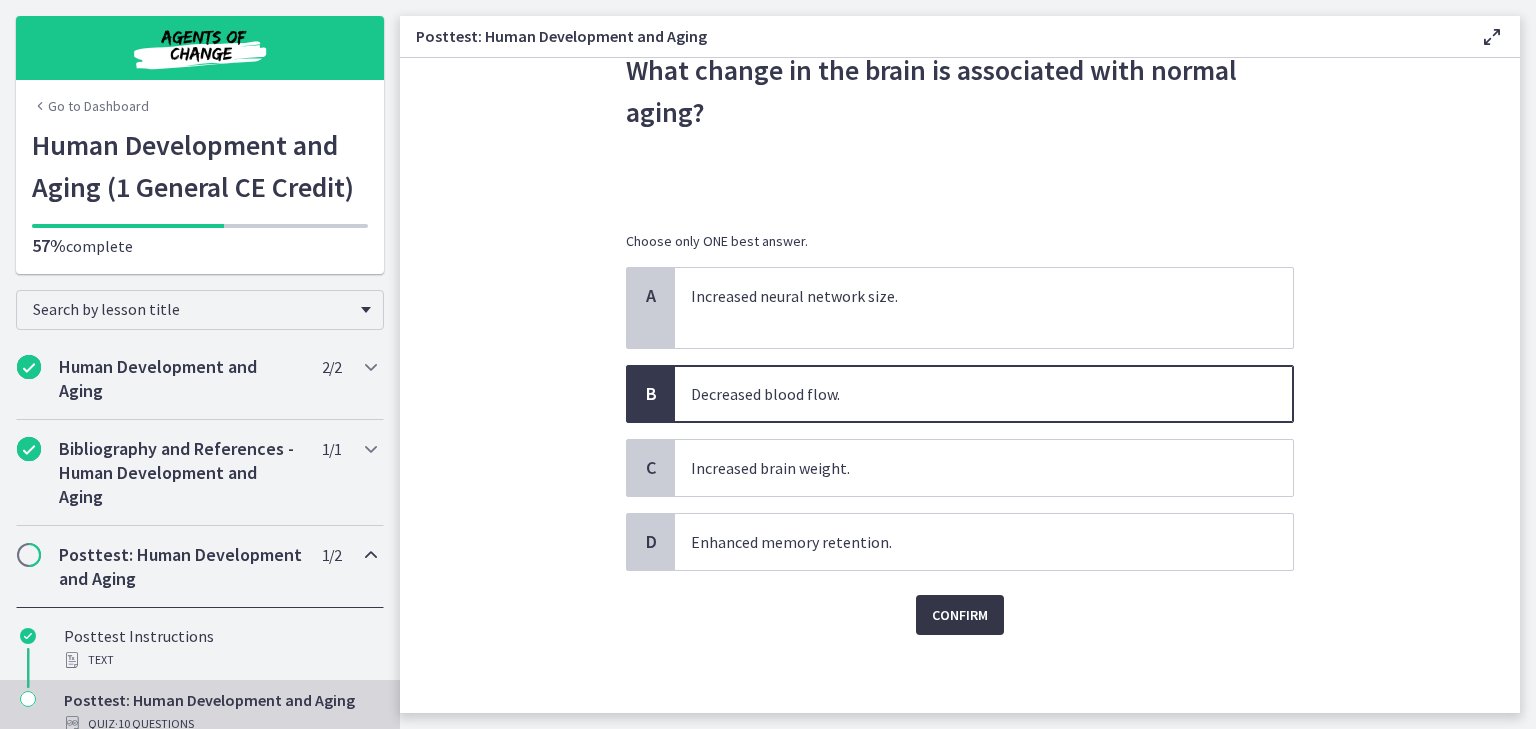 click on "Confirm" at bounding box center (960, 615) 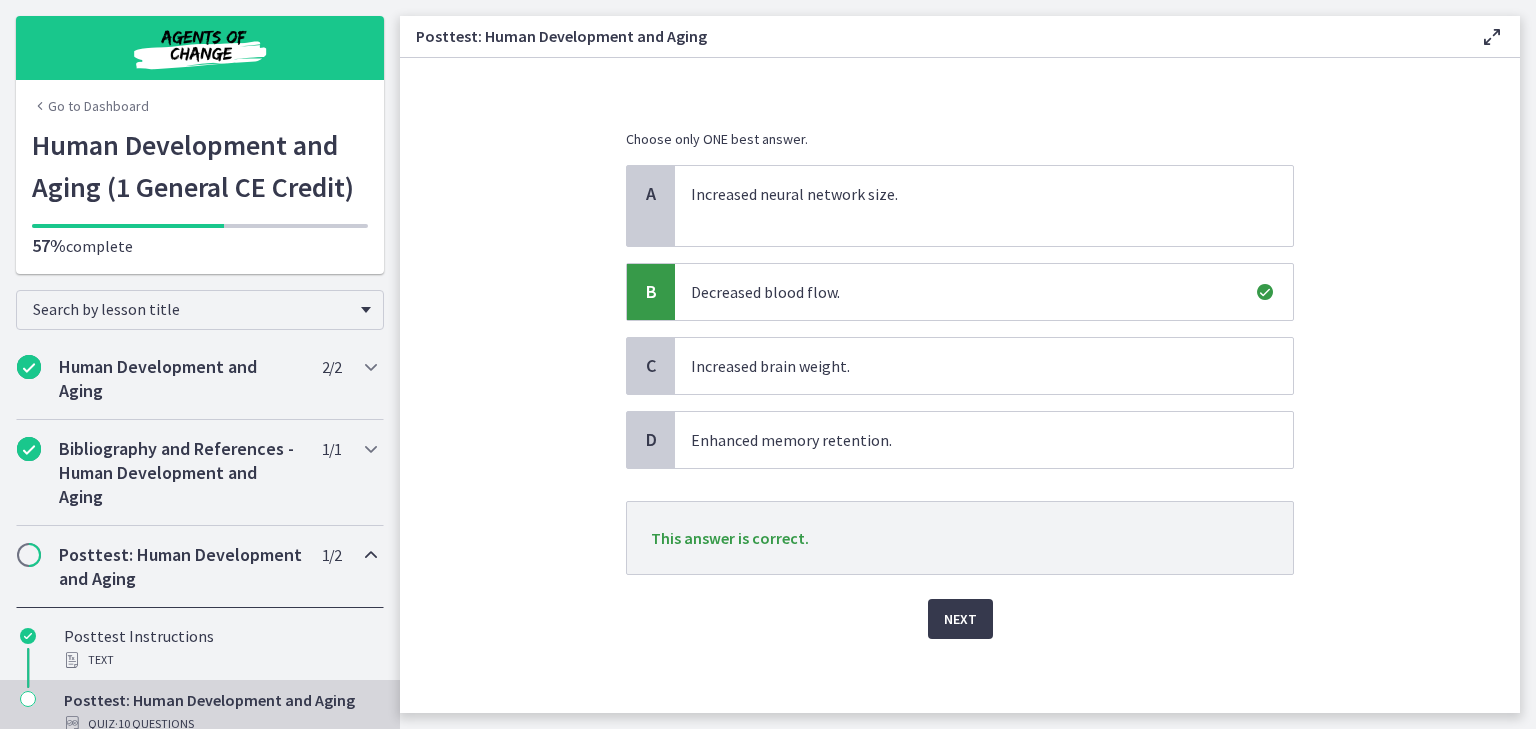 scroll, scrollTop: 207, scrollLeft: 0, axis: vertical 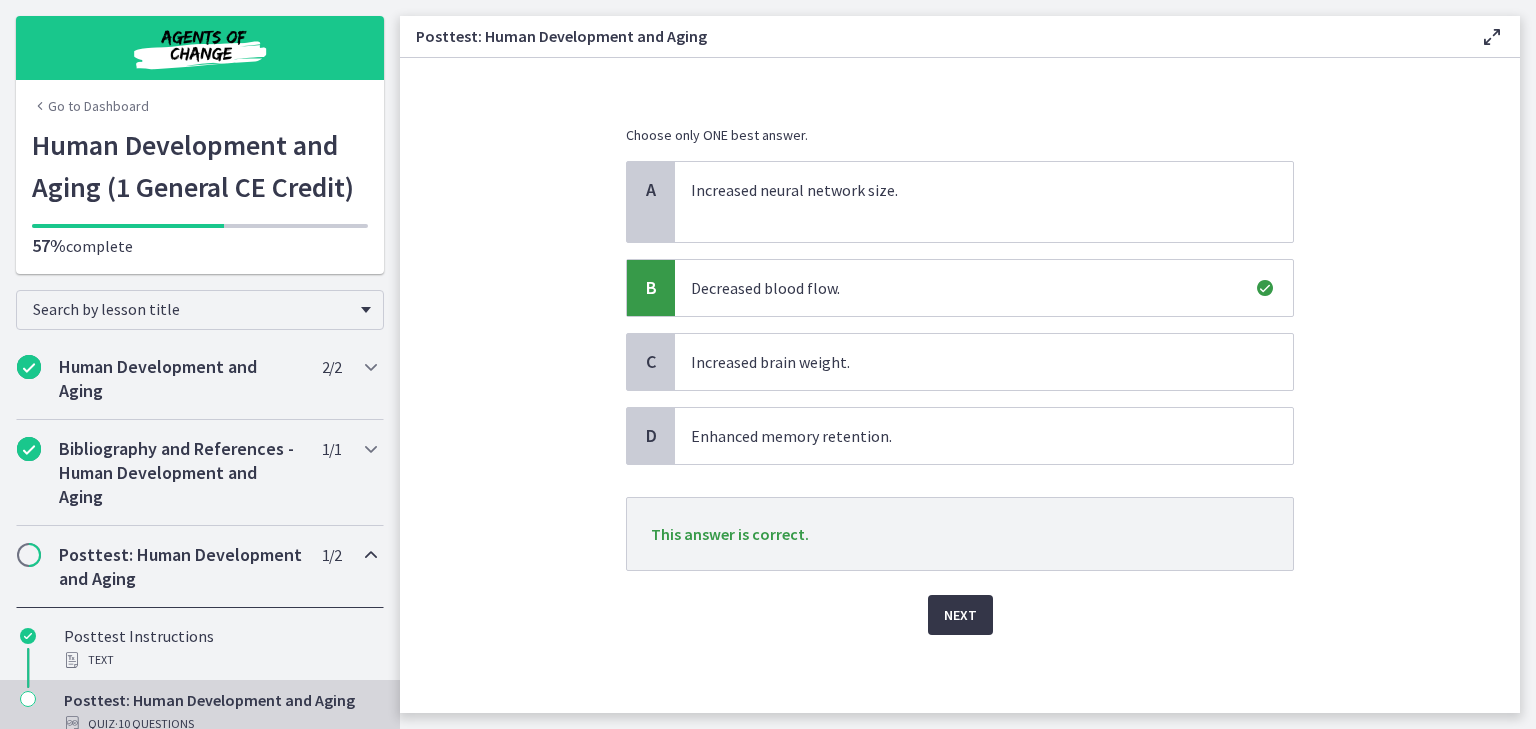 click on "Next" at bounding box center [960, 615] 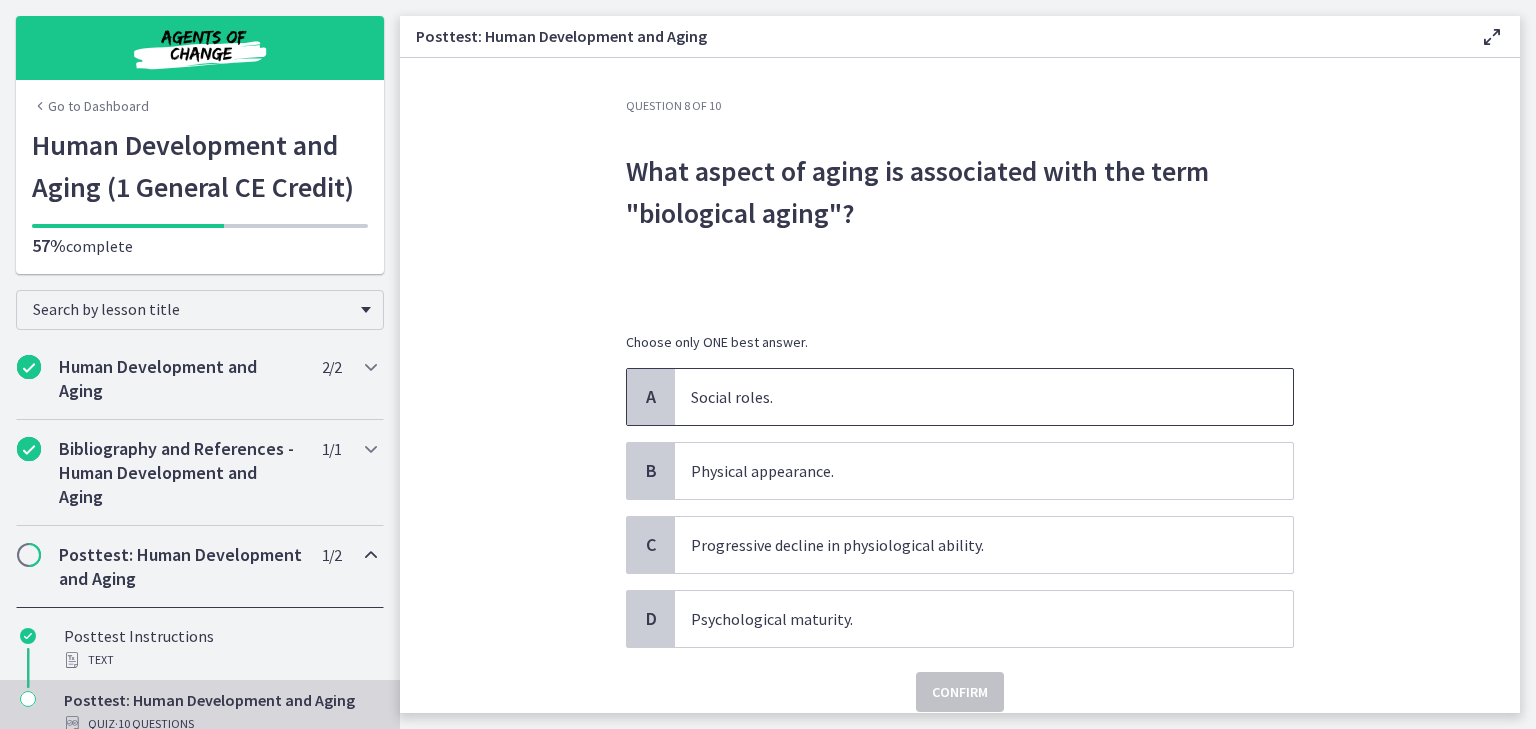 scroll, scrollTop: 77, scrollLeft: 0, axis: vertical 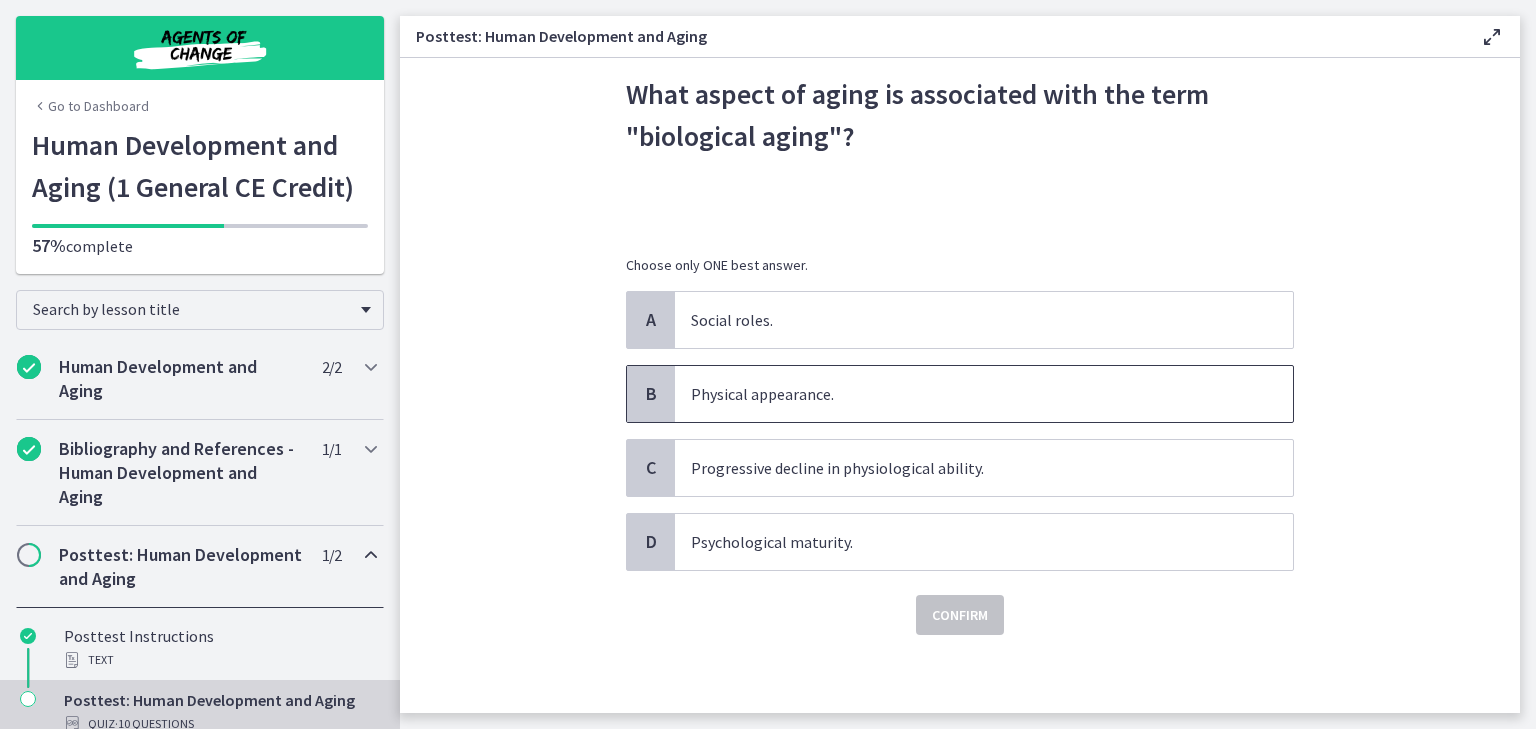 click on "Physical appearance." at bounding box center (964, 394) 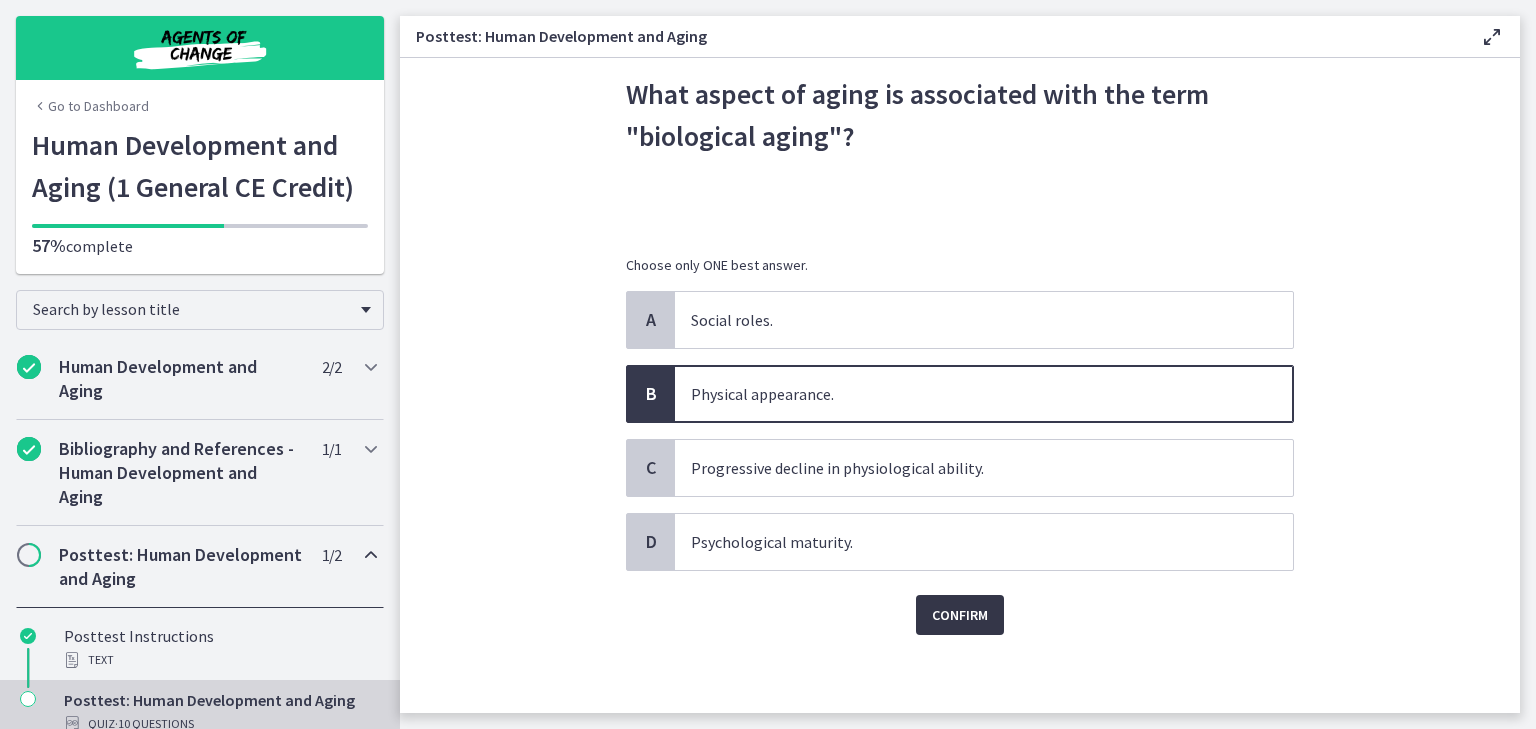 click on "Confirm" at bounding box center [960, 615] 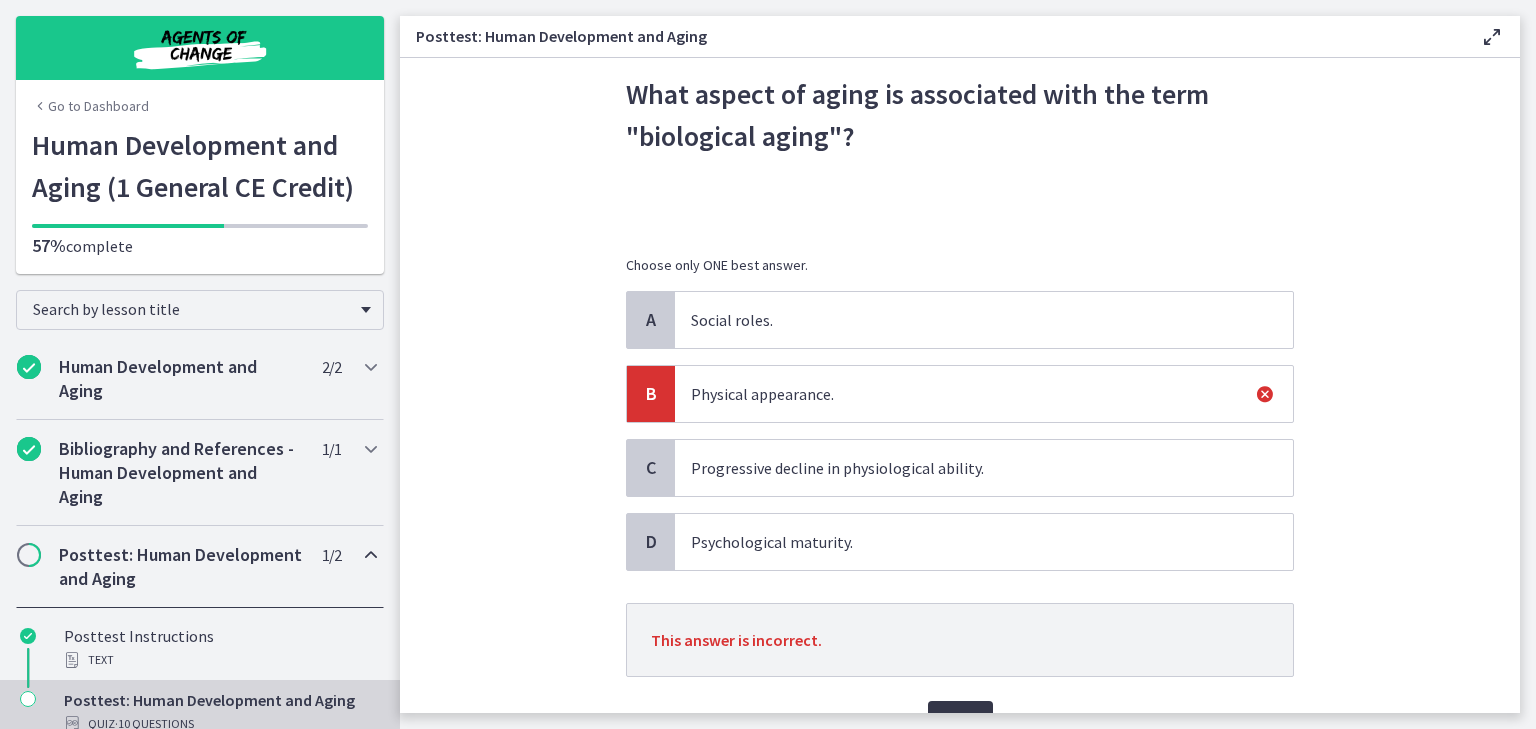 click on "Next" at bounding box center [960, 709] 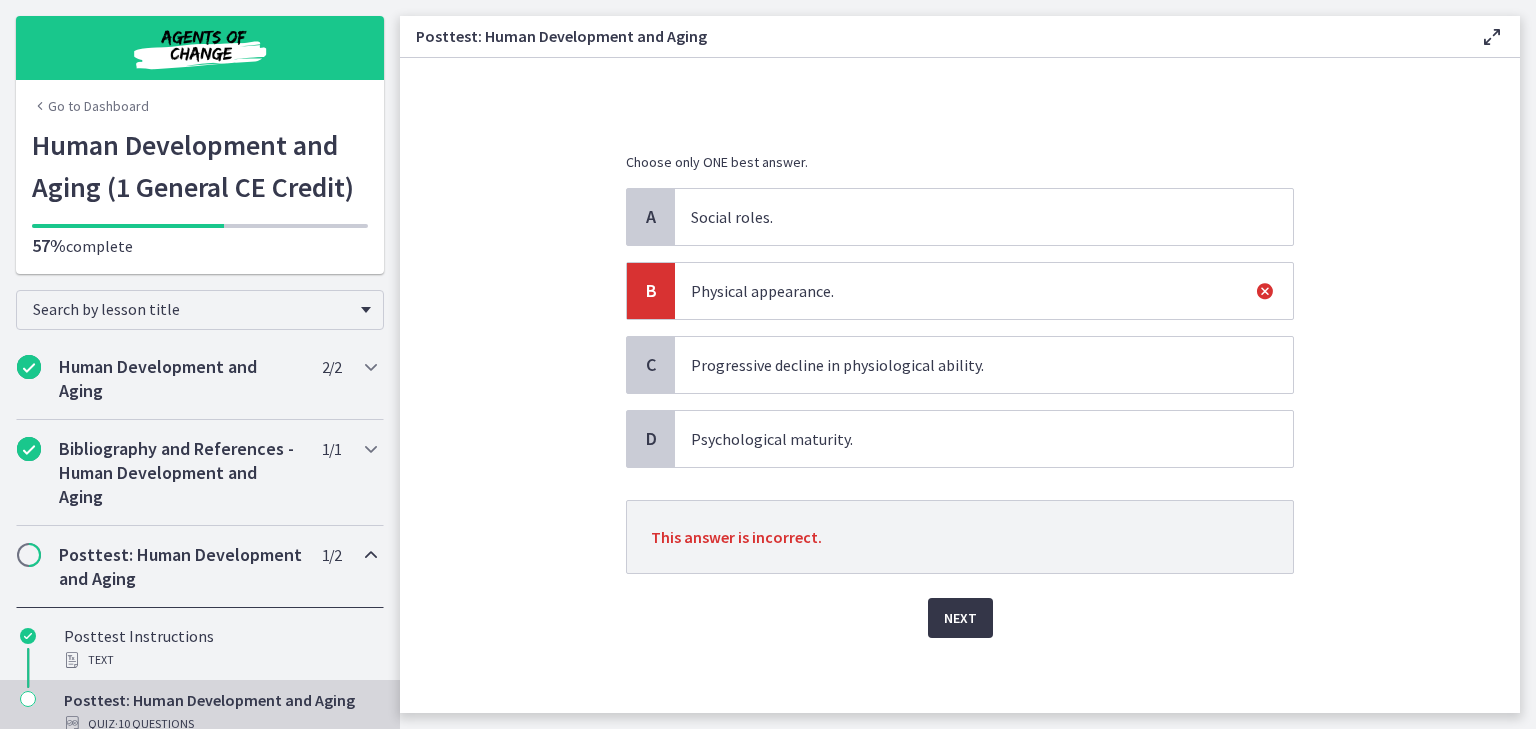 scroll, scrollTop: 183, scrollLeft: 0, axis: vertical 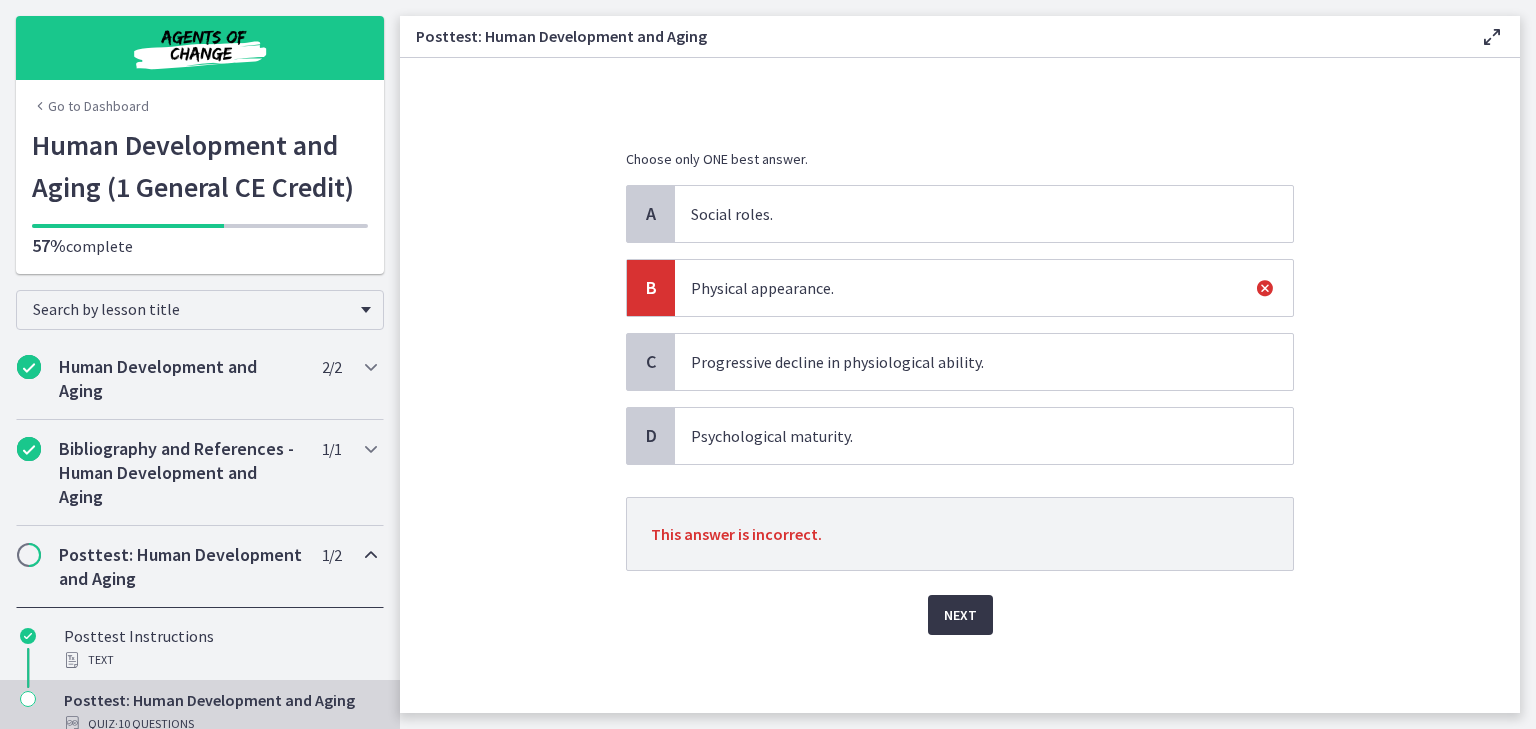 click on "Next" at bounding box center [960, 615] 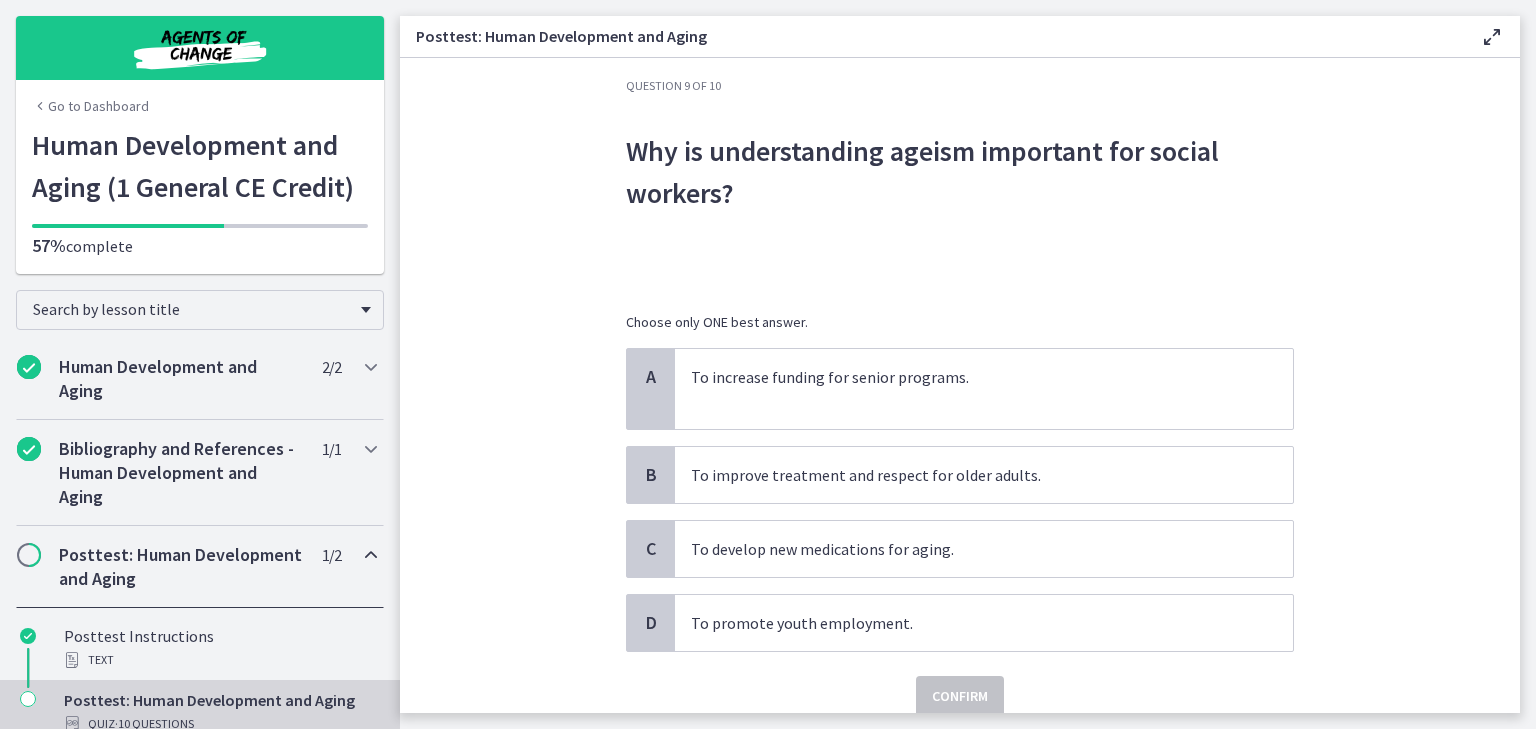 scroll, scrollTop: 80, scrollLeft: 0, axis: vertical 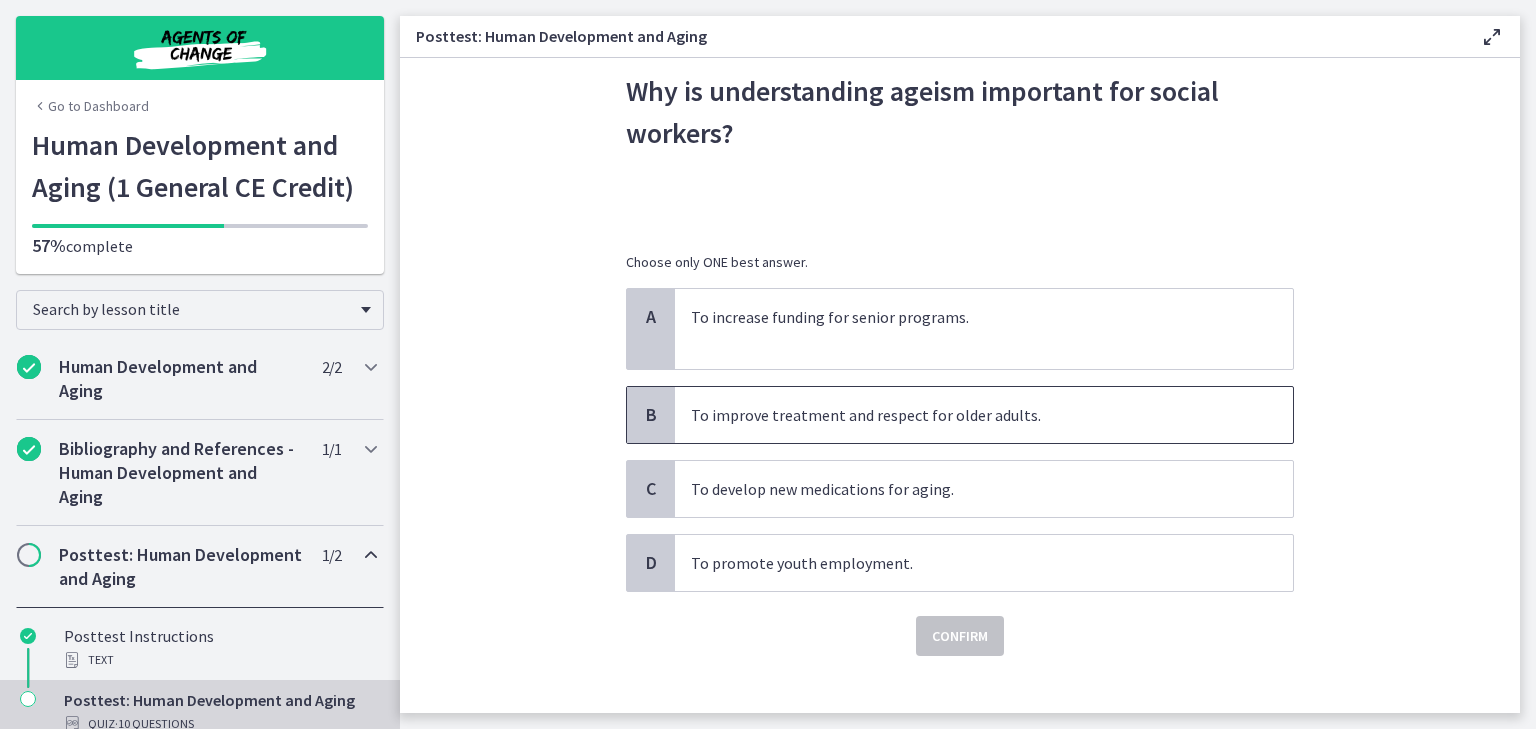 click on "To improve treatment and respect for older adults." at bounding box center (984, 415) 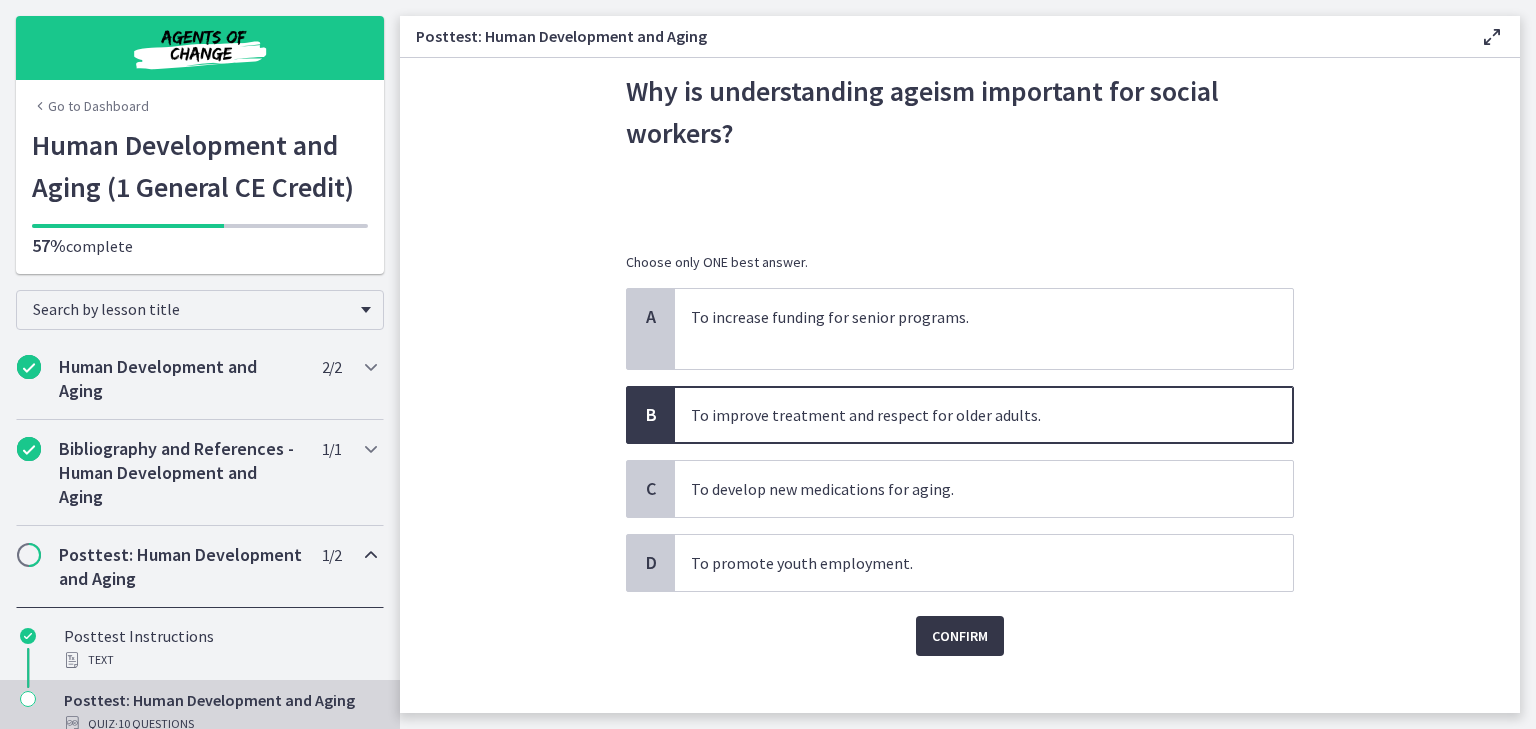 click on "Confirm" at bounding box center (960, 636) 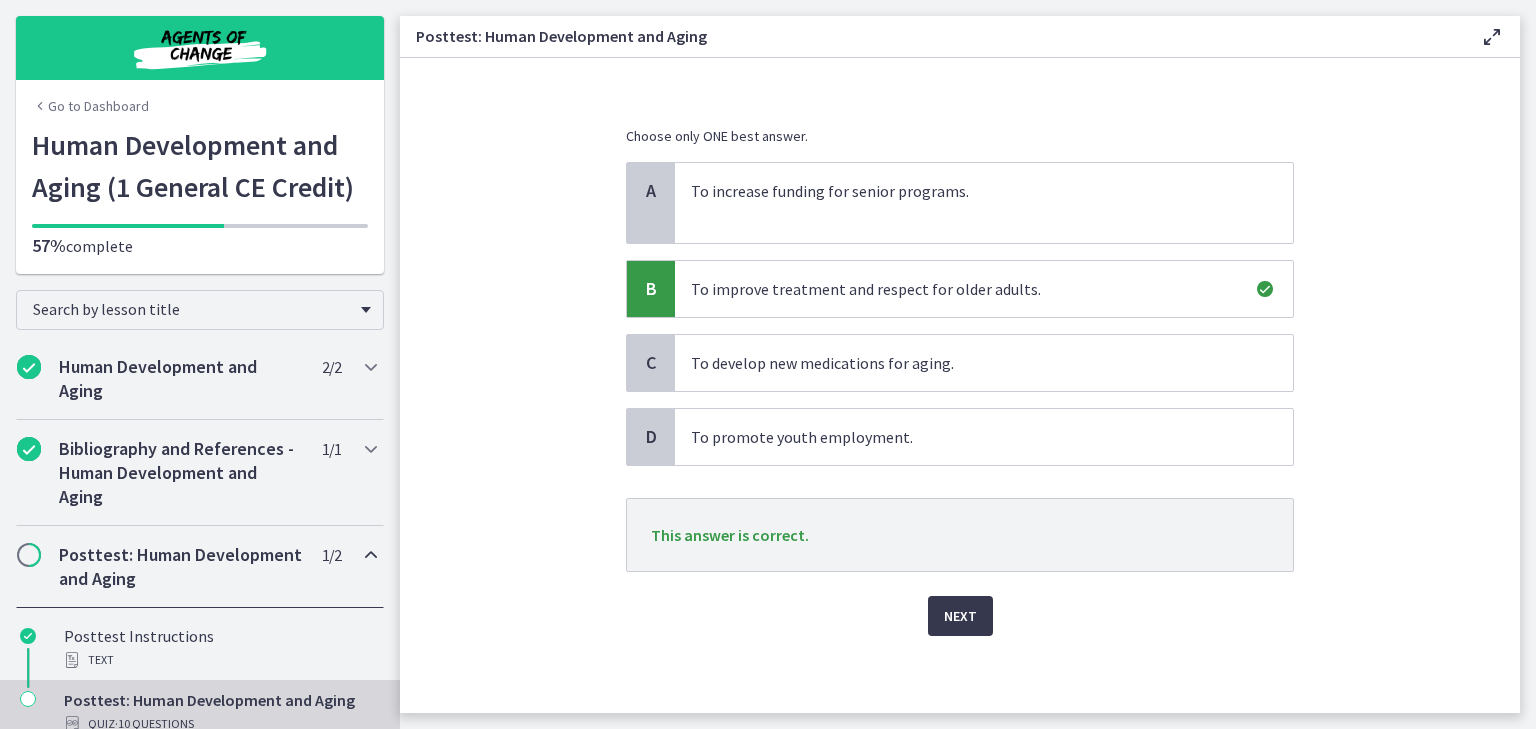 scroll, scrollTop: 207, scrollLeft: 0, axis: vertical 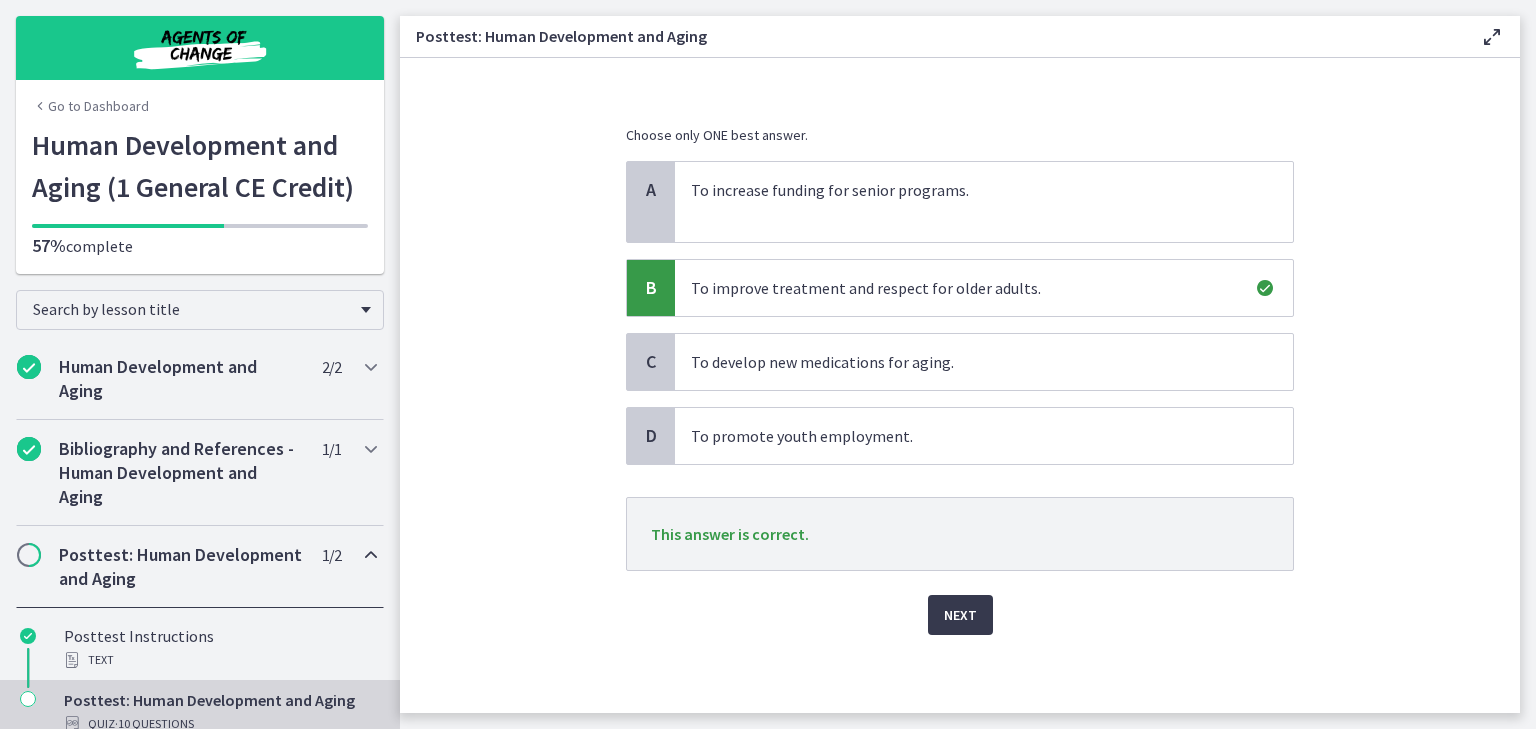 click on "Question   9   of   10
Why is understanding ageism important for social workers?
Choose only ONE best answer.
A
To increase funding for senior programs.
B
To improve treatment and respect for older adults.
C
To develop new medications for aging.
D
To promote youth employment.
This answer is correct.
Next" 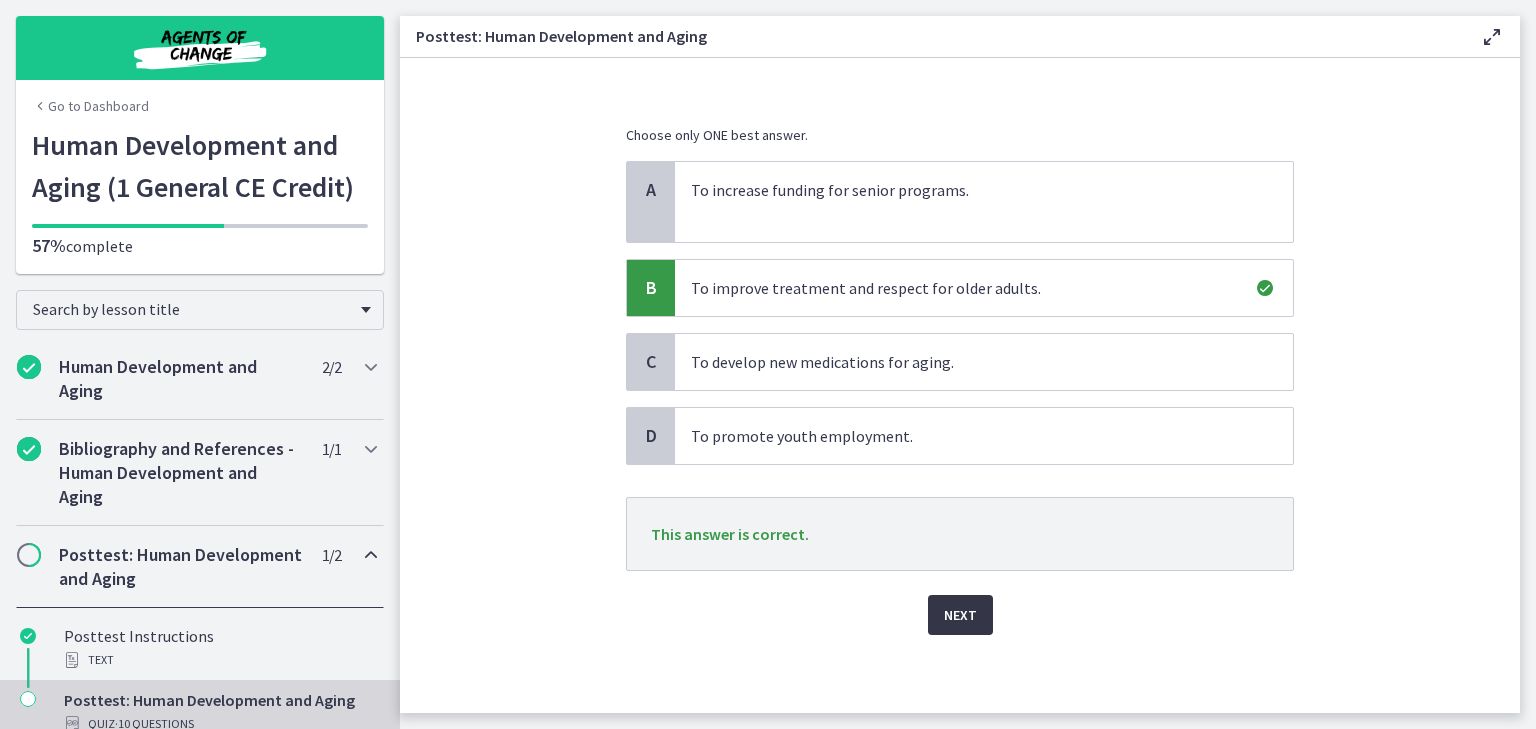 click on "Next" at bounding box center [960, 615] 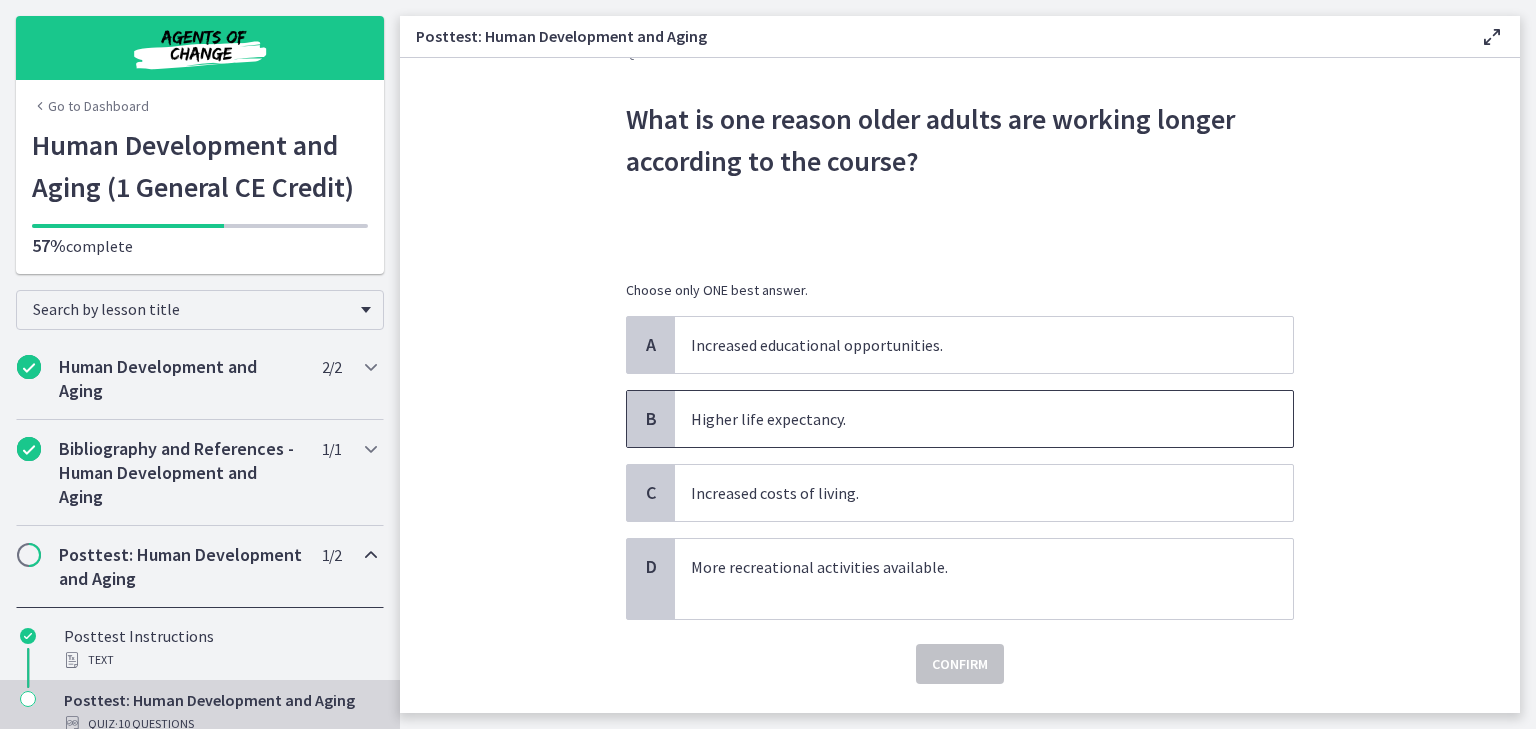 scroll, scrollTop: 80, scrollLeft: 0, axis: vertical 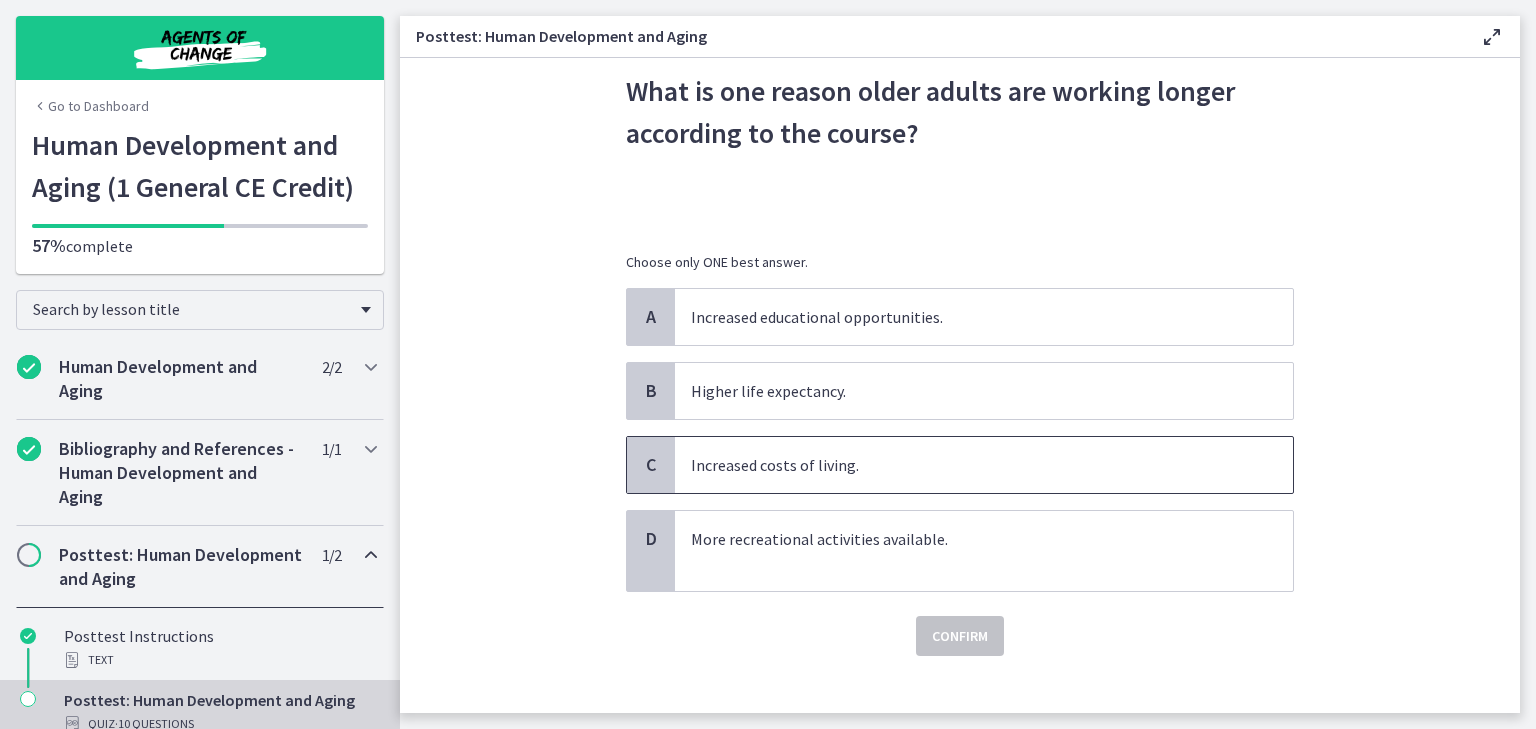 click on "Increased costs of living." at bounding box center [964, 465] 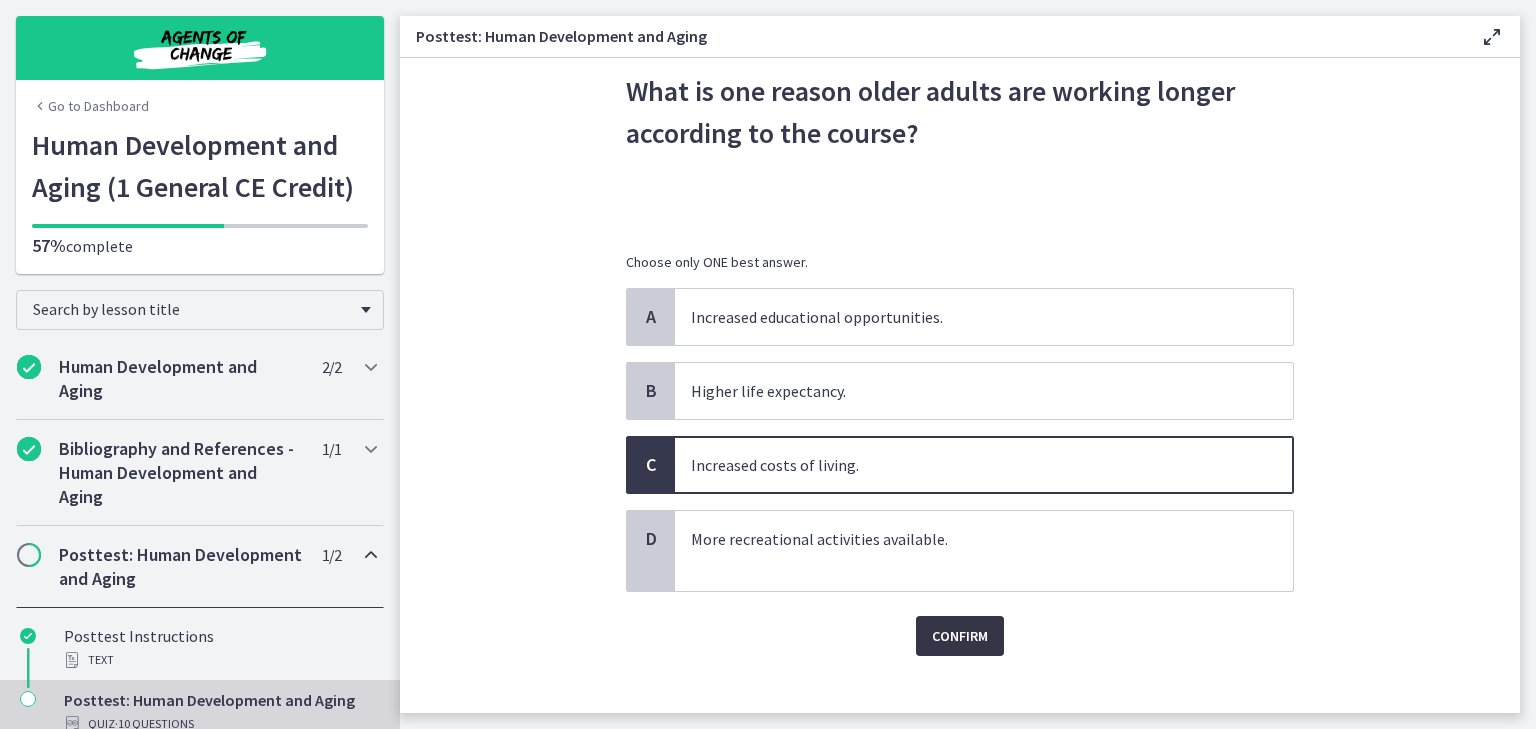 click on "Confirm" at bounding box center [960, 636] 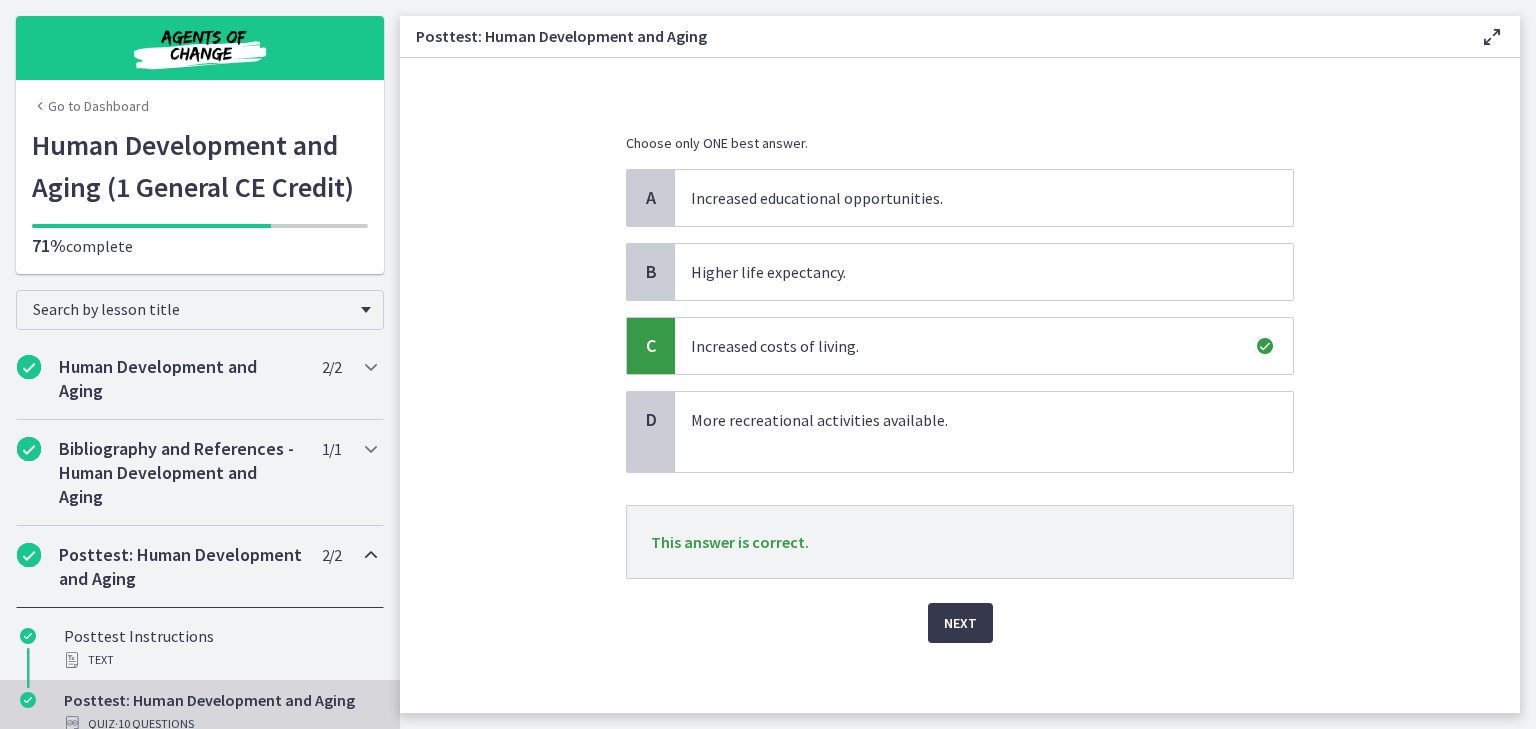 scroll, scrollTop: 207, scrollLeft: 0, axis: vertical 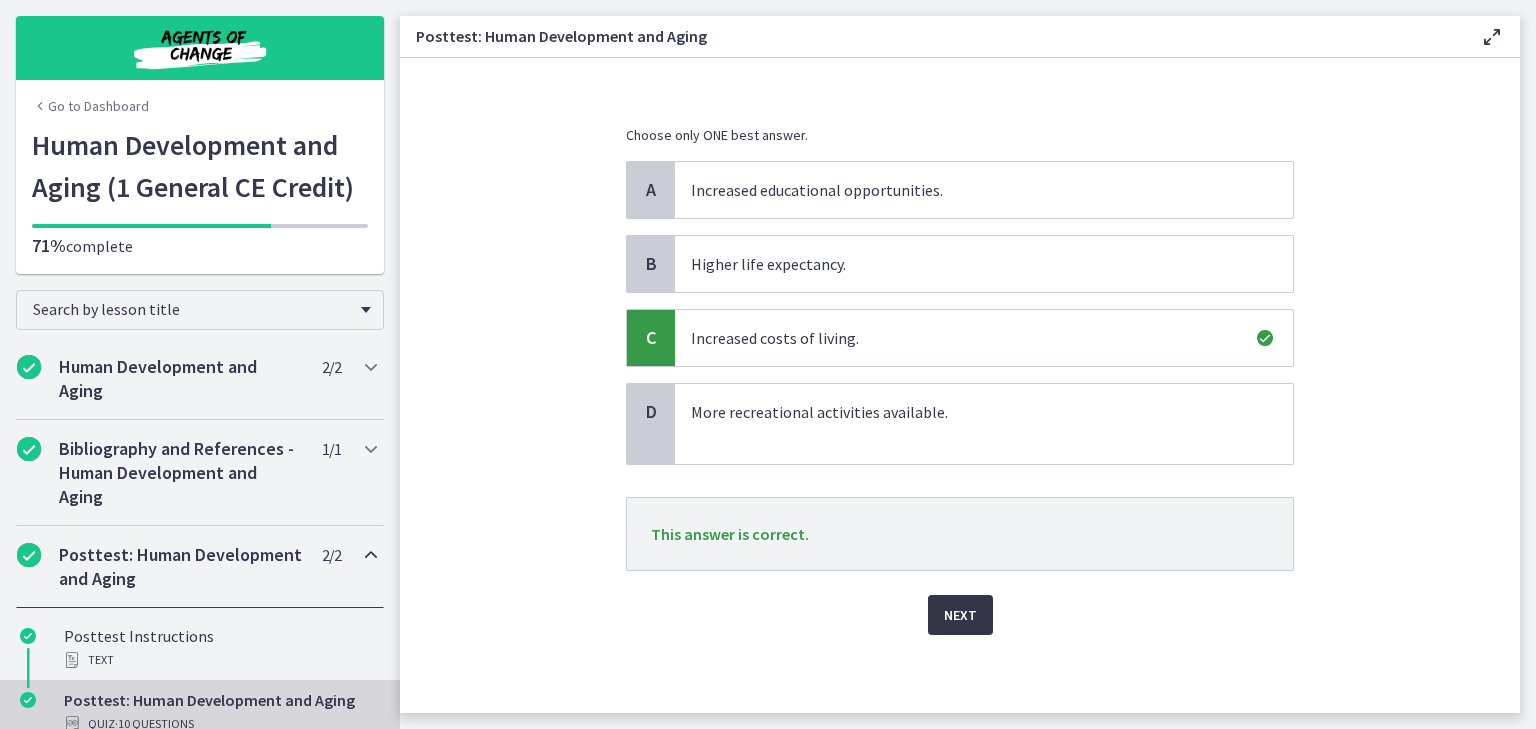 click on "Next" at bounding box center (960, 615) 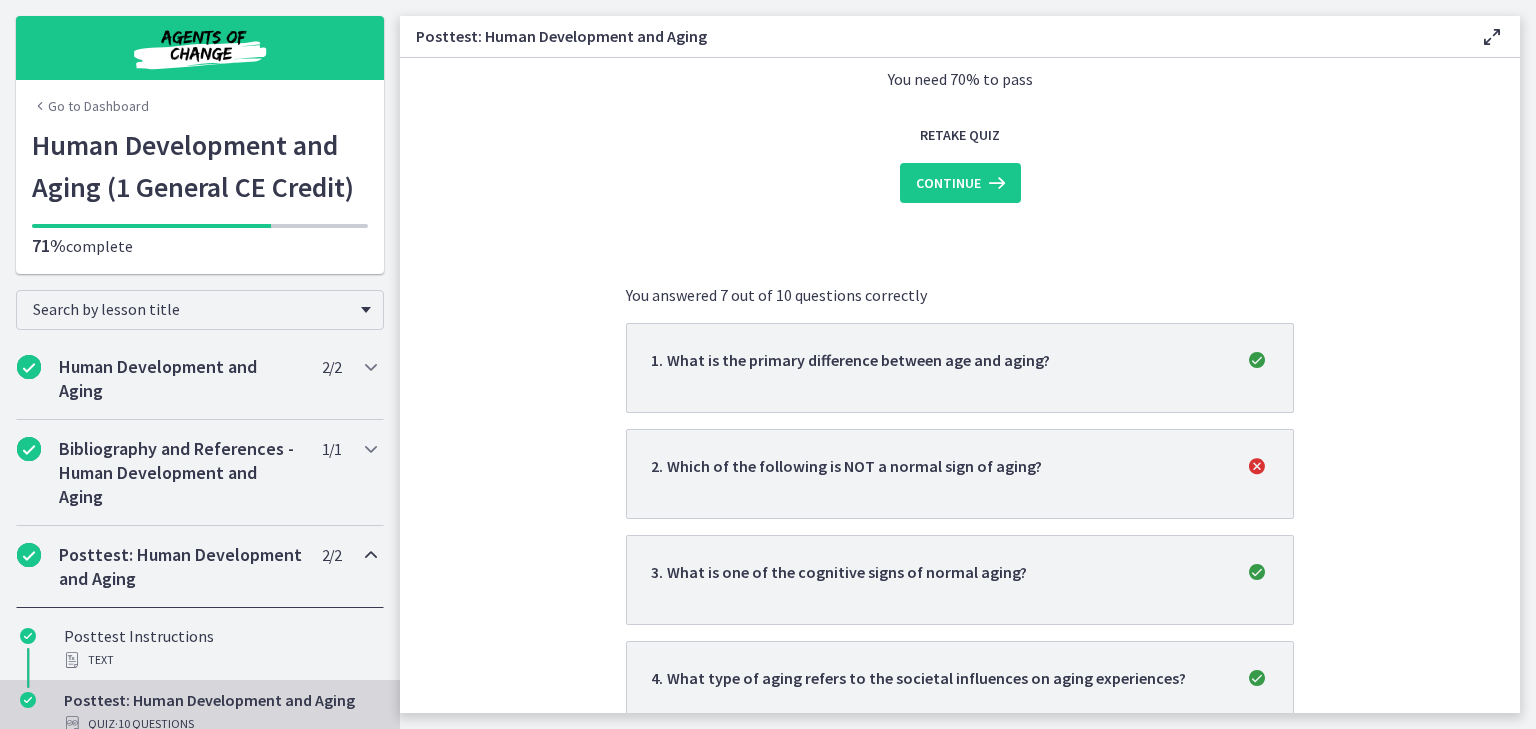 scroll, scrollTop: 0, scrollLeft: 0, axis: both 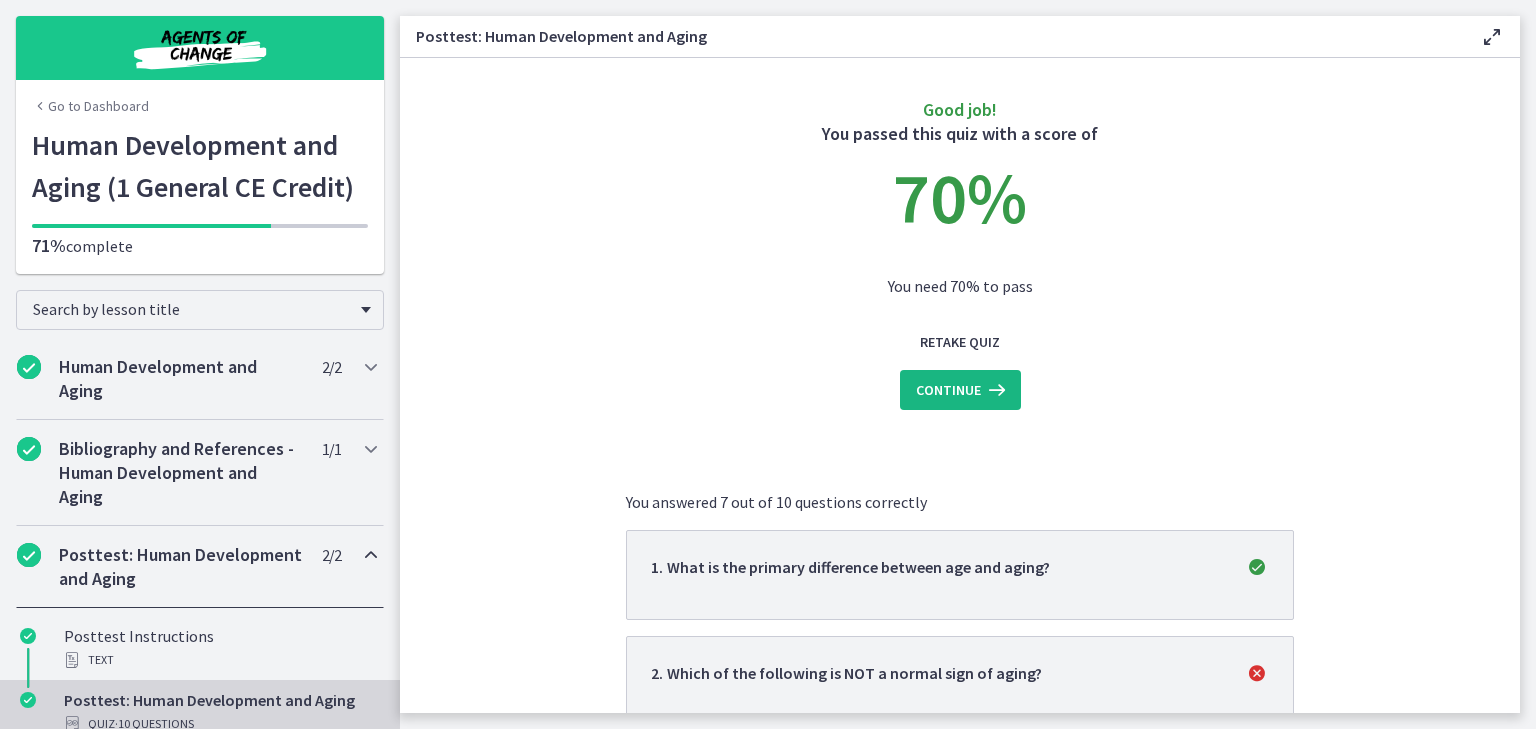 click at bounding box center (995, 390) 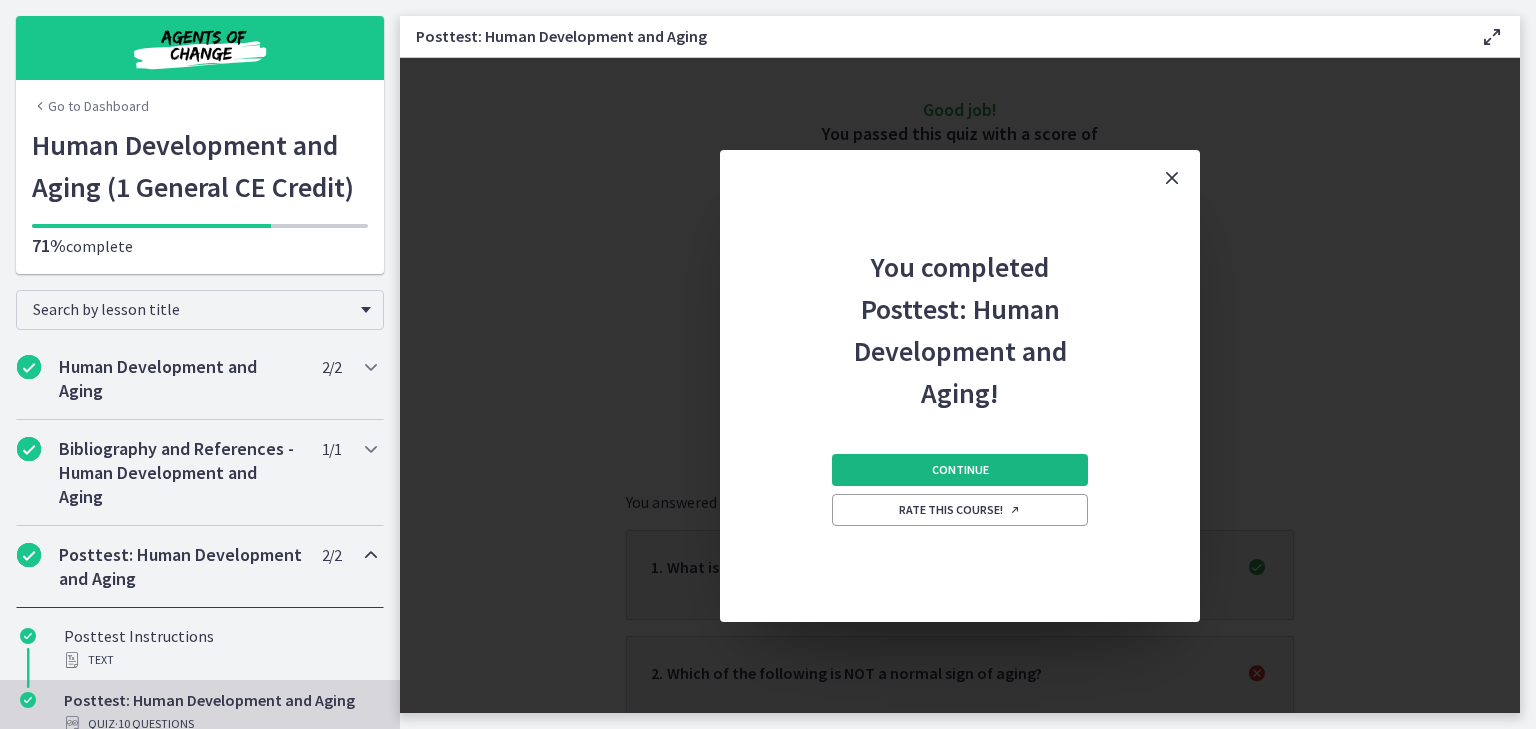 click on "Continue" at bounding box center [960, 470] 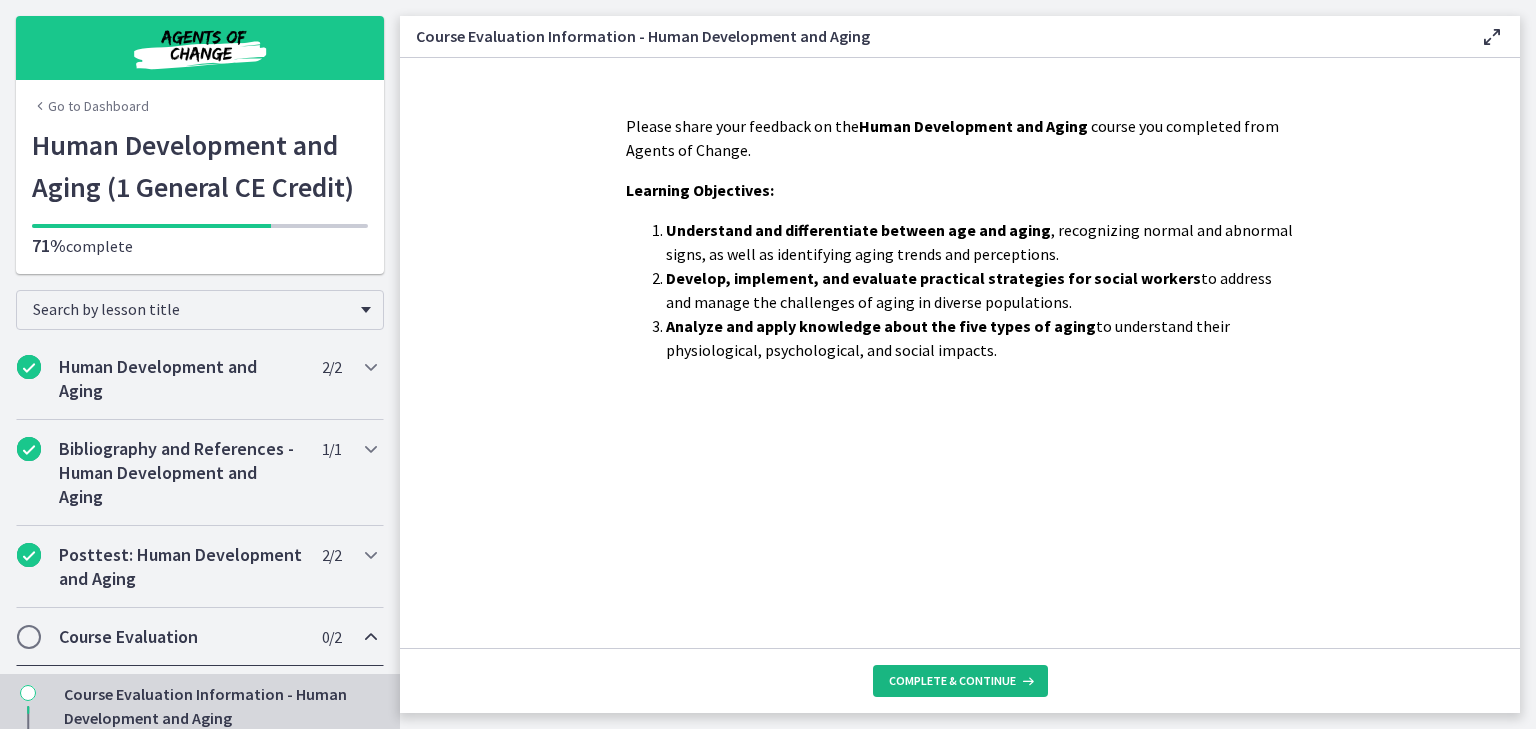click on "Complete & continue" at bounding box center [952, 681] 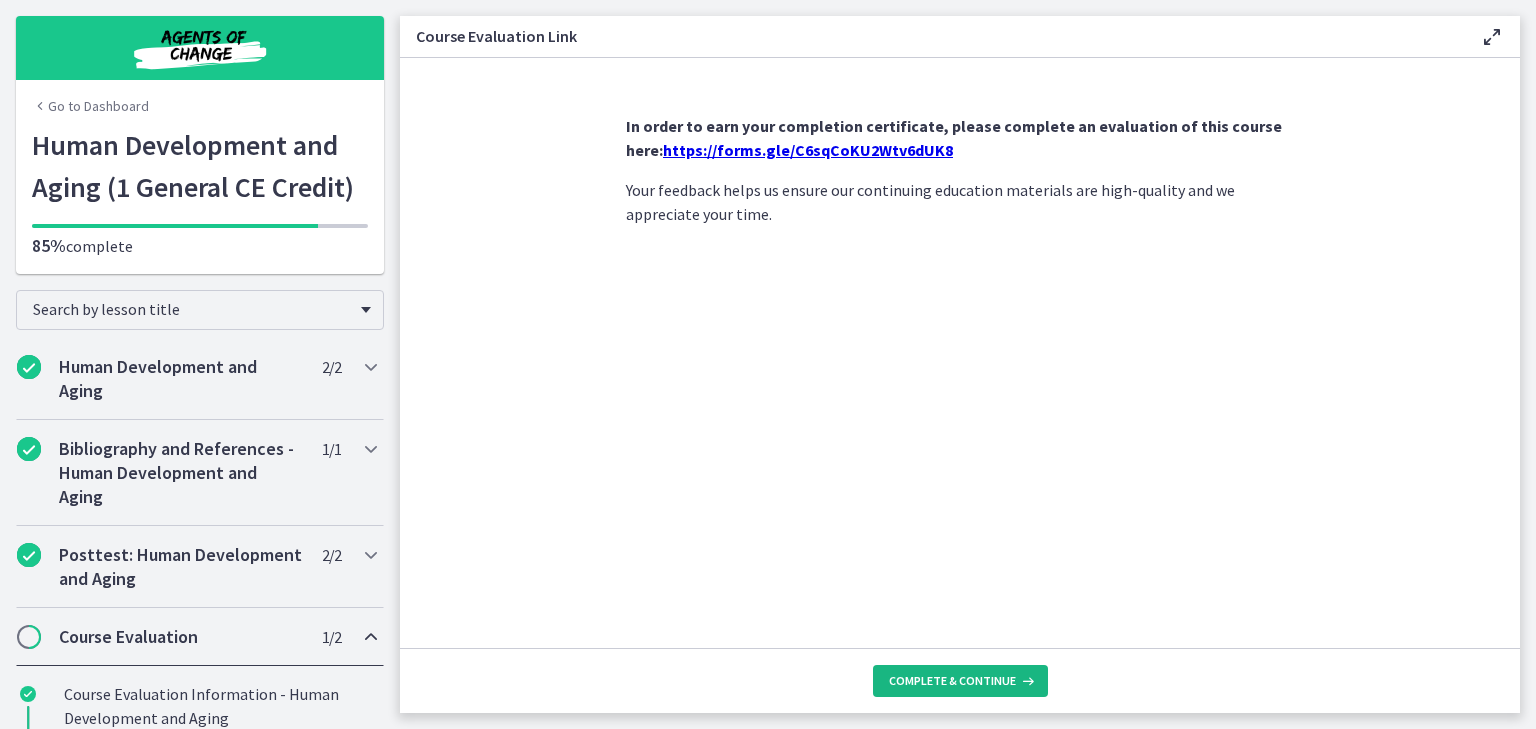 click on "Complete & continue" at bounding box center [952, 681] 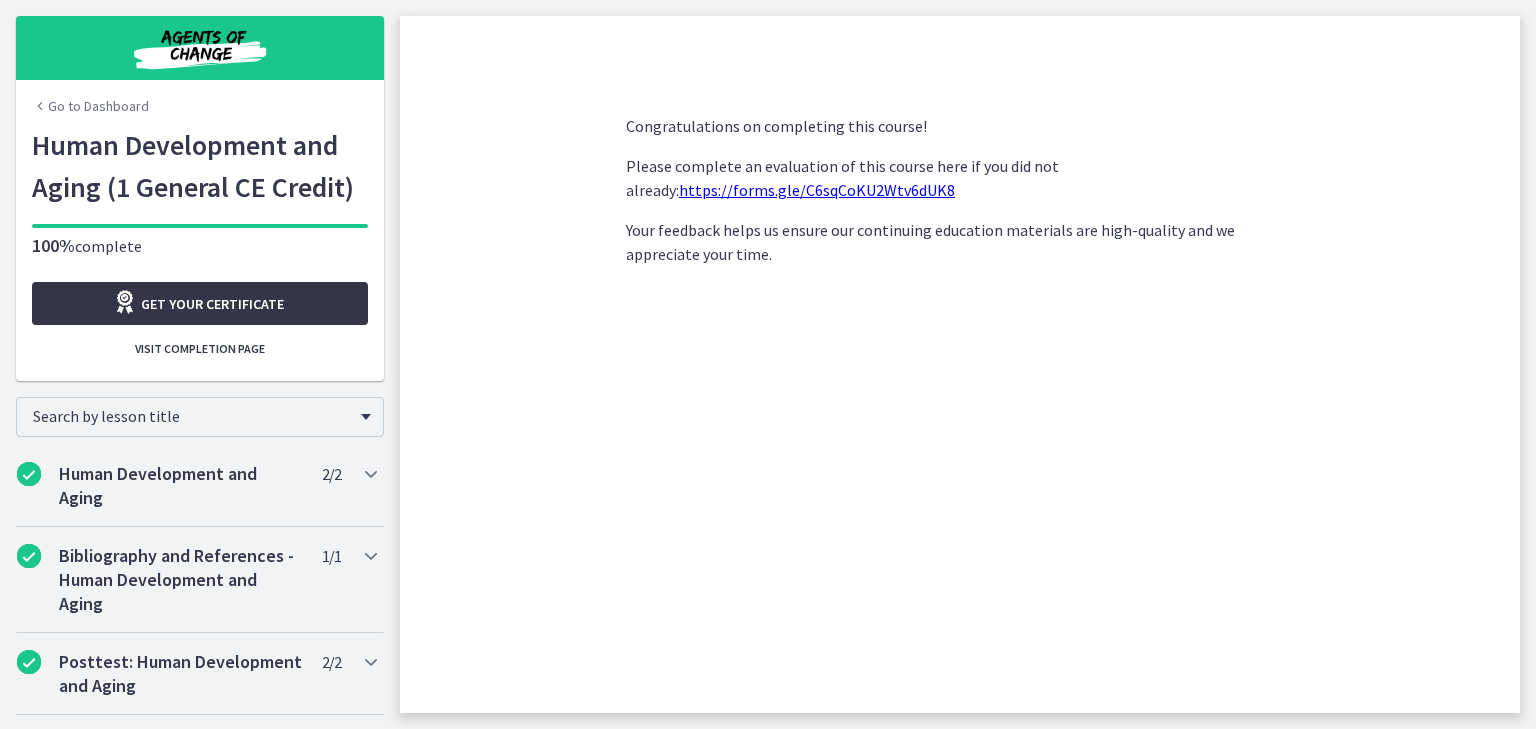 click on "Get your certificate" at bounding box center (212, 304) 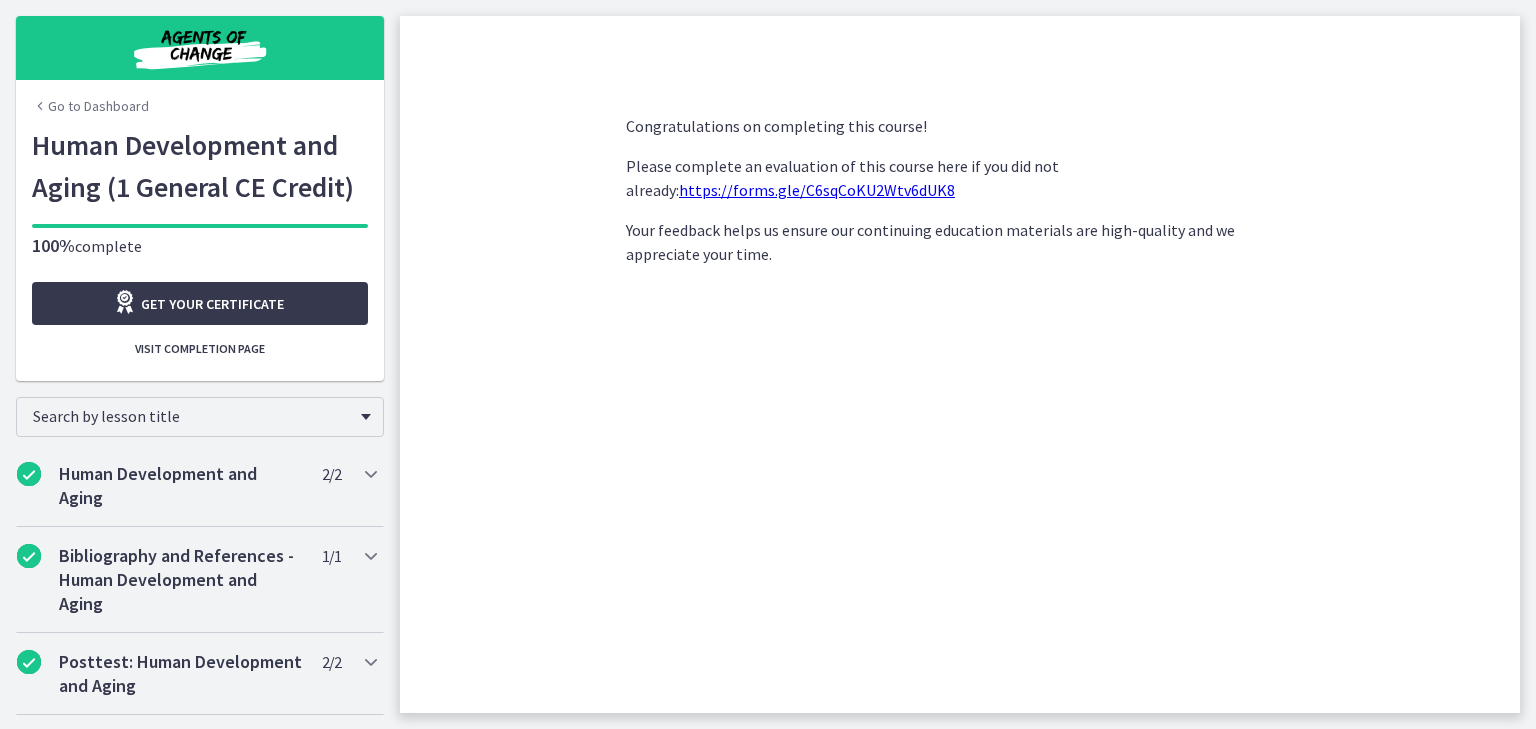 click at bounding box center (200, 48) 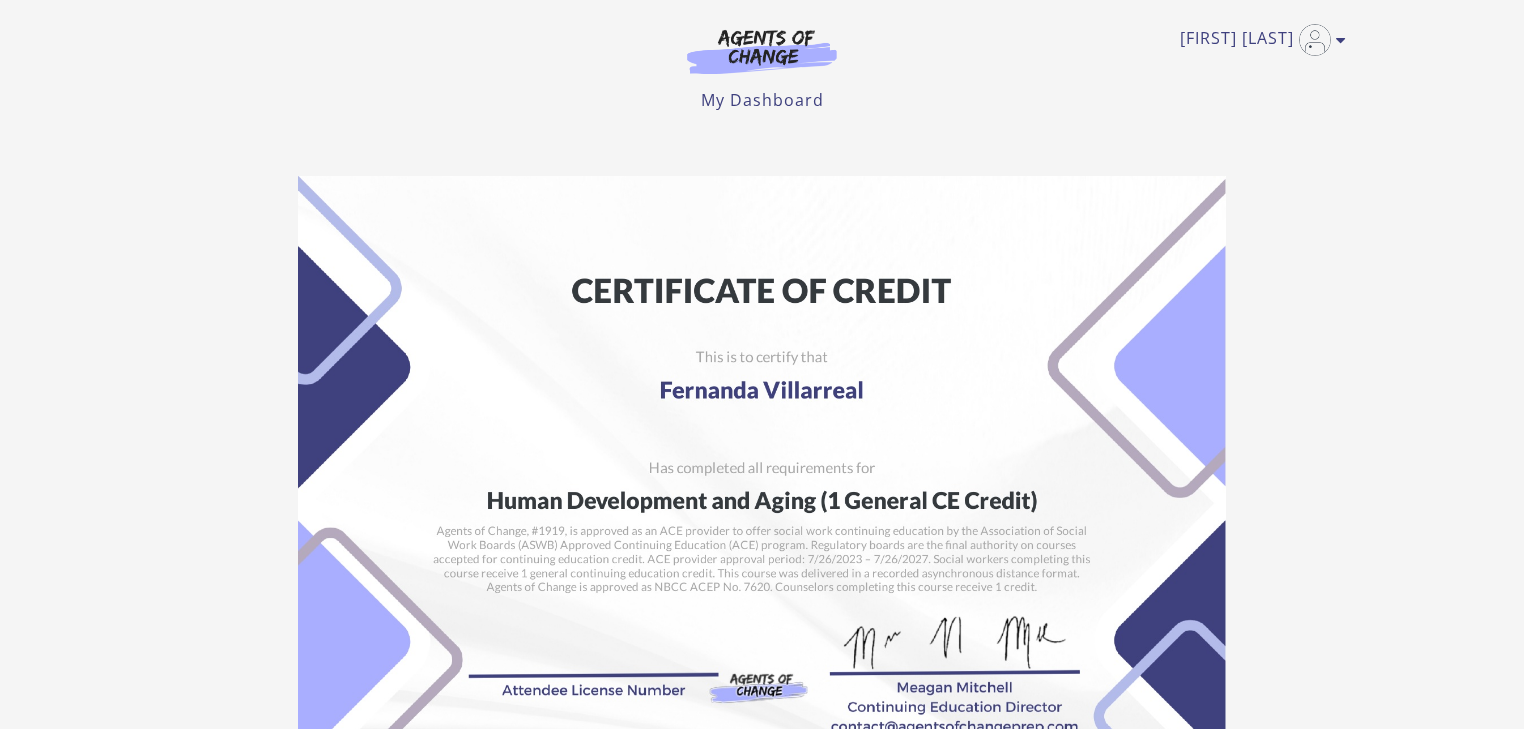 scroll, scrollTop: 0, scrollLeft: 0, axis: both 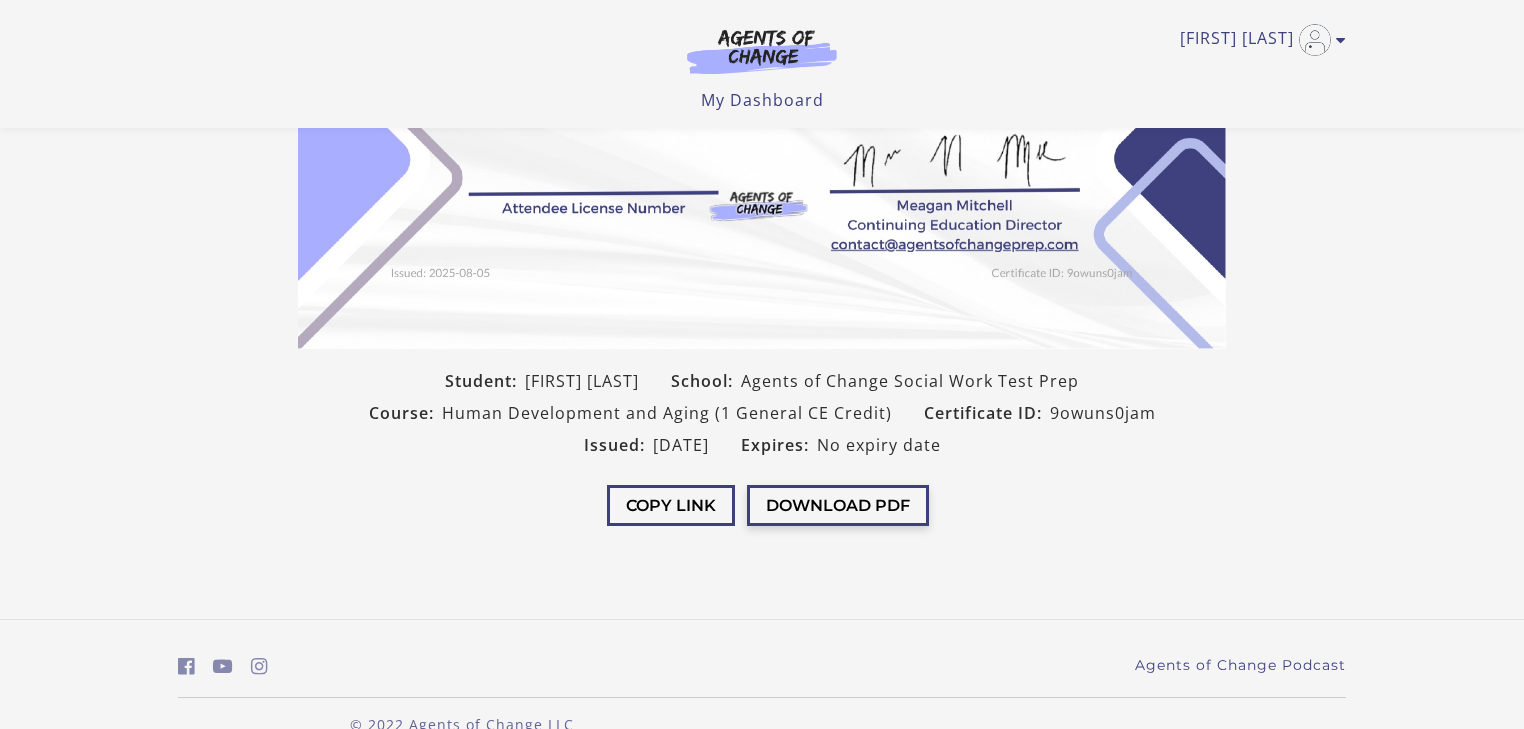 click on "Download PDF" at bounding box center [838, 505] 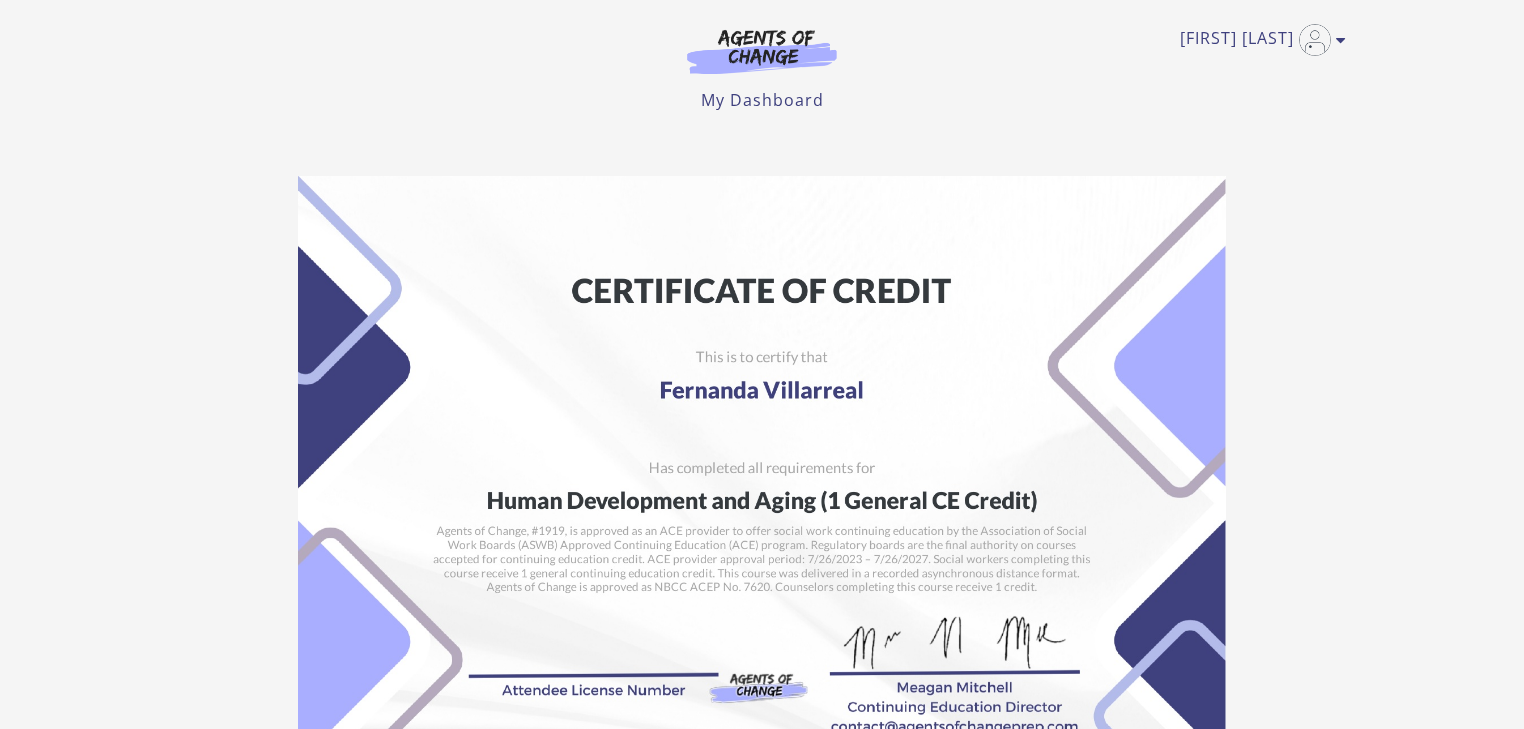 scroll, scrollTop: 0, scrollLeft: 0, axis: both 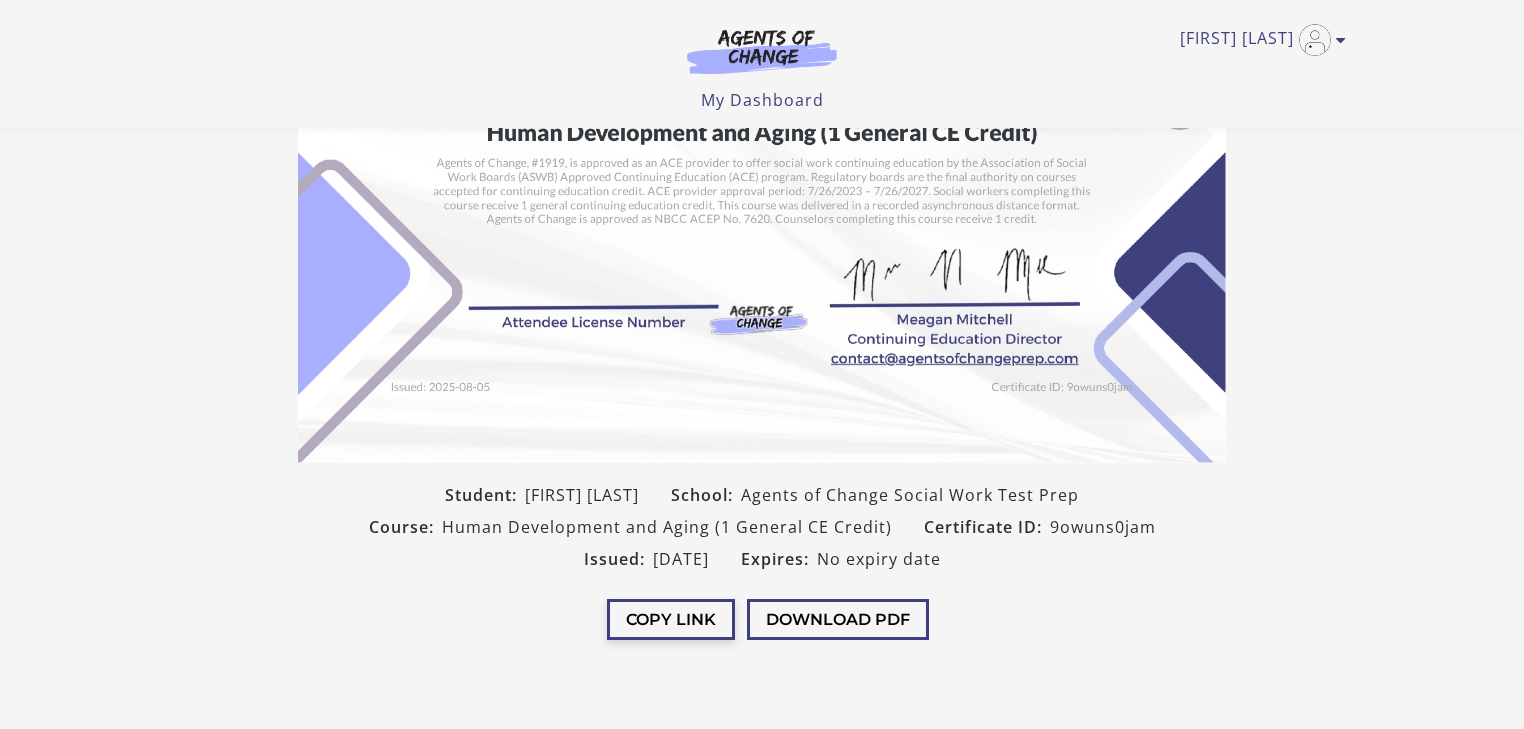 click on "Copy Link" at bounding box center [671, 619] 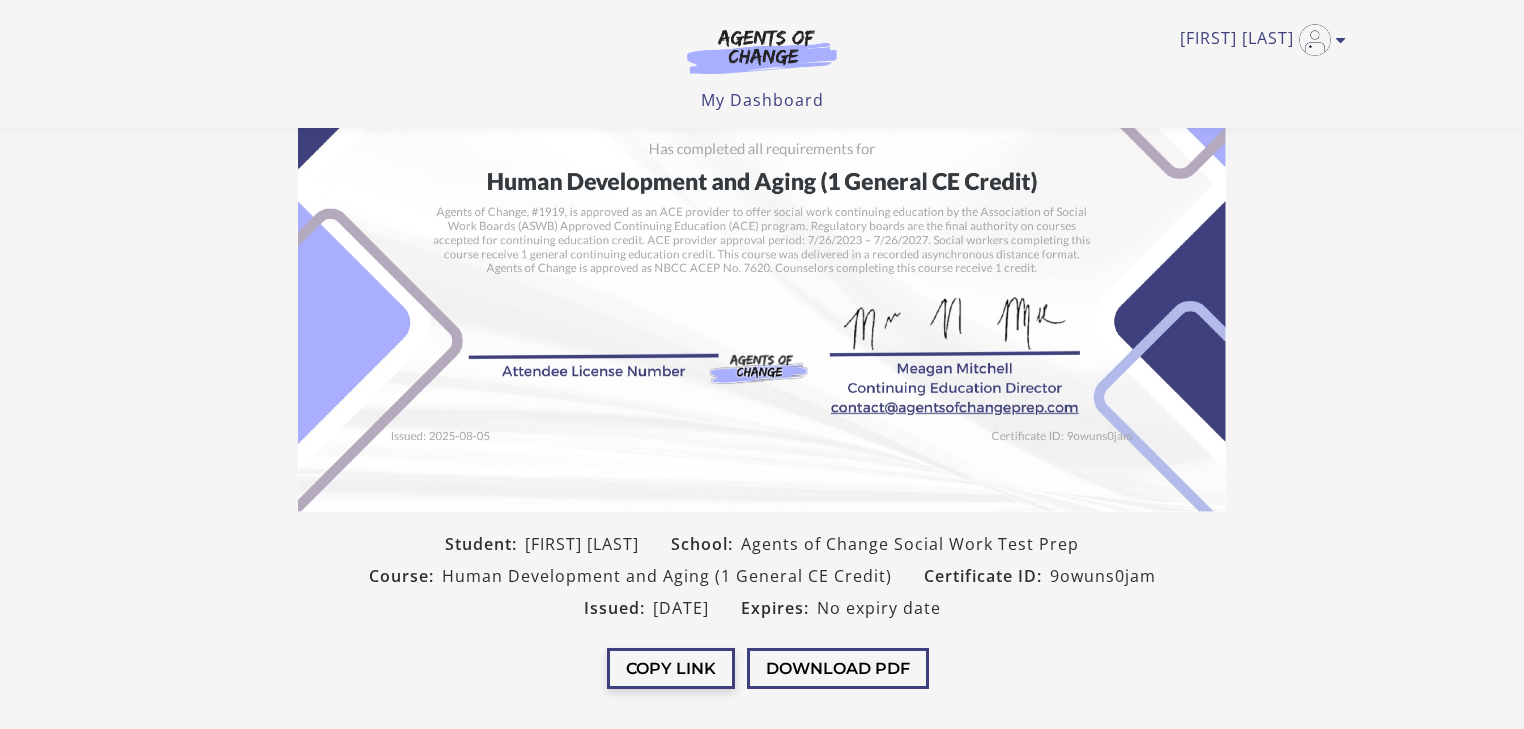 scroll, scrollTop: 0, scrollLeft: 0, axis: both 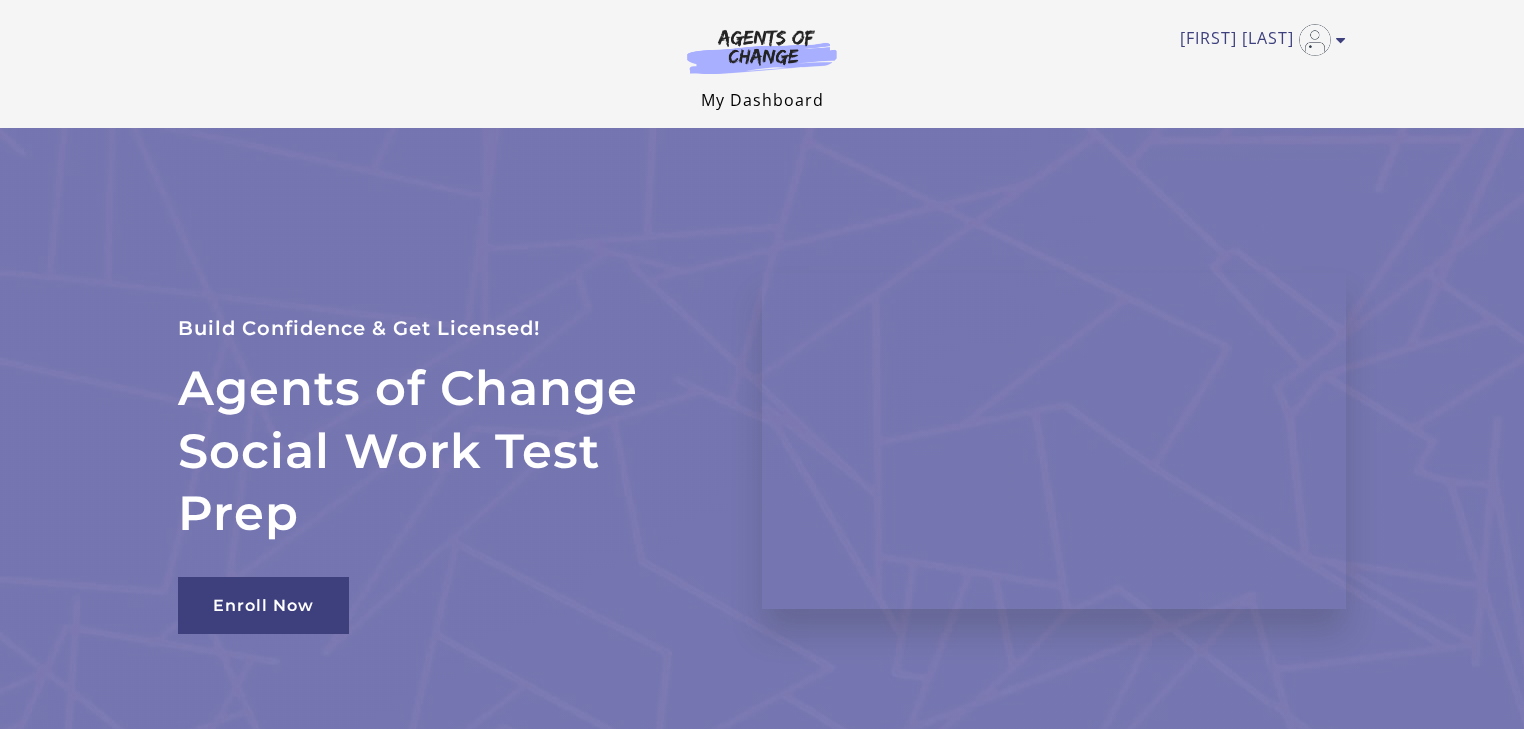 click on "My Dashboard" at bounding box center [762, 100] 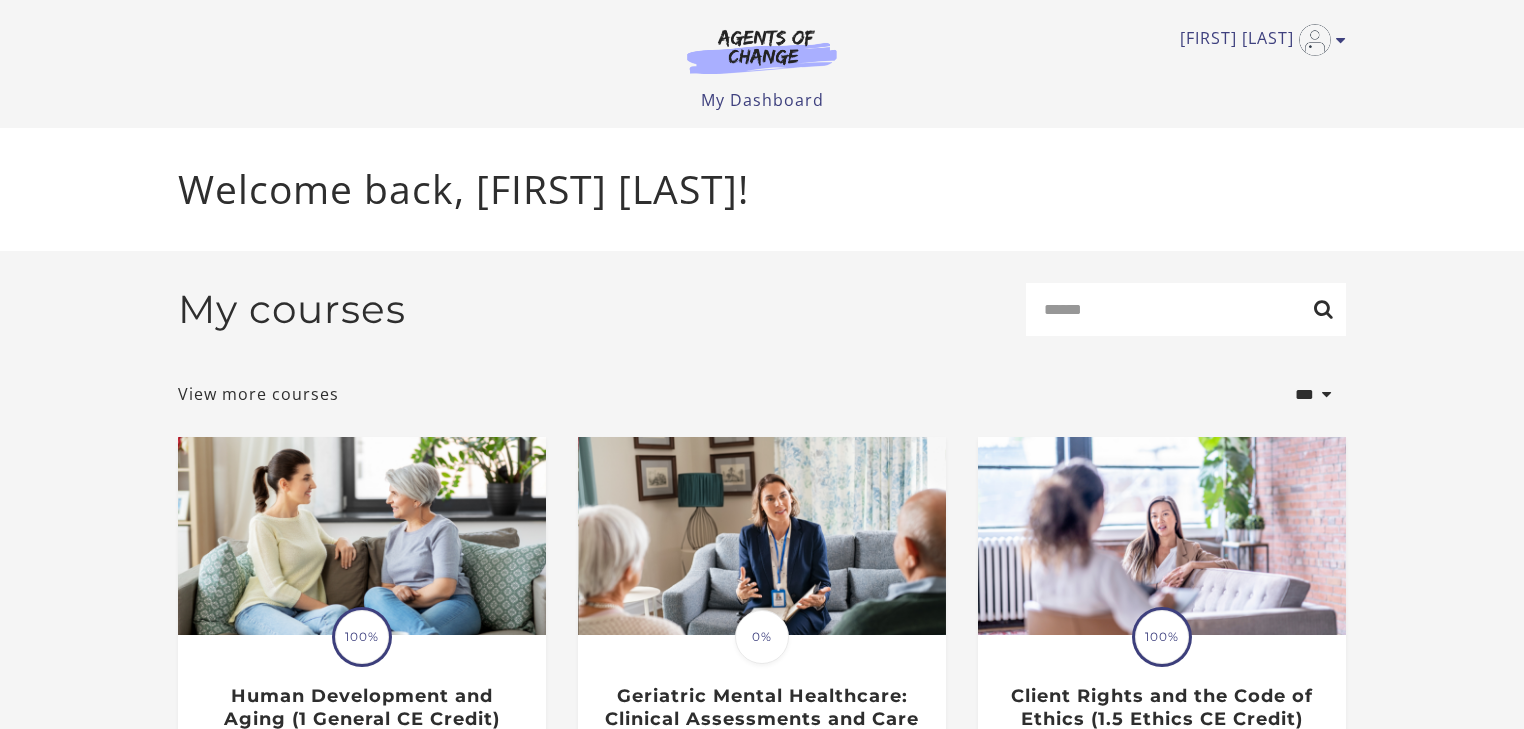 scroll, scrollTop: 0, scrollLeft: 0, axis: both 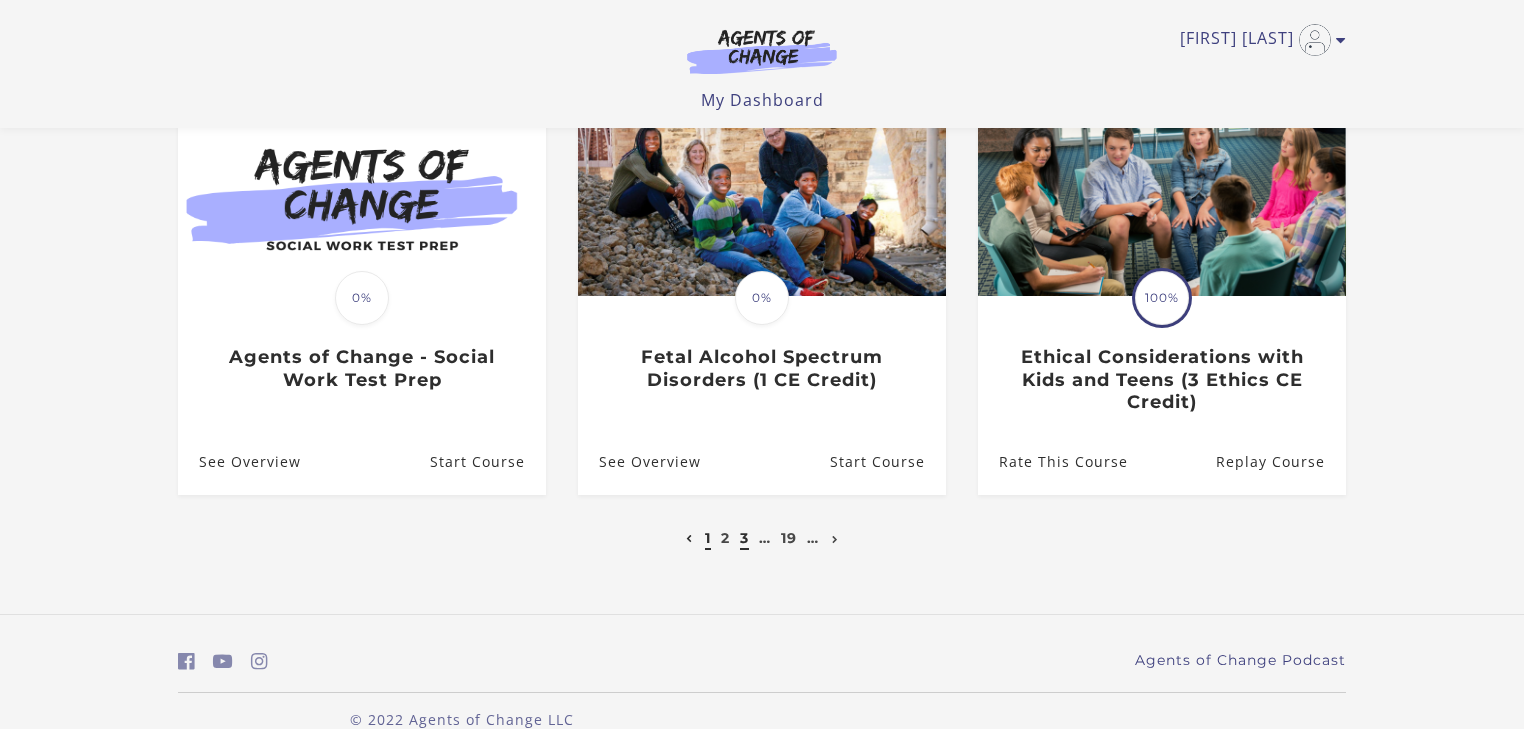 click on "3" at bounding box center (744, 538) 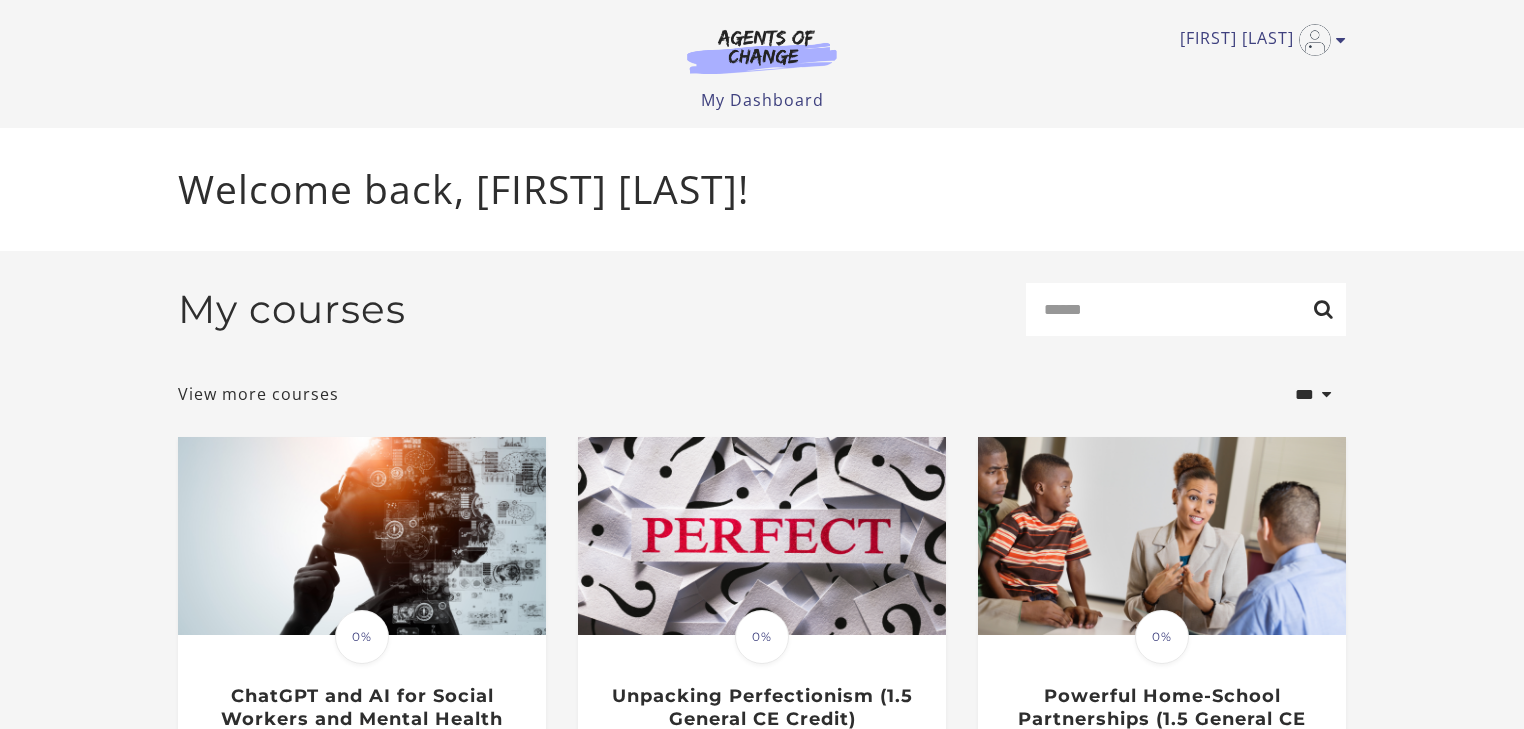 scroll, scrollTop: 0, scrollLeft: 0, axis: both 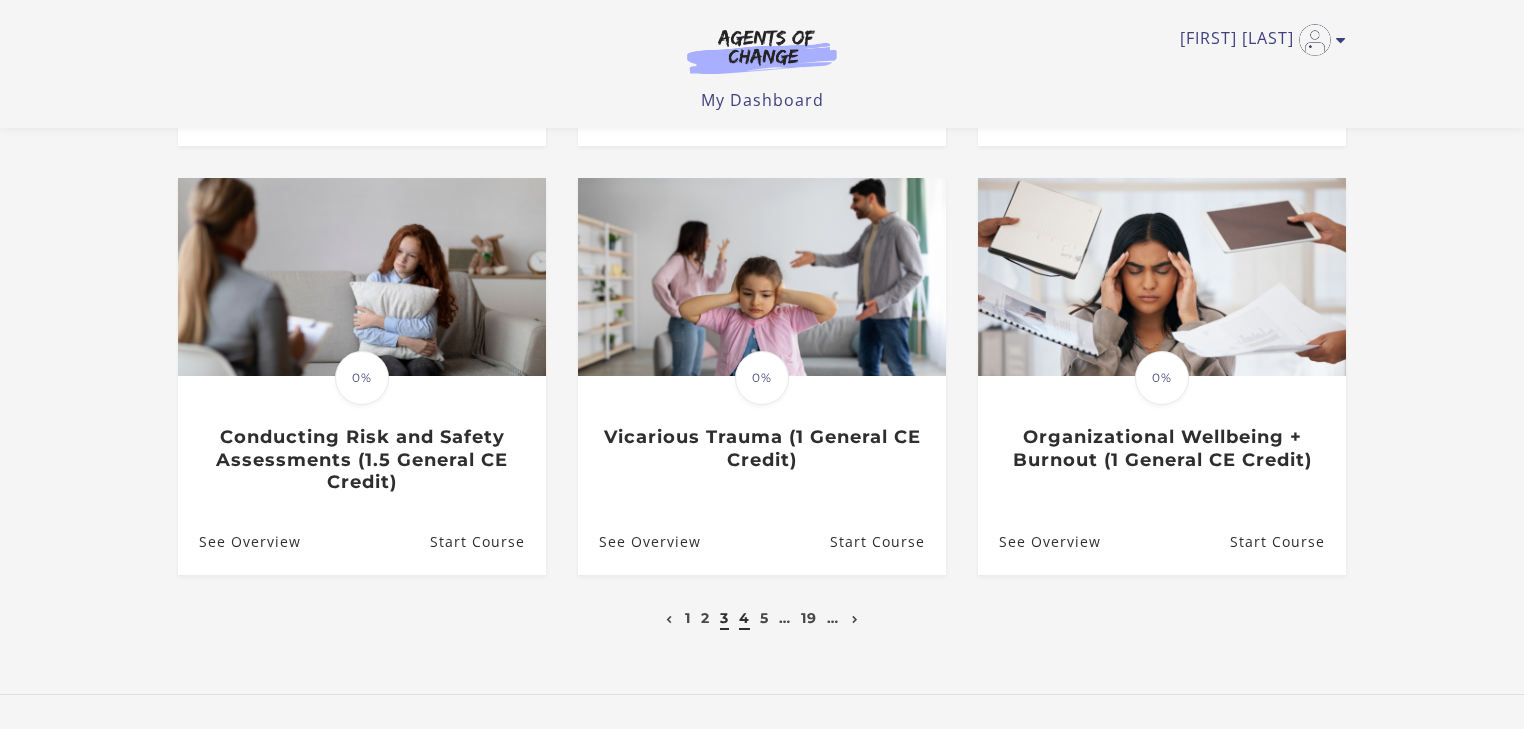 click on "4" at bounding box center (744, 618) 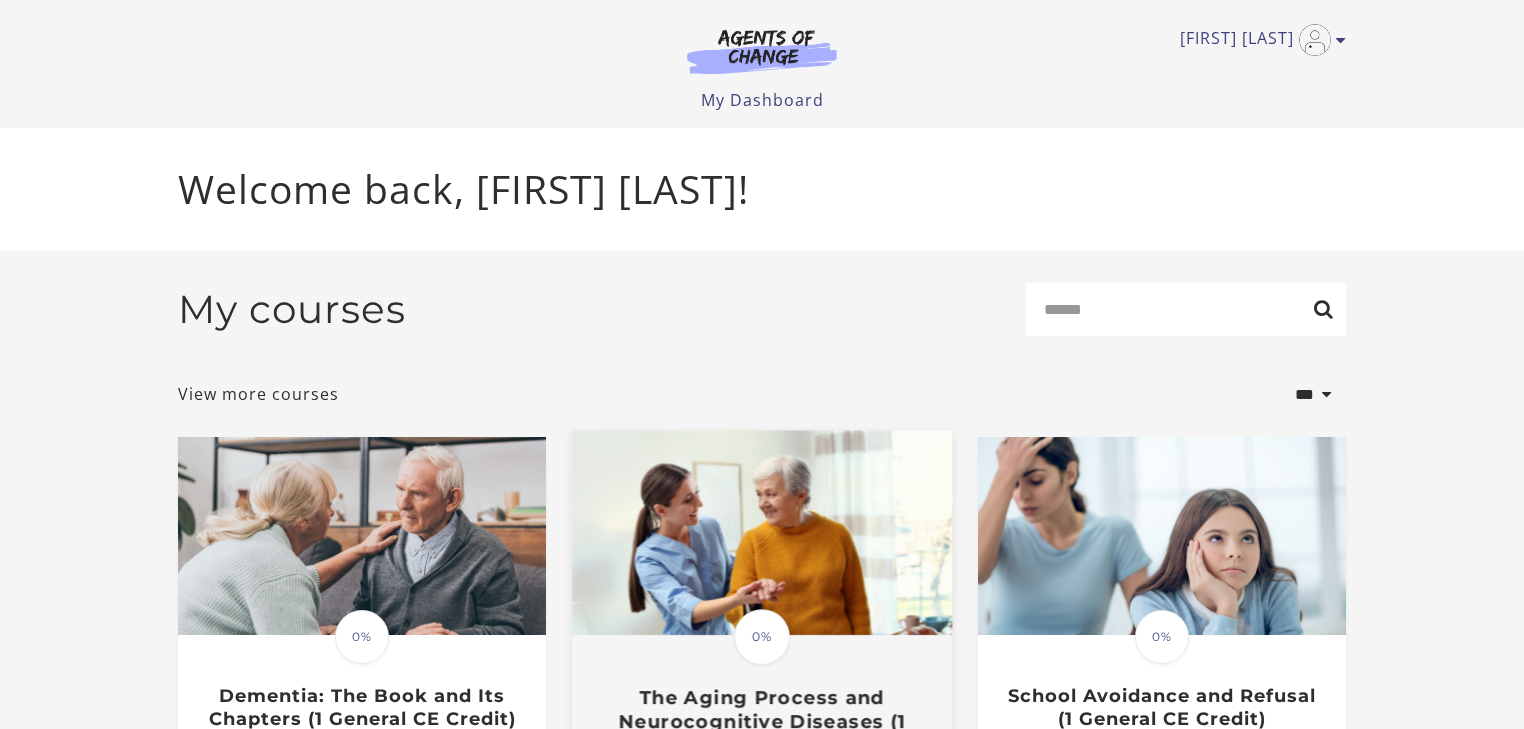 scroll, scrollTop: 0, scrollLeft: 0, axis: both 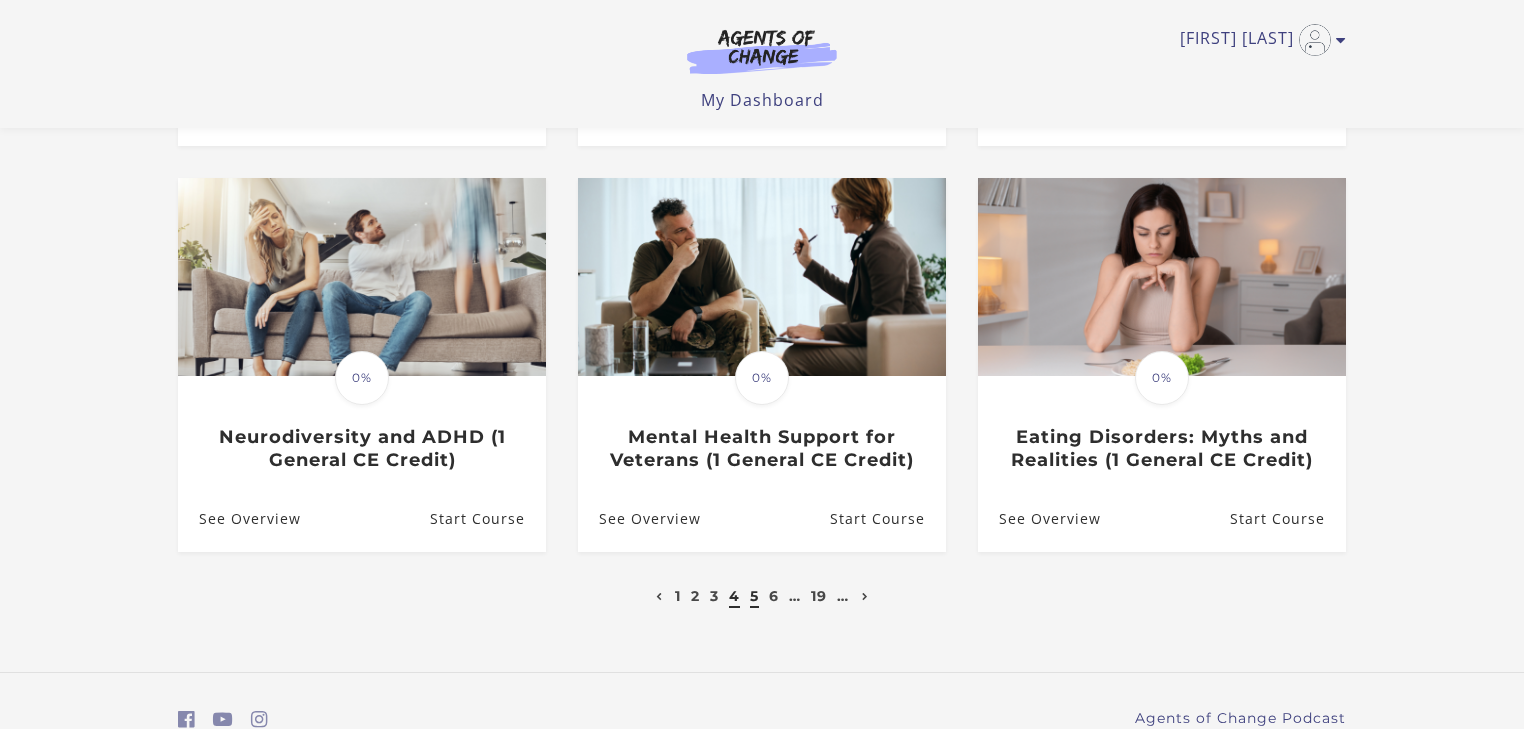 click on "5" at bounding box center (754, 596) 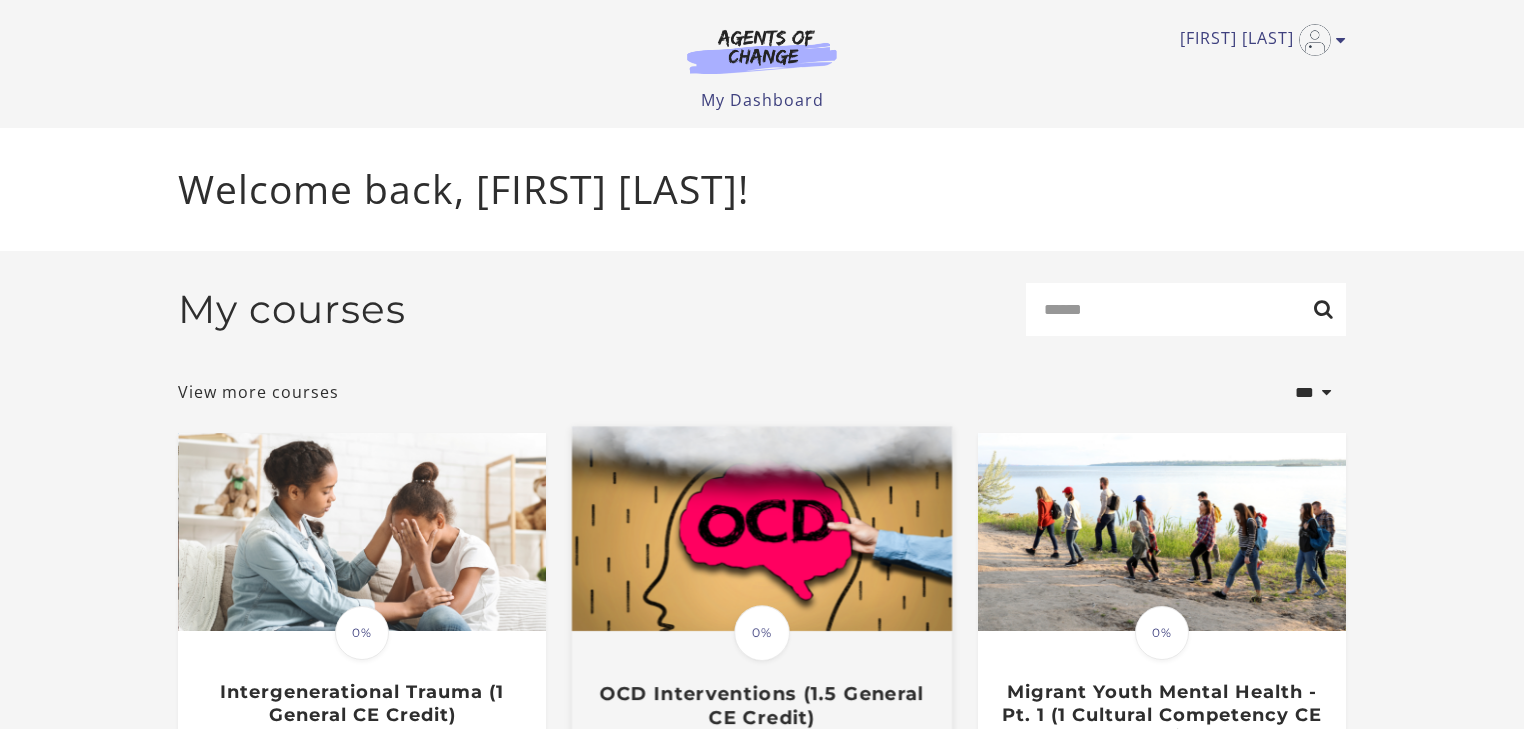 scroll, scrollTop: 0, scrollLeft: 0, axis: both 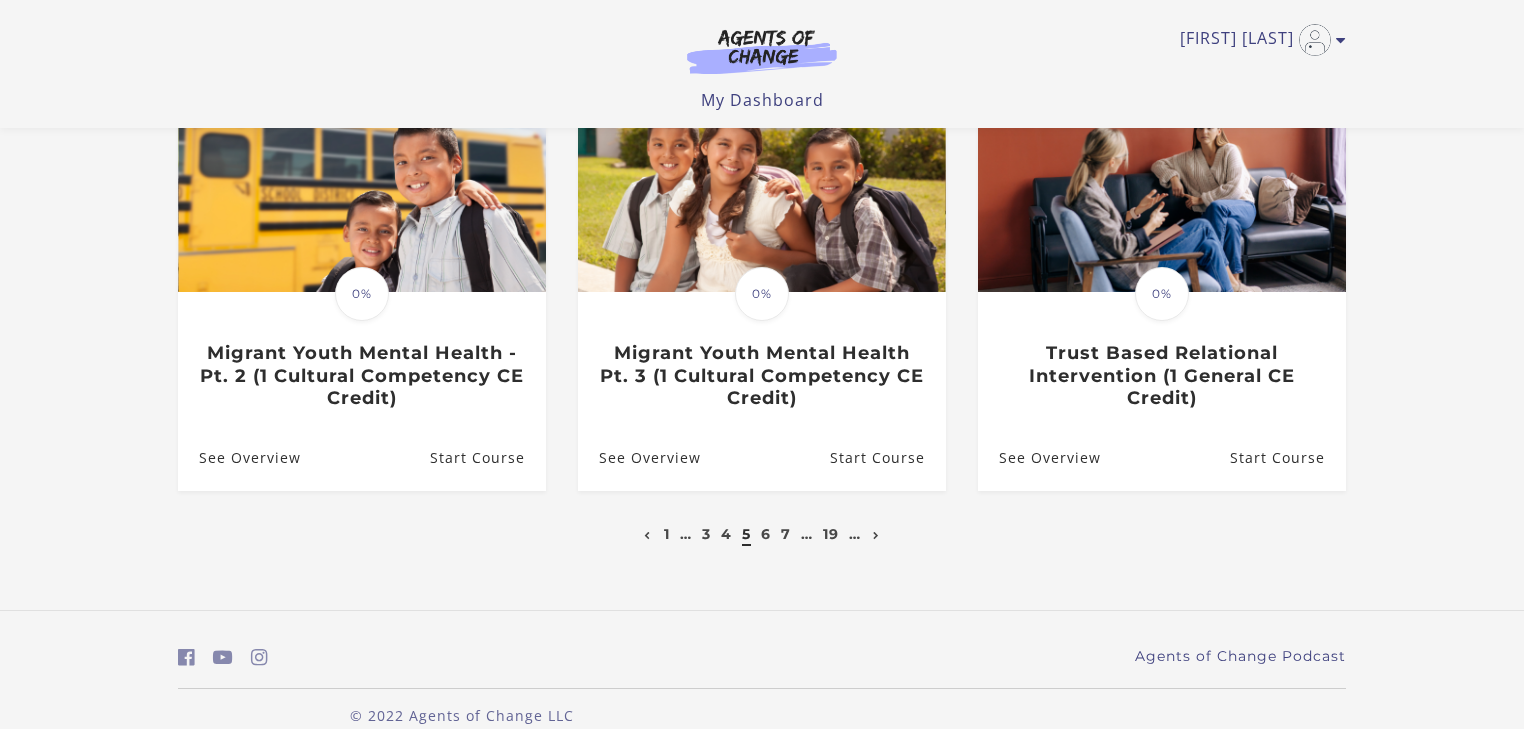 click on "6" at bounding box center (765, 534) 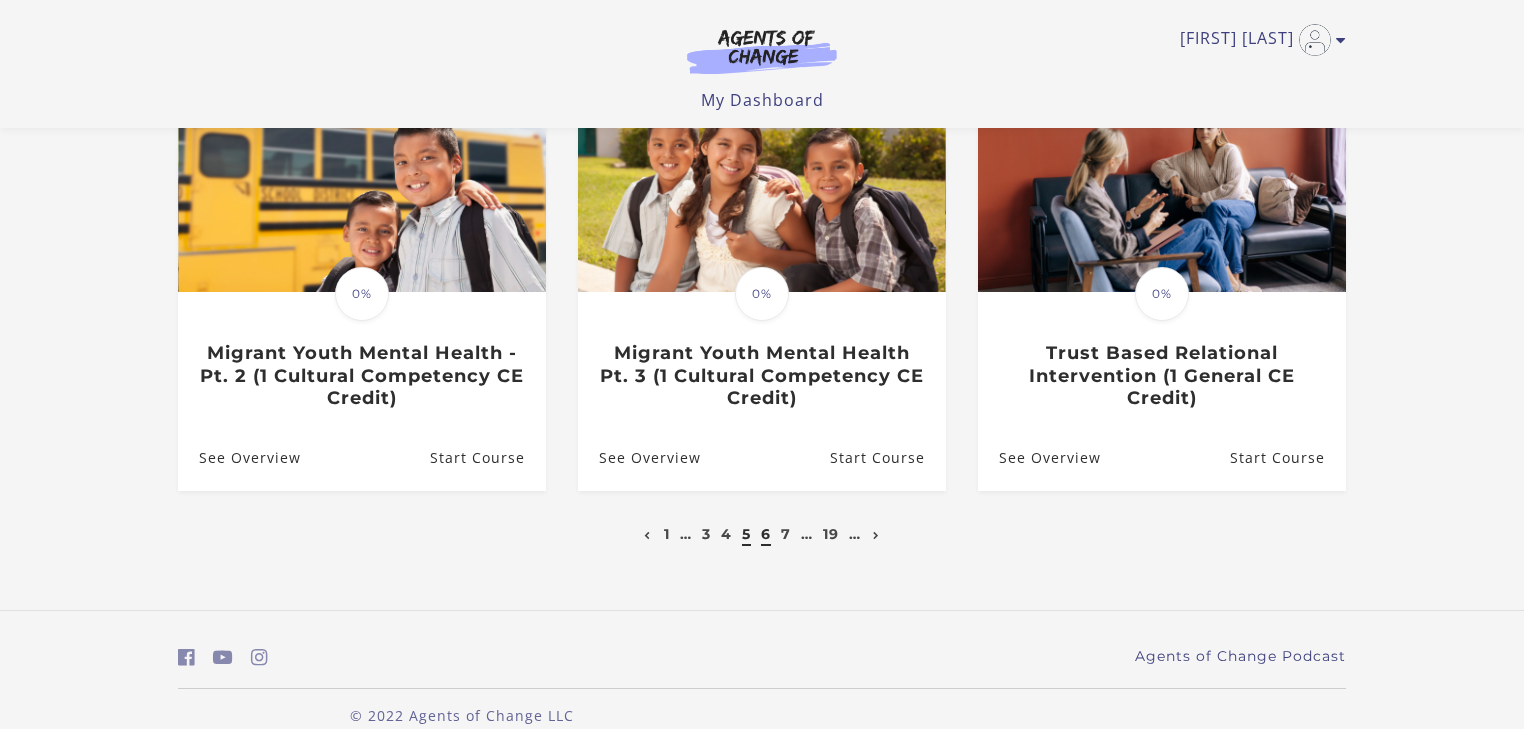 click on "6" at bounding box center (766, 534) 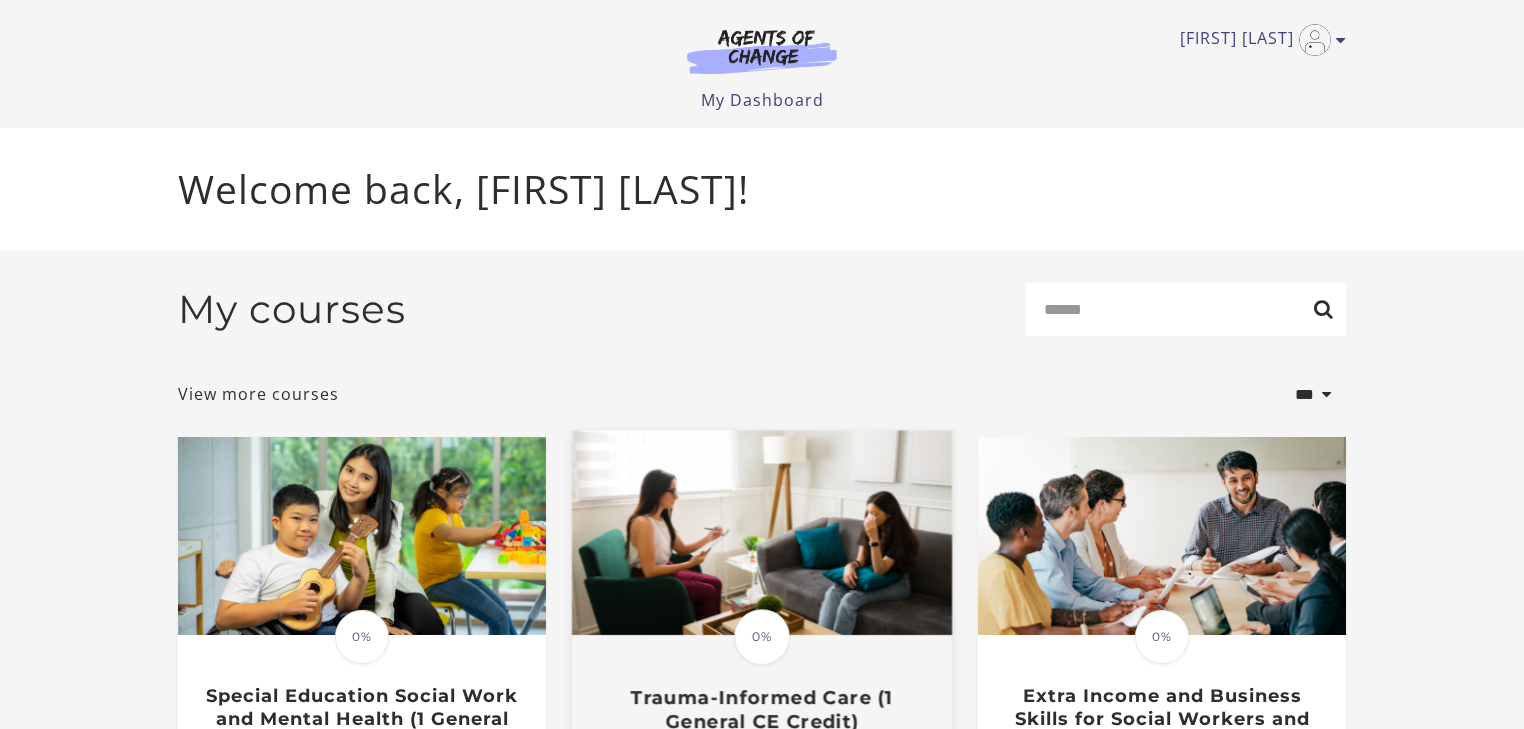 scroll, scrollTop: 0, scrollLeft: 0, axis: both 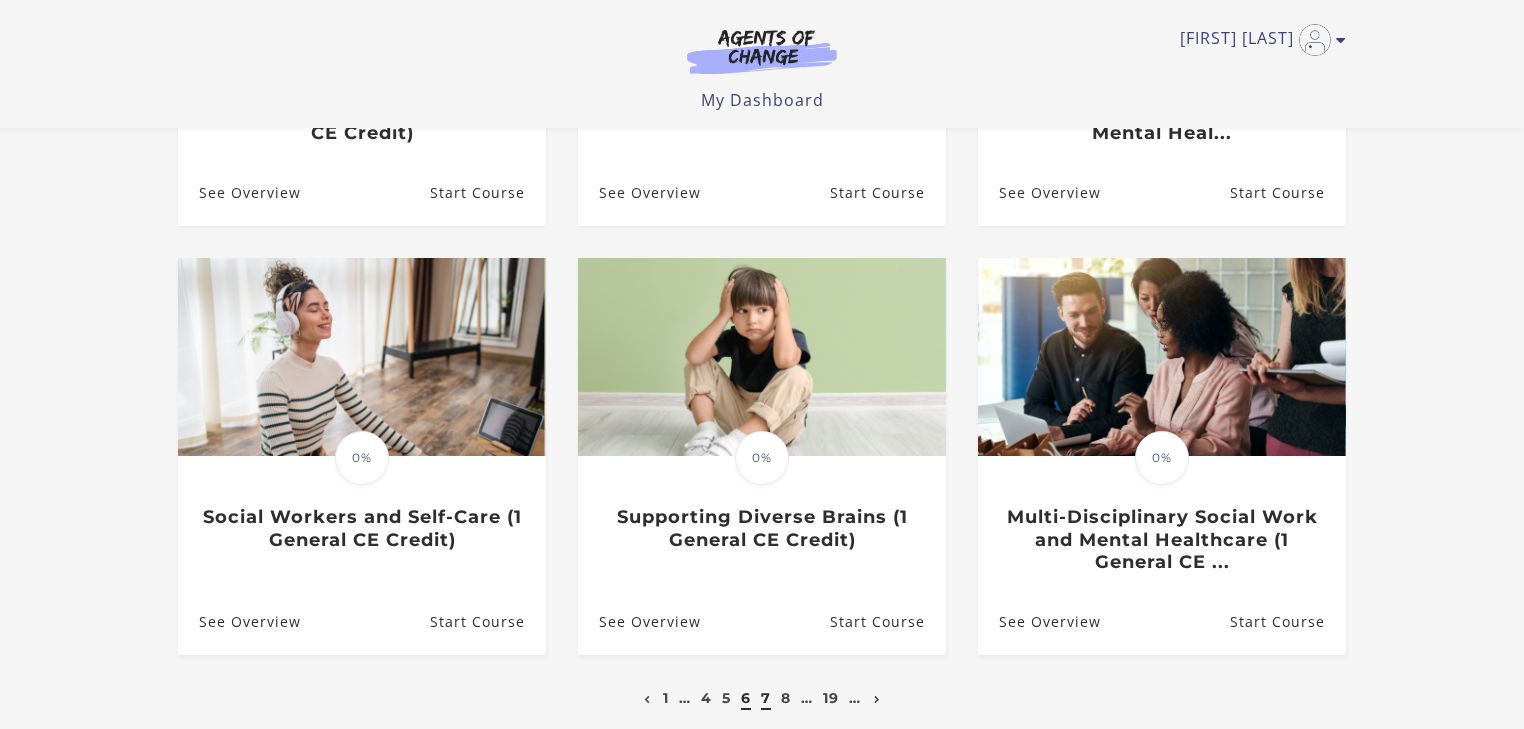 click on "7" at bounding box center [766, 698] 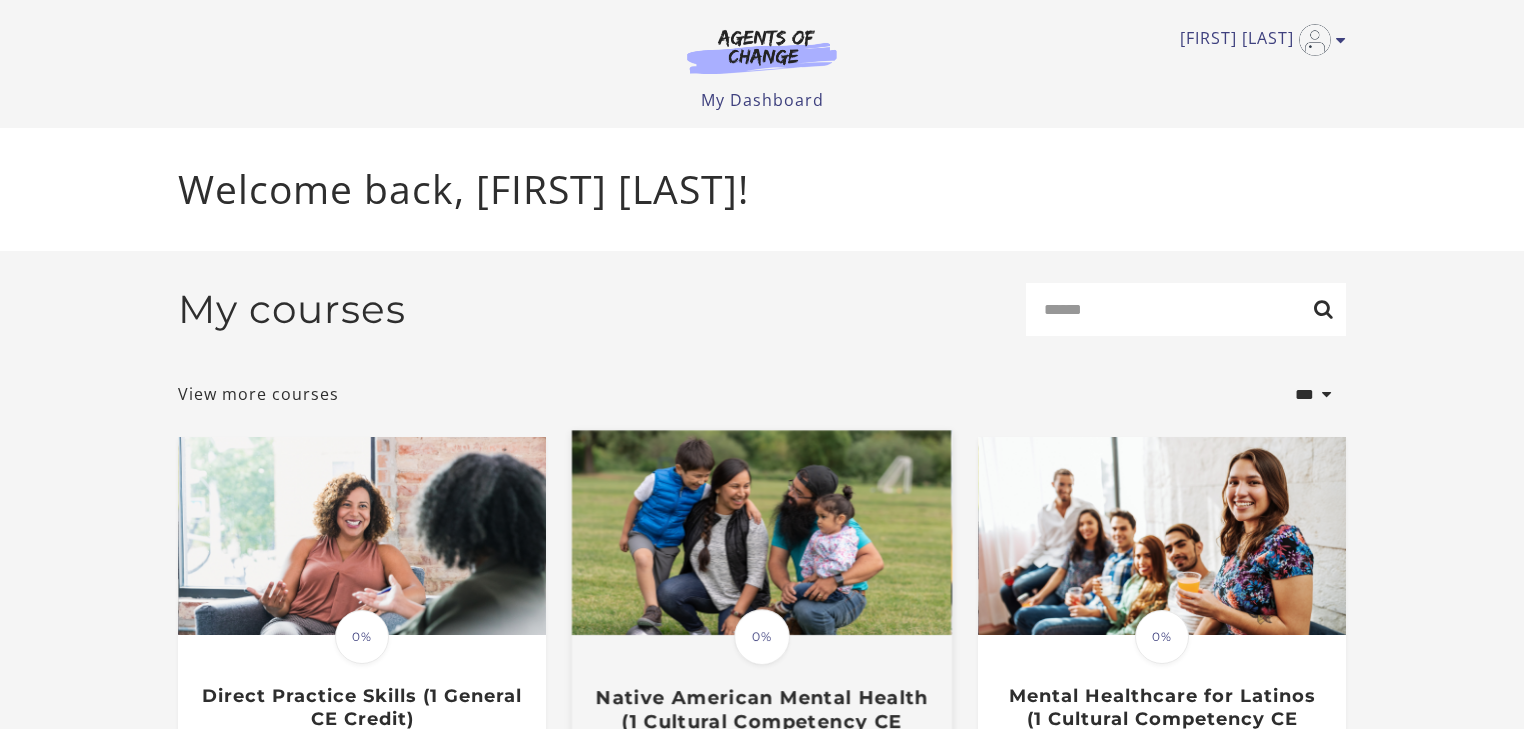 scroll, scrollTop: 0, scrollLeft: 0, axis: both 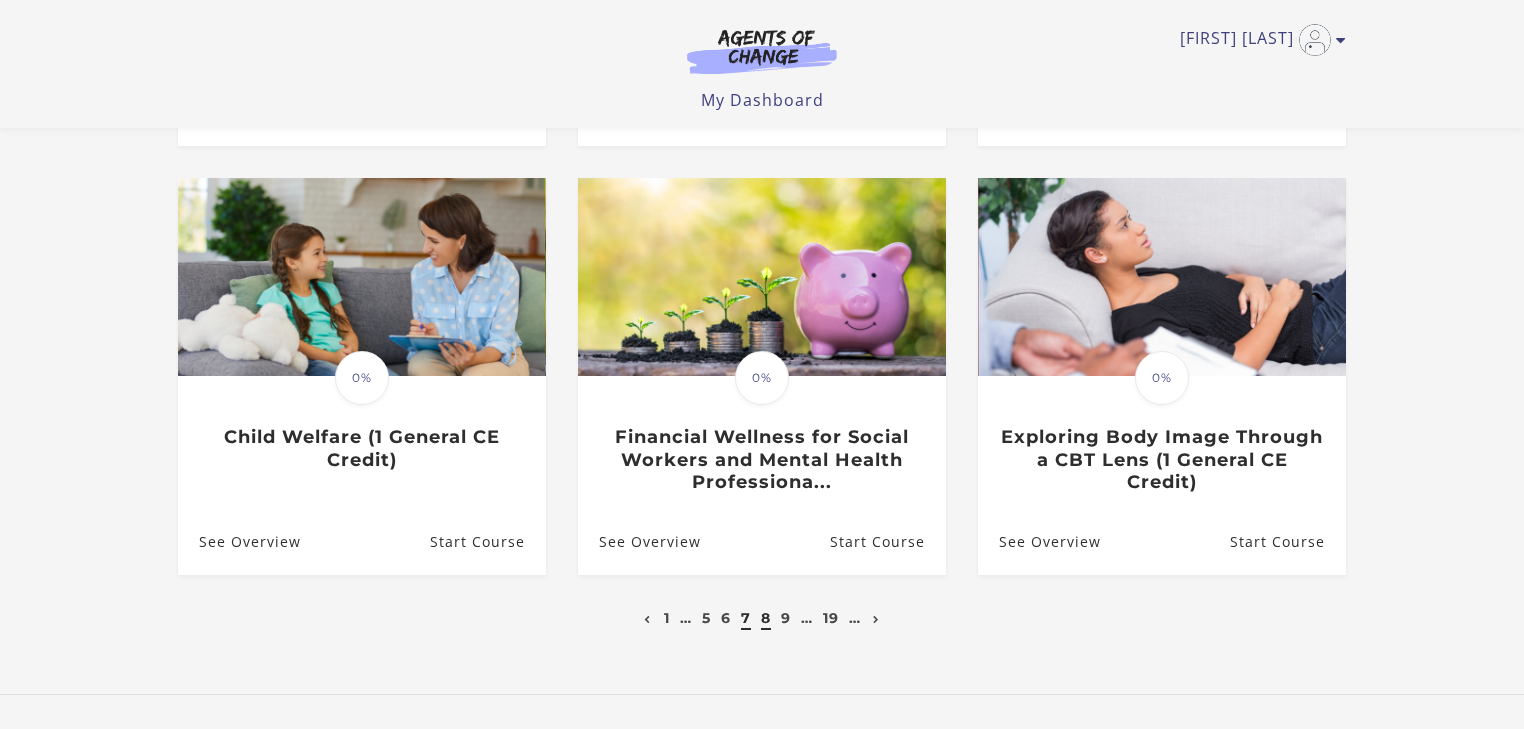 click on "8" at bounding box center [766, 618] 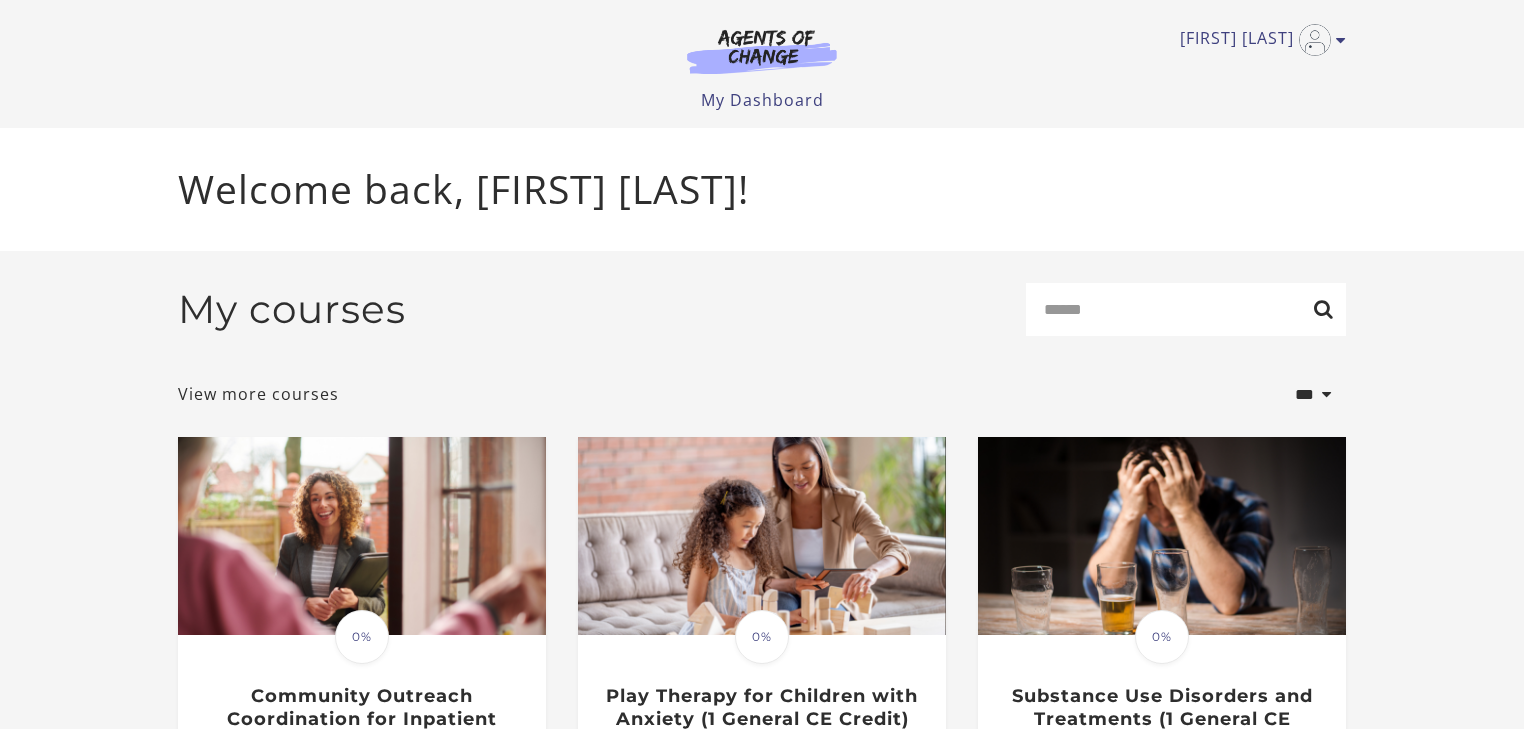 scroll, scrollTop: 0, scrollLeft: 0, axis: both 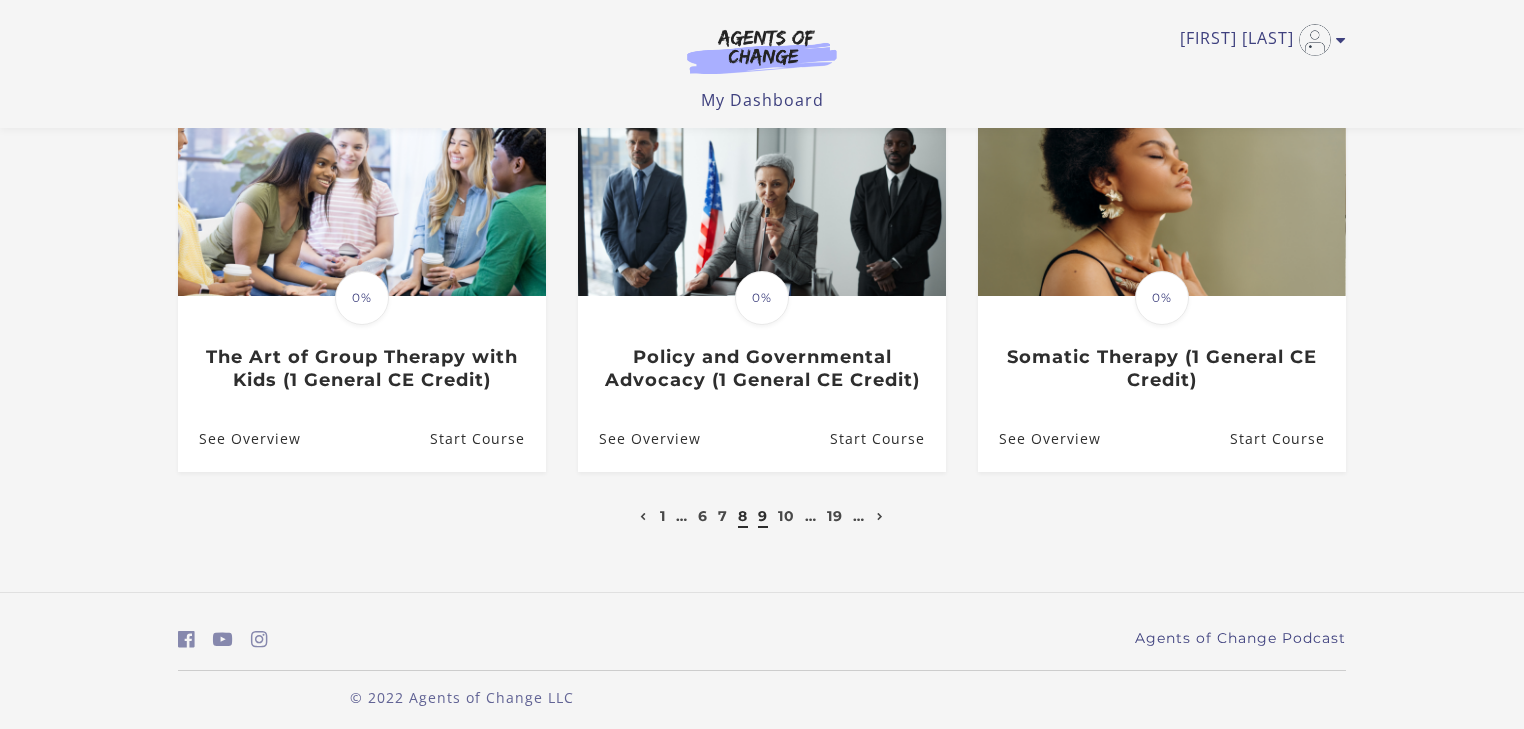 click on "9" at bounding box center [763, 516] 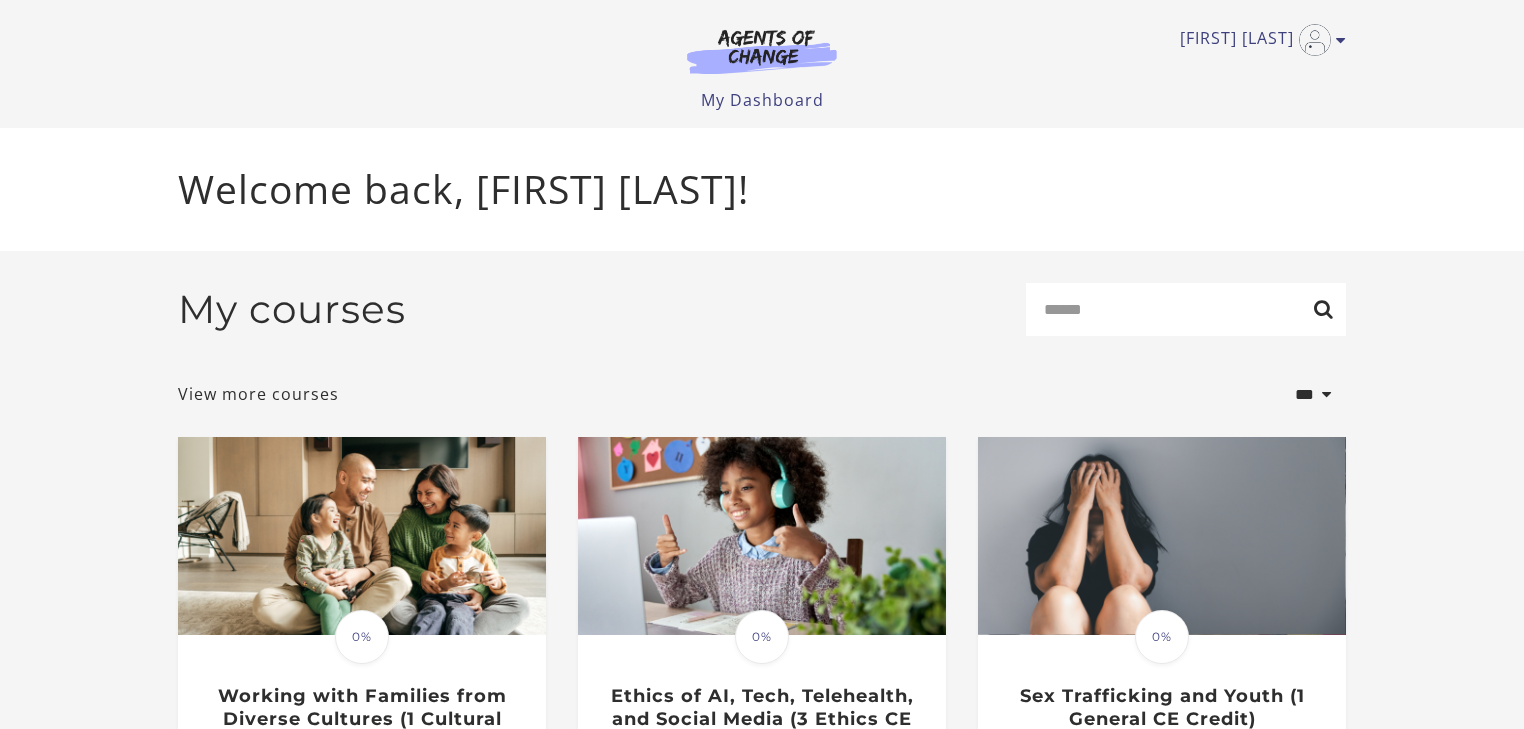 scroll, scrollTop: 0, scrollLeft: 0, axis: both 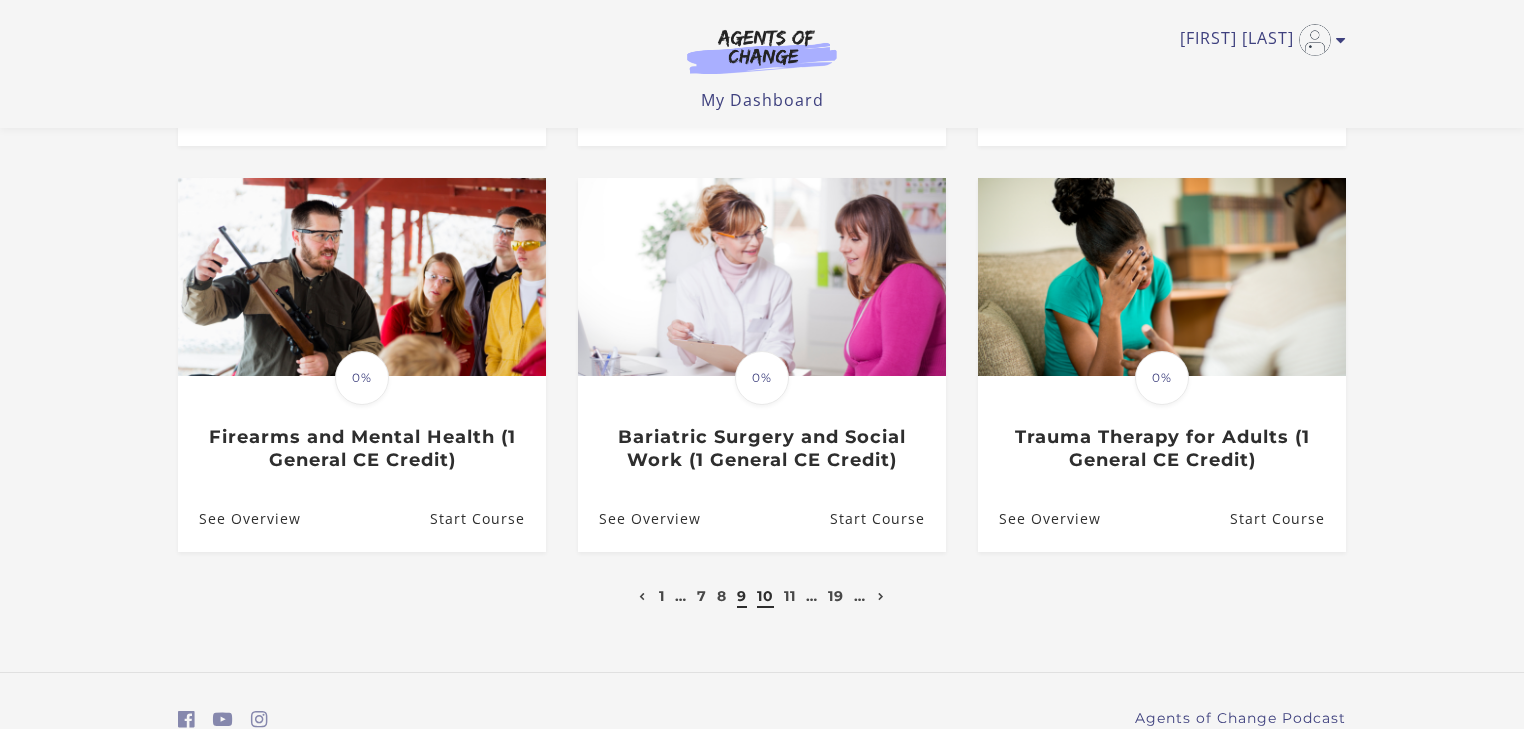 click on "10" at bounding box center (765, 596) 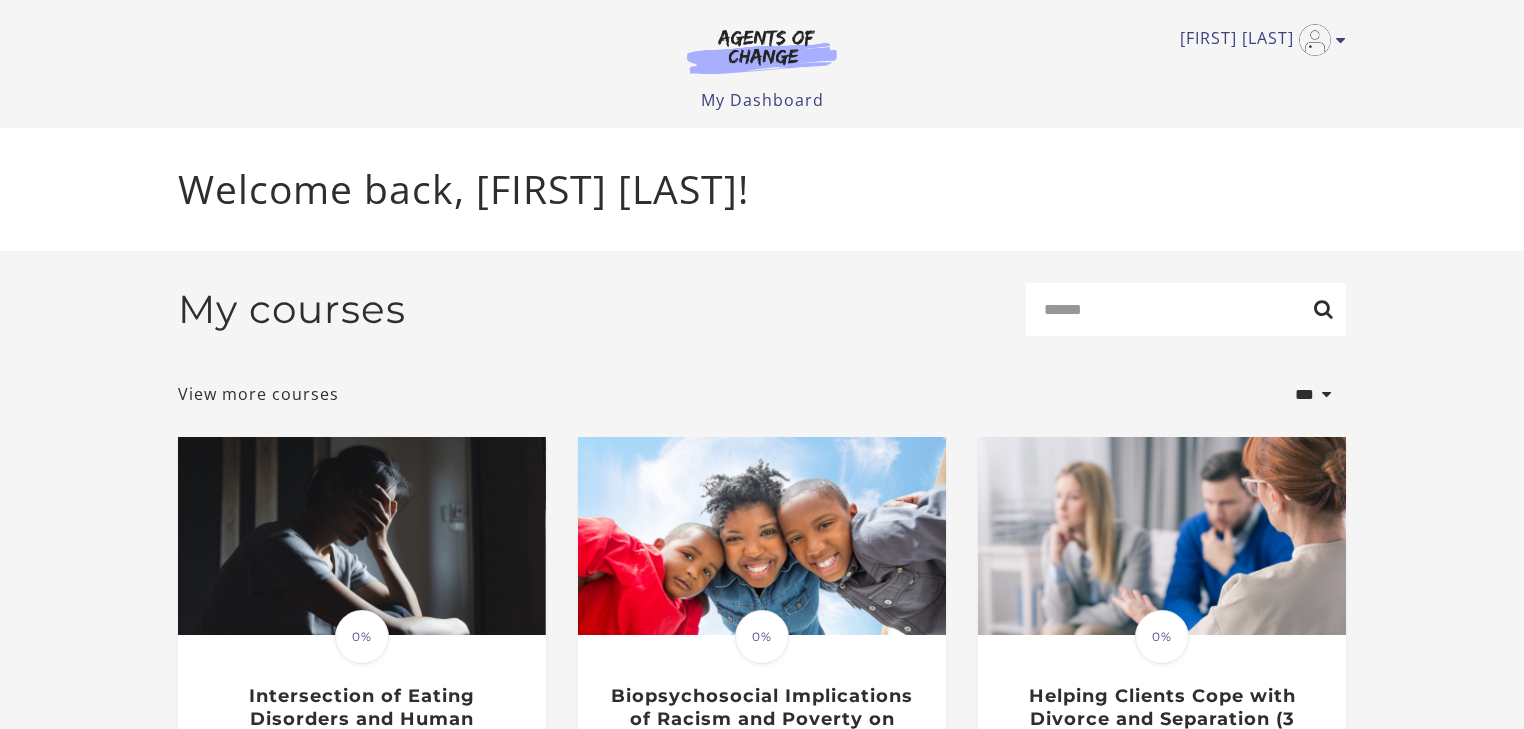 scroll, scrollTop: 0, scrollLeft: 0, axis: both 